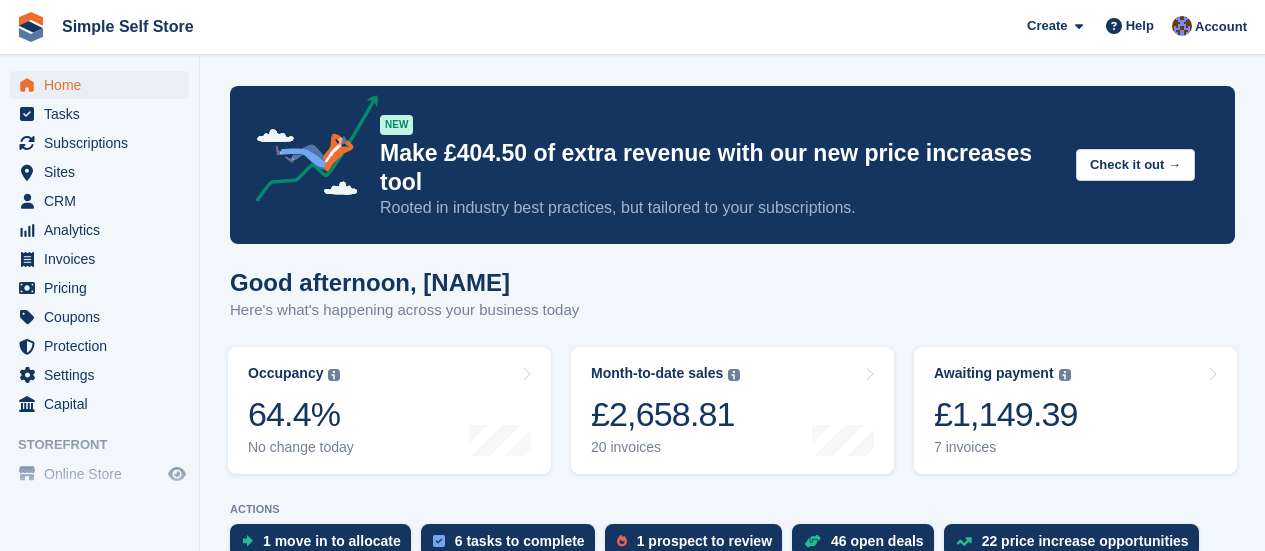 scroll, scrollTop: 0, scrollLeft: 0, axis: both 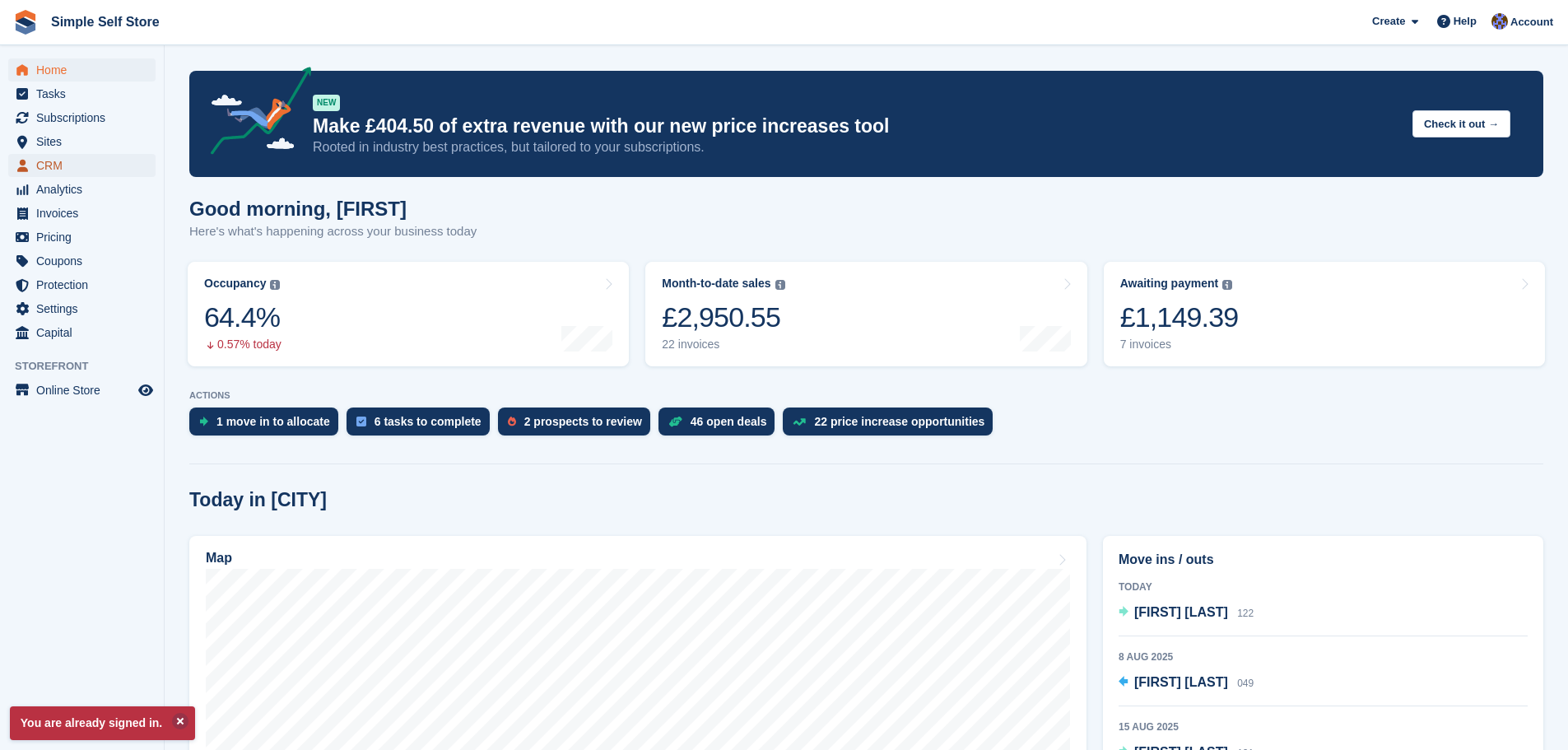 click on "CRM" at bounding box center (86, 165) 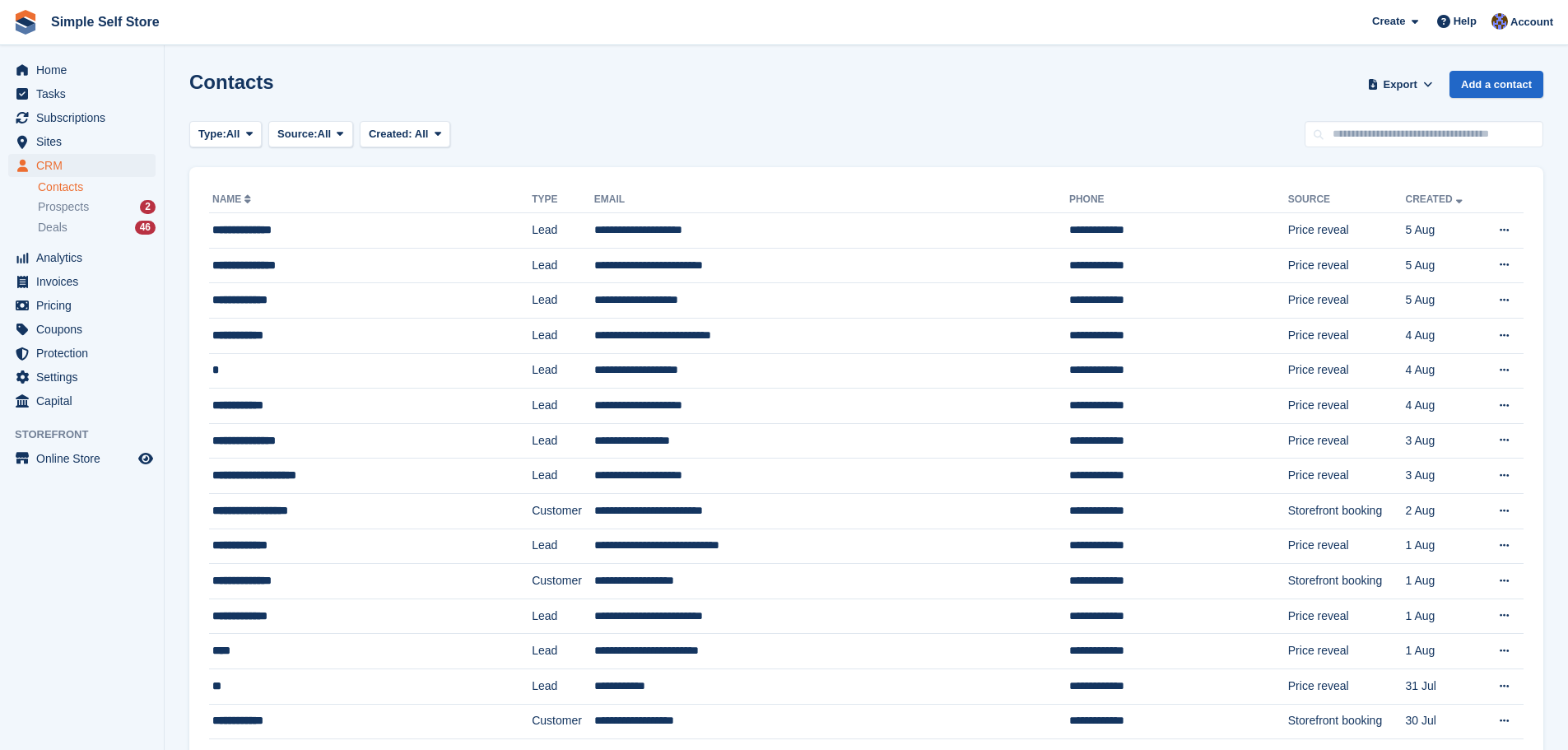 scroll, scrollTop: 0, scrollLeft: 0, axis: both 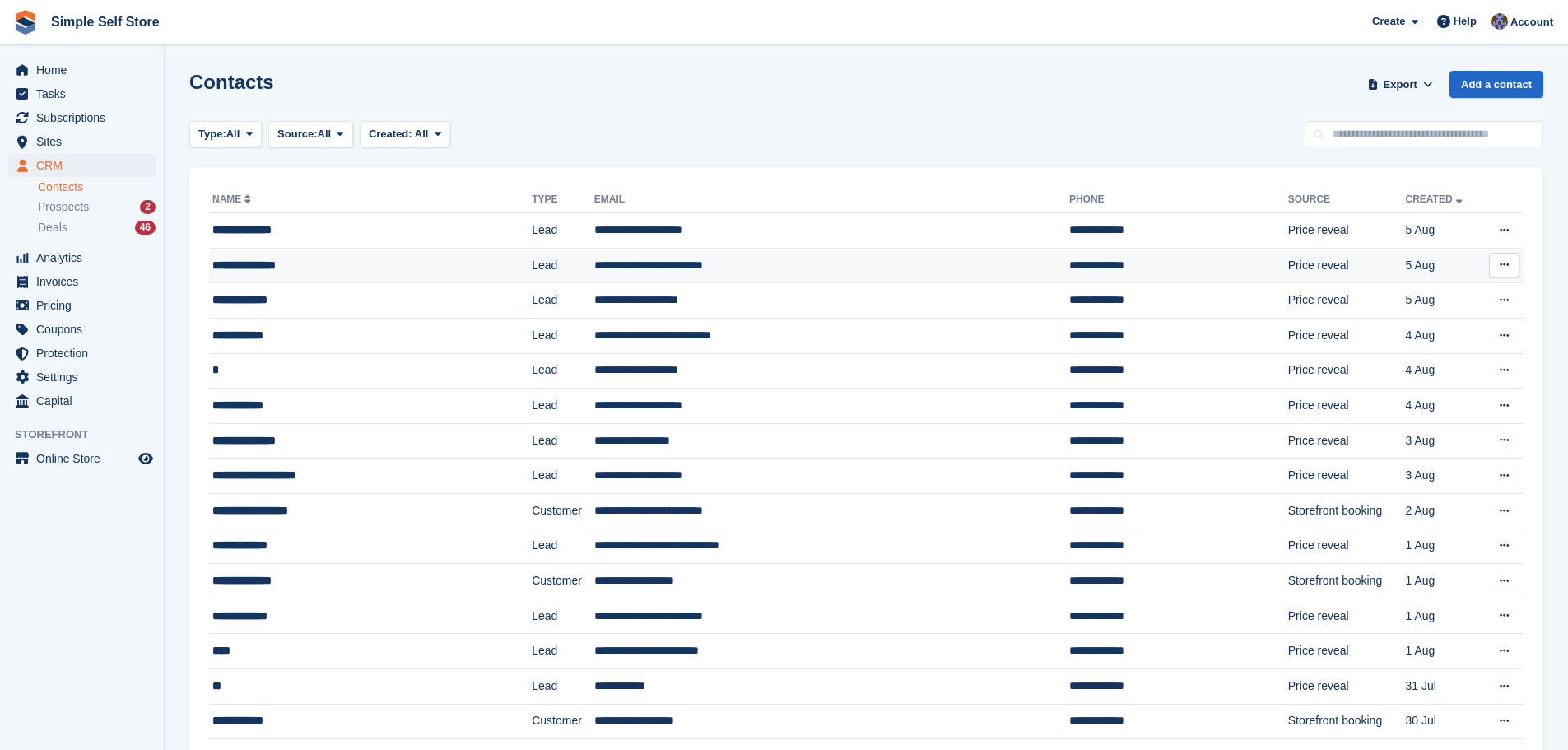 click on "**********" at bounding box center (831, 265) 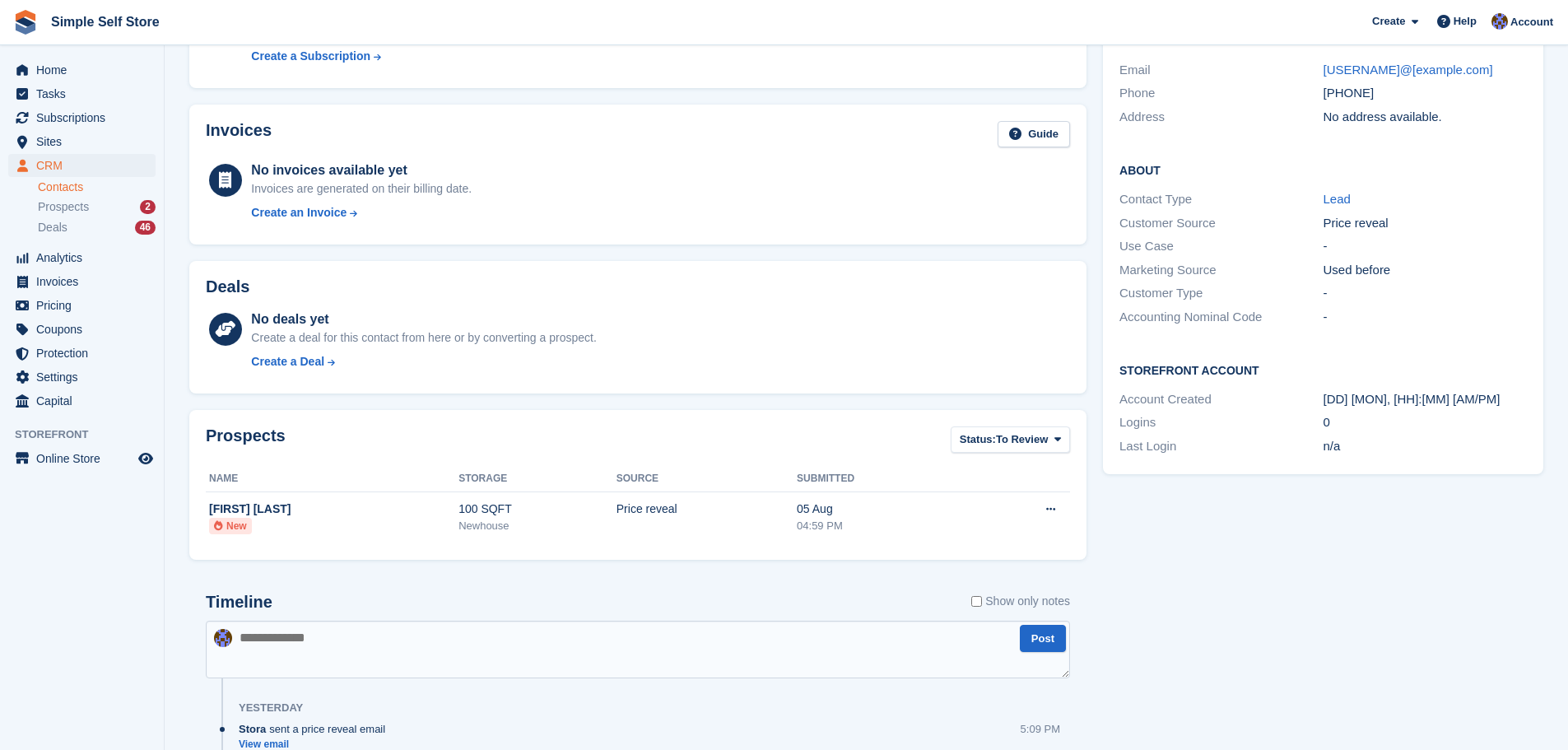 scroll, scrollTop: 0, scrollLeft: 0, axis: both 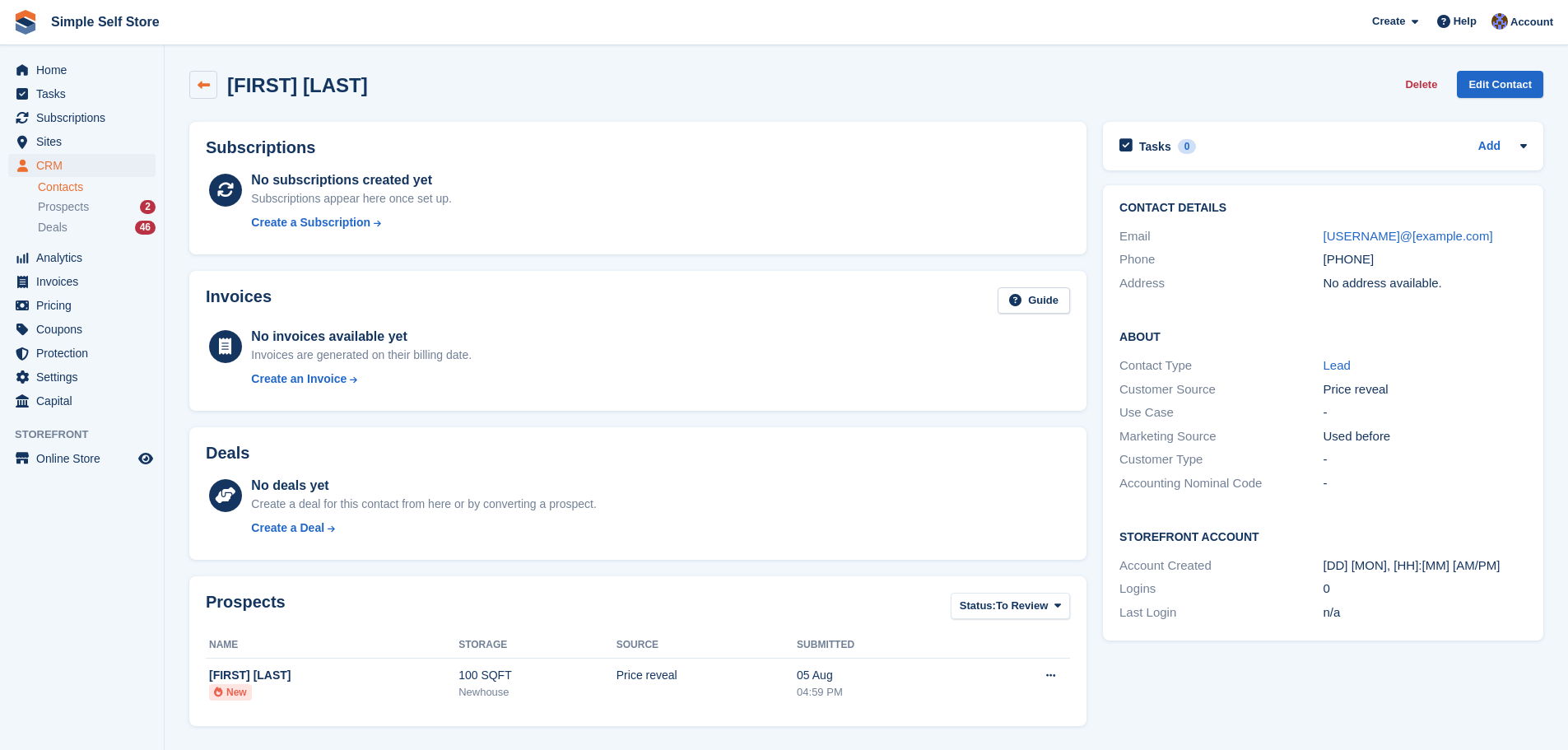 click at bounding box center (203, 85) 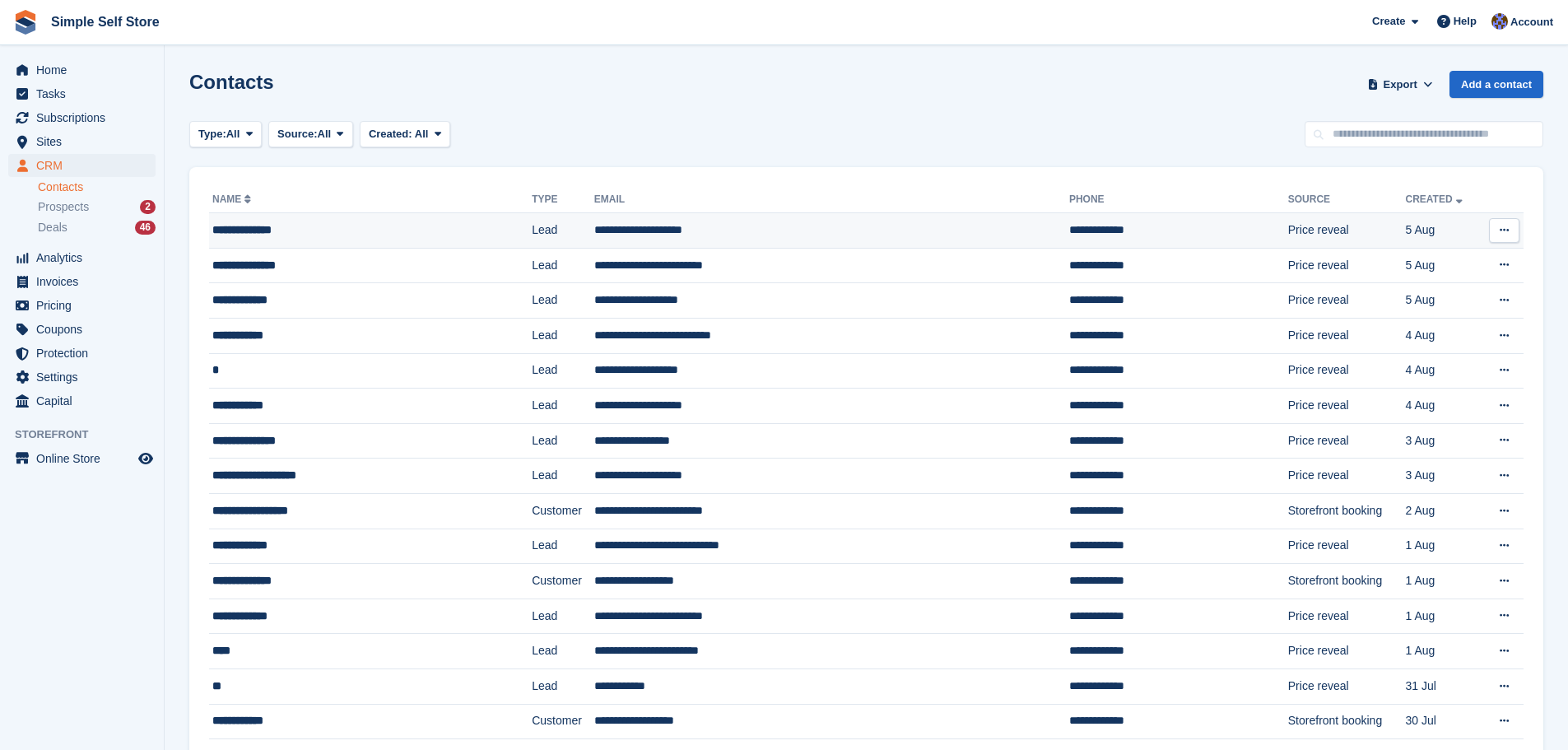 click on "**********" at bounding box center [831, 231] 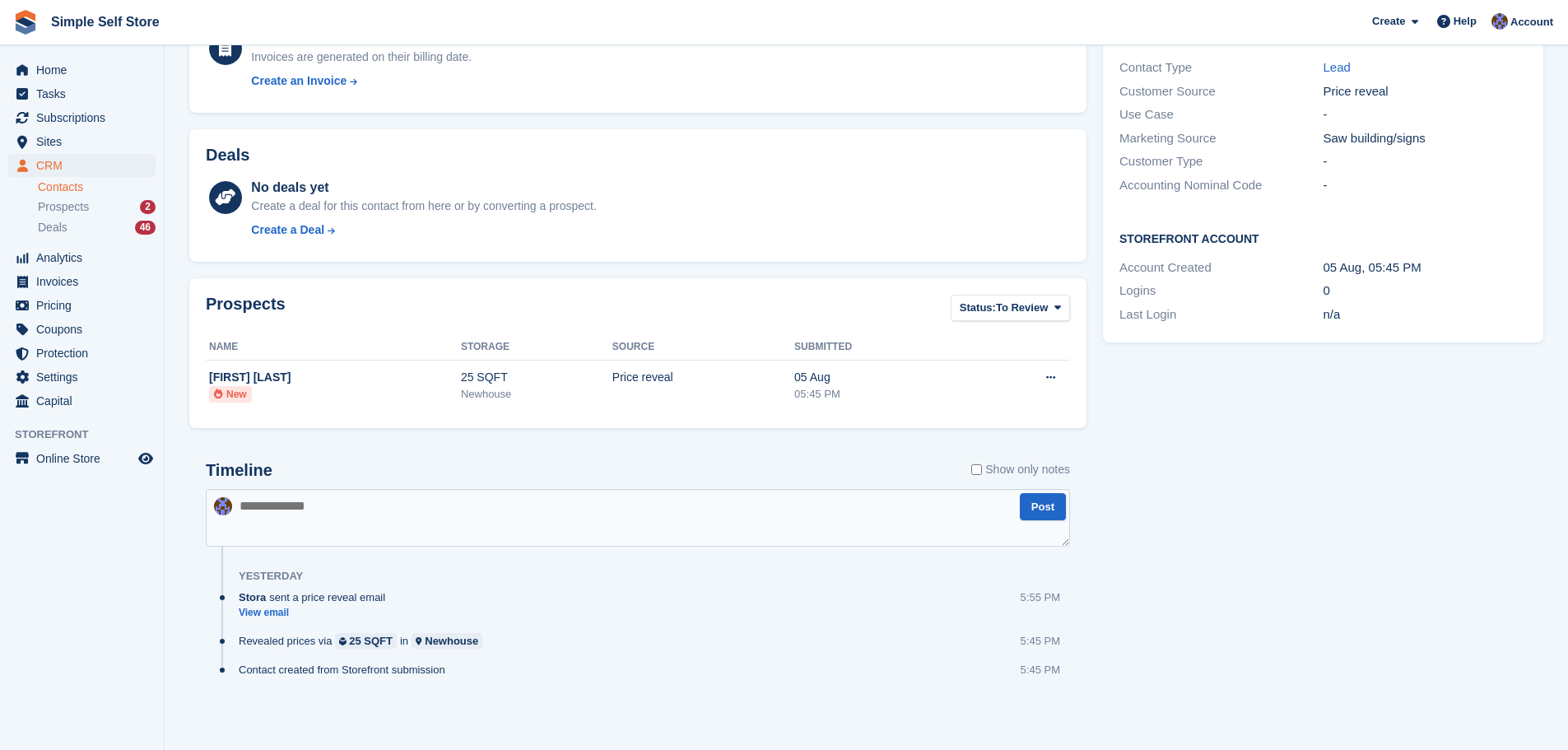scroll, scrollTop: 0, scrollLeft: 0, axis: both 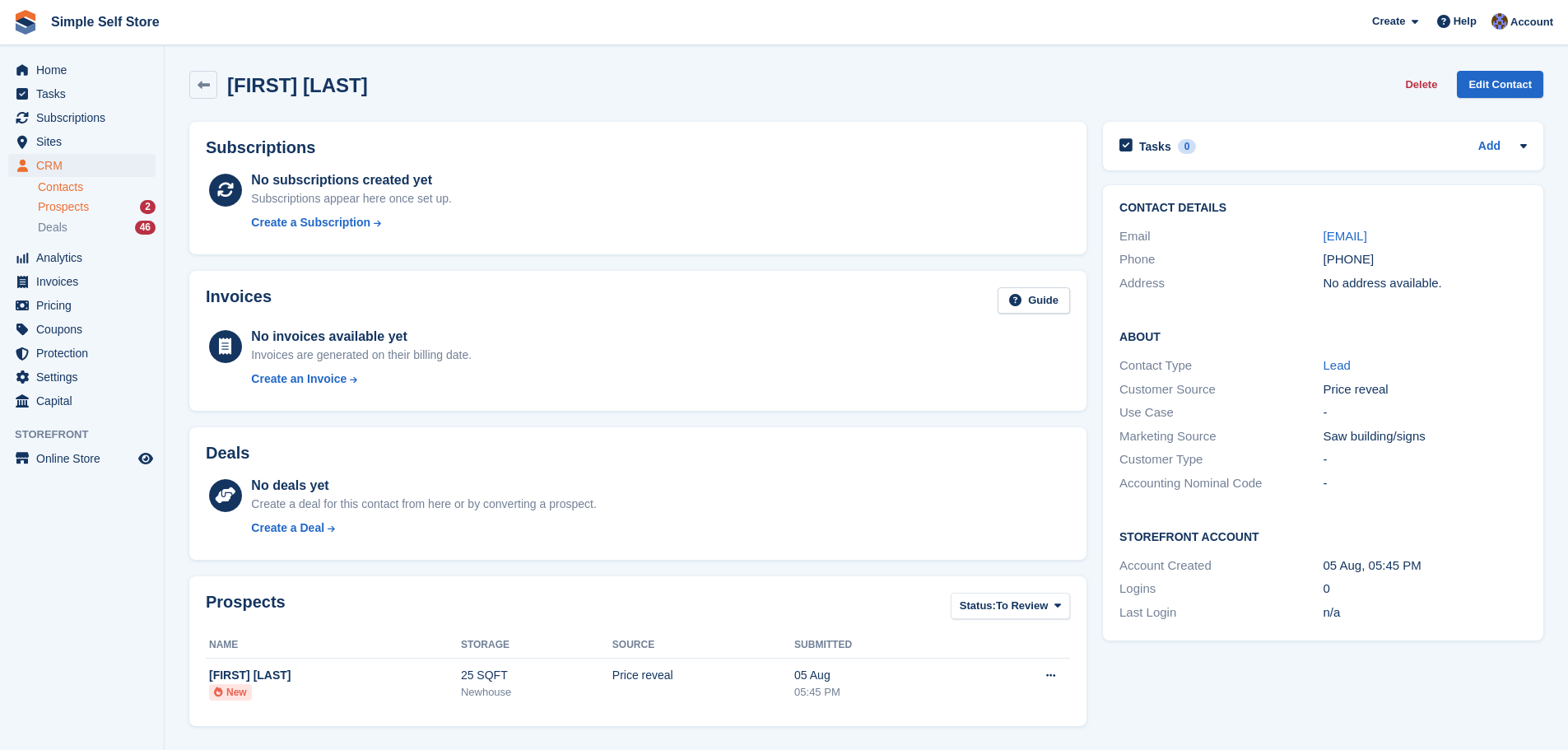 click on "Prospects" at bounding box center [63, 207] 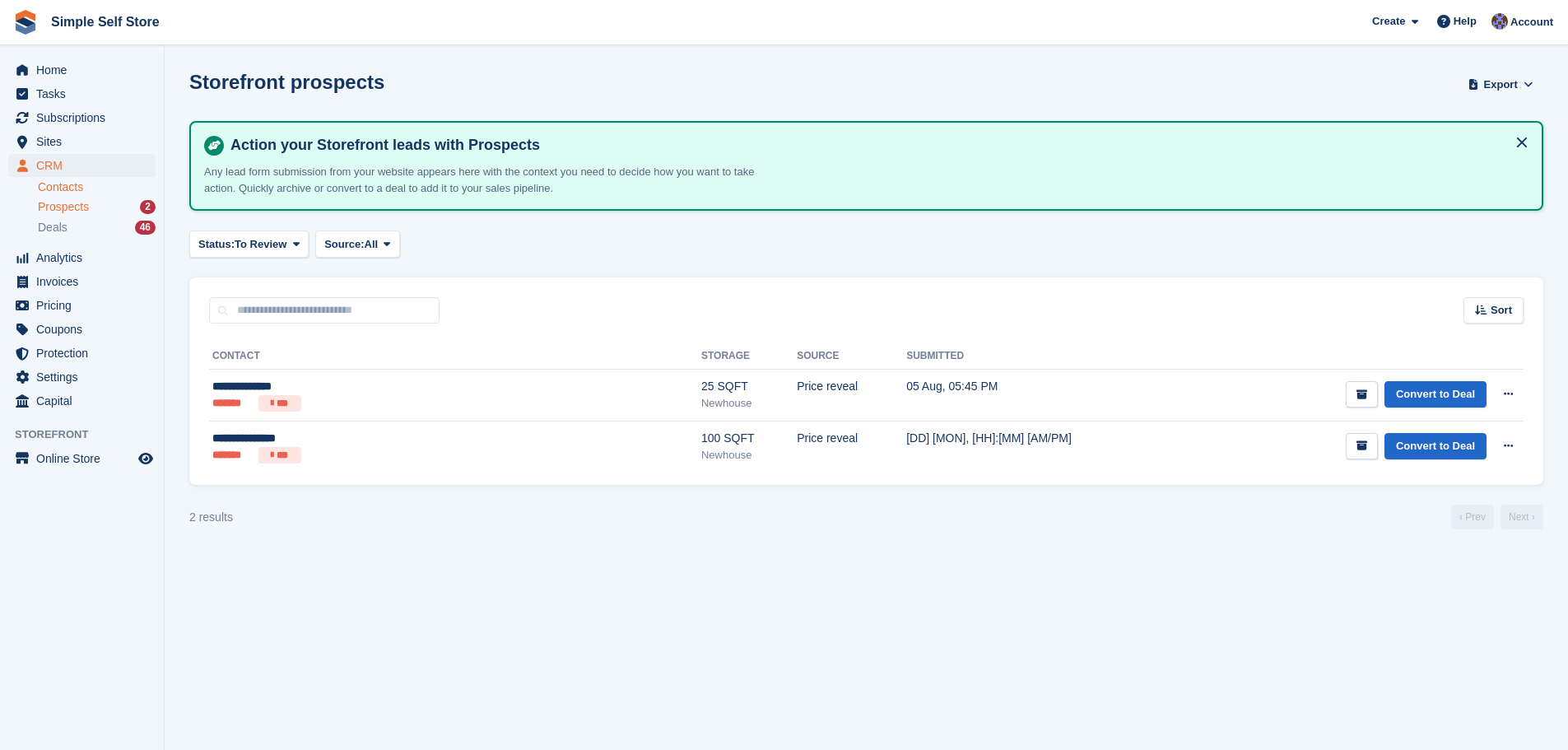 click on "Contacts" at bounding box center [96, 187] 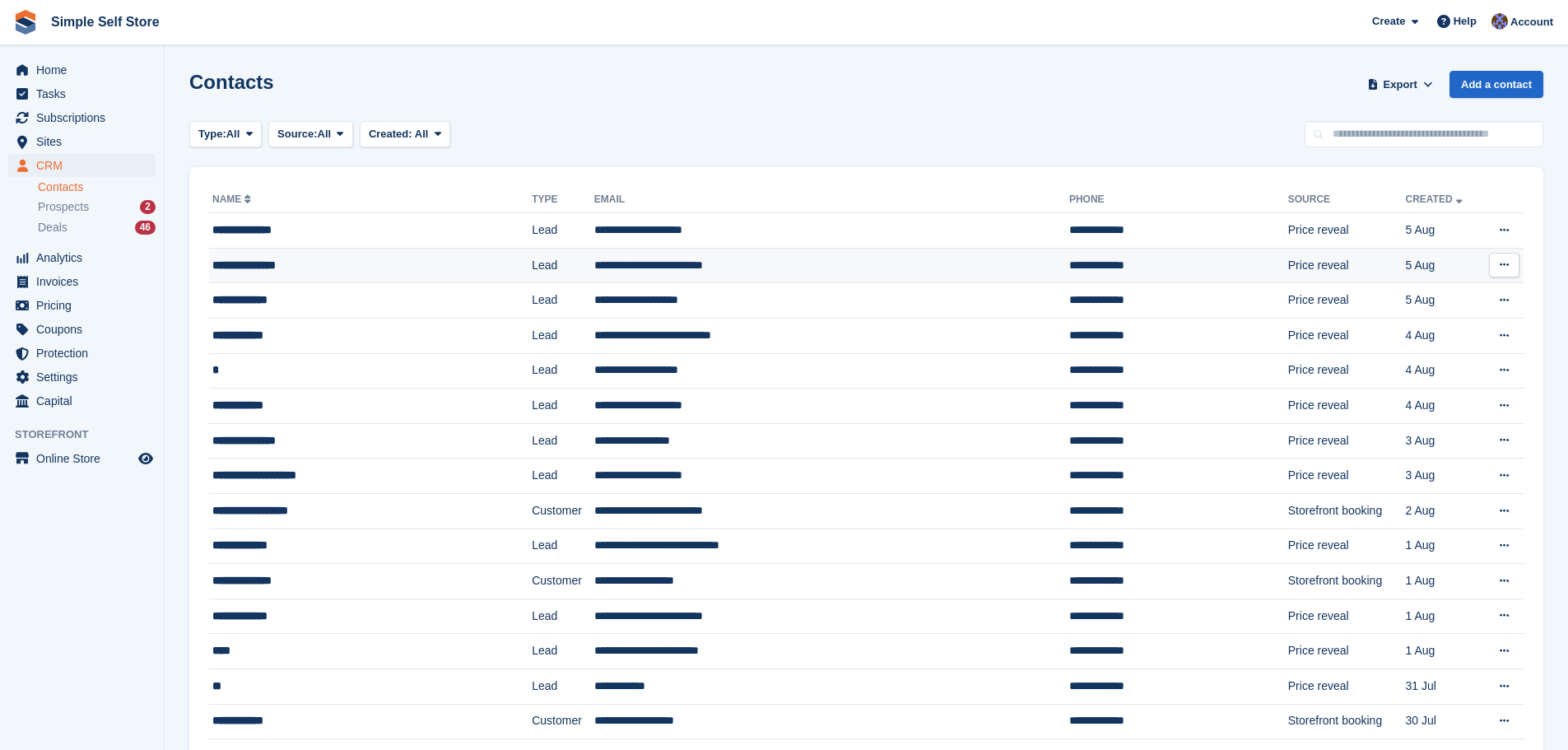 click on "**********" at bounding box center (1179, 265) 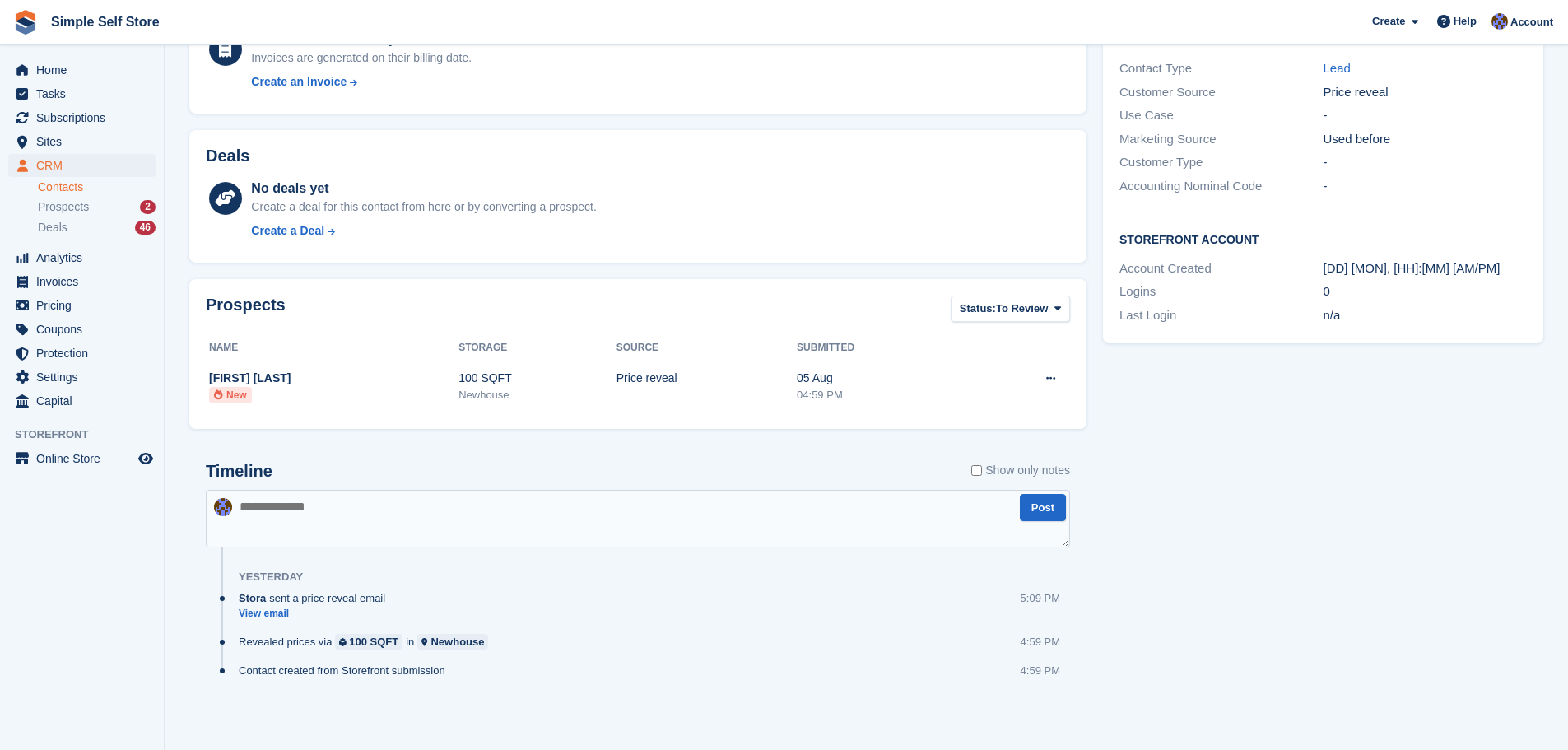 scroll, scrollTop: 298, scrollLeft: 0, axis: vertical 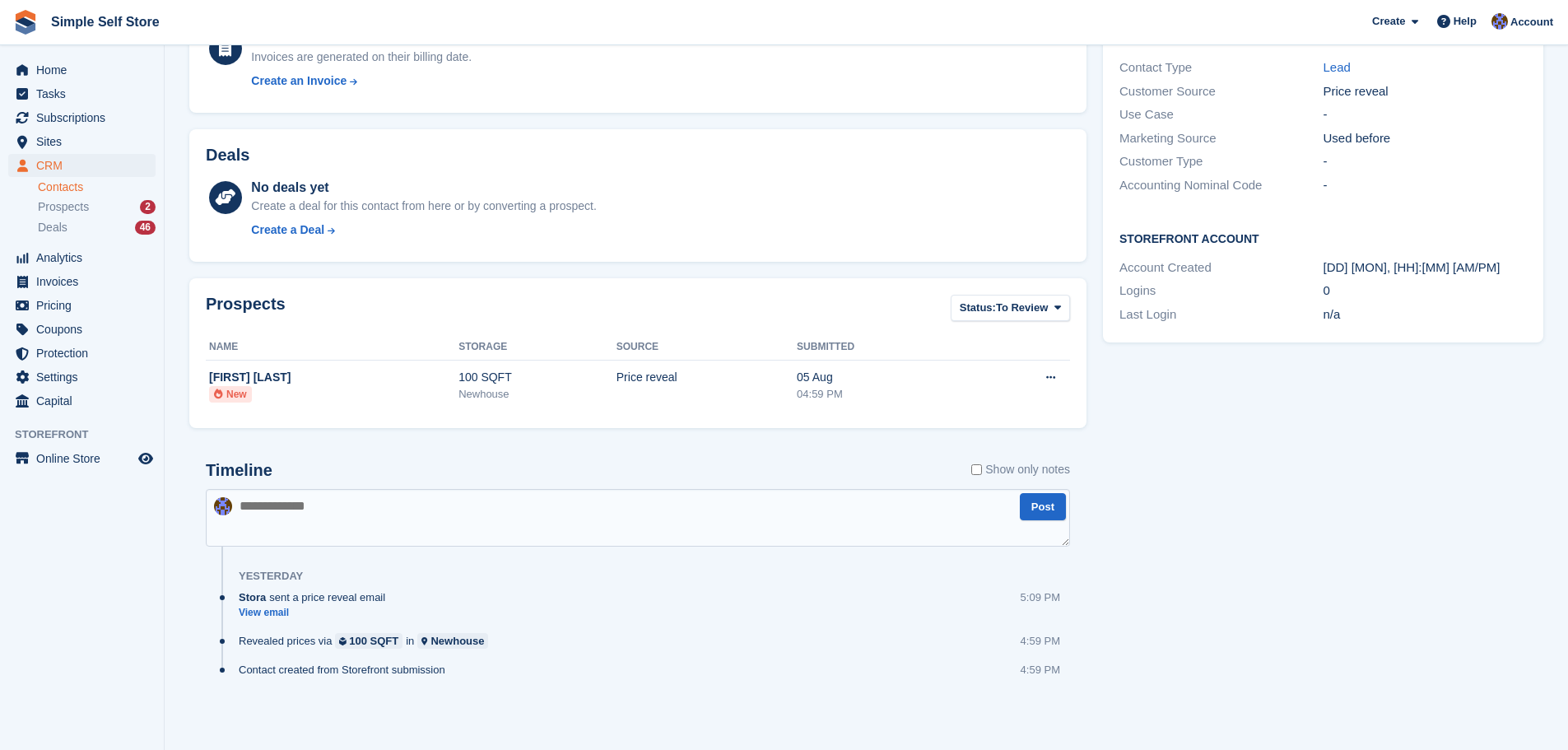 drag, startPoint x: 278, startPoint y: 540, endPoint x: 296, endPoint y: 532, distance: 19.697716 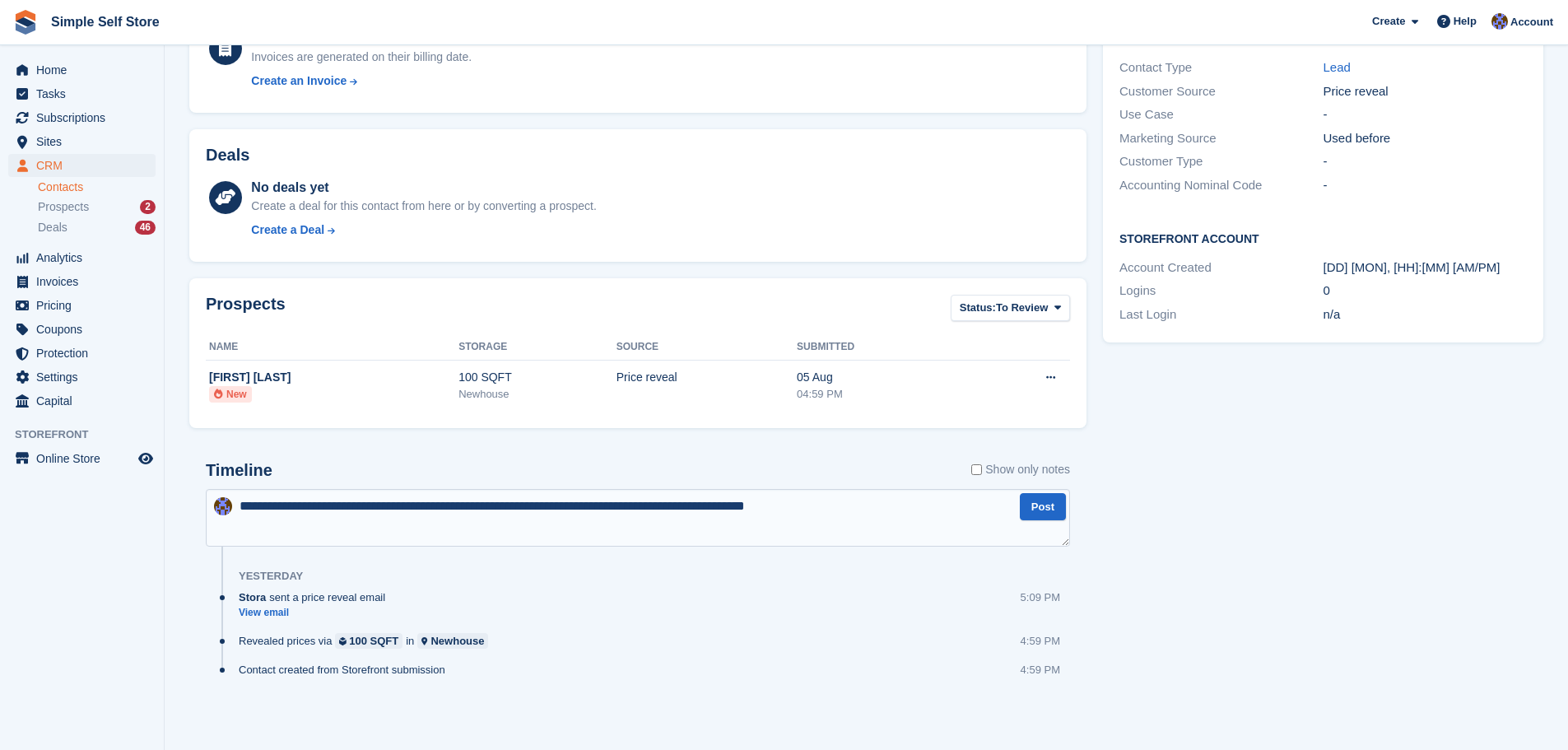 type on "**********" 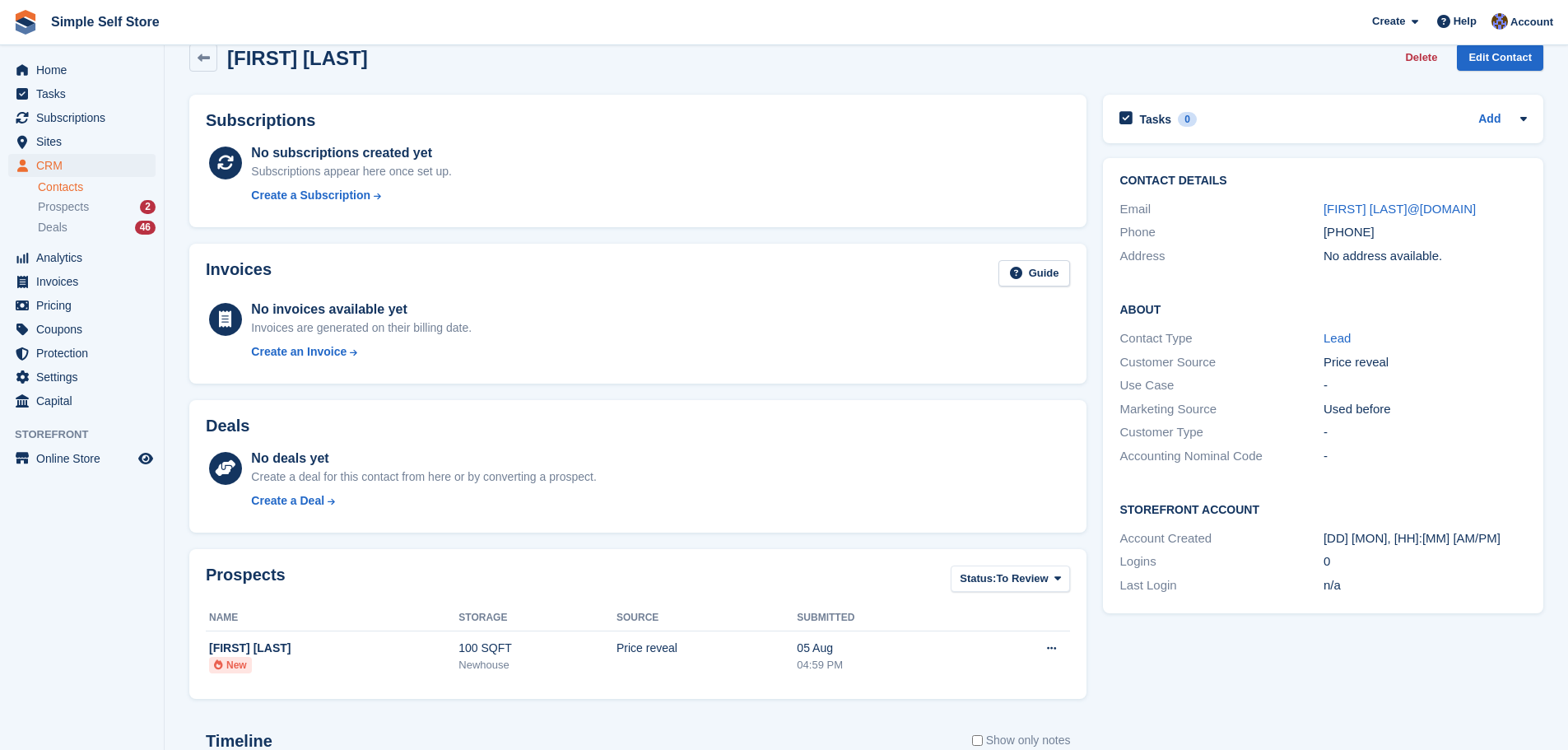 scroll, scrollTop: 0, scrollLeft: 0, axis: both 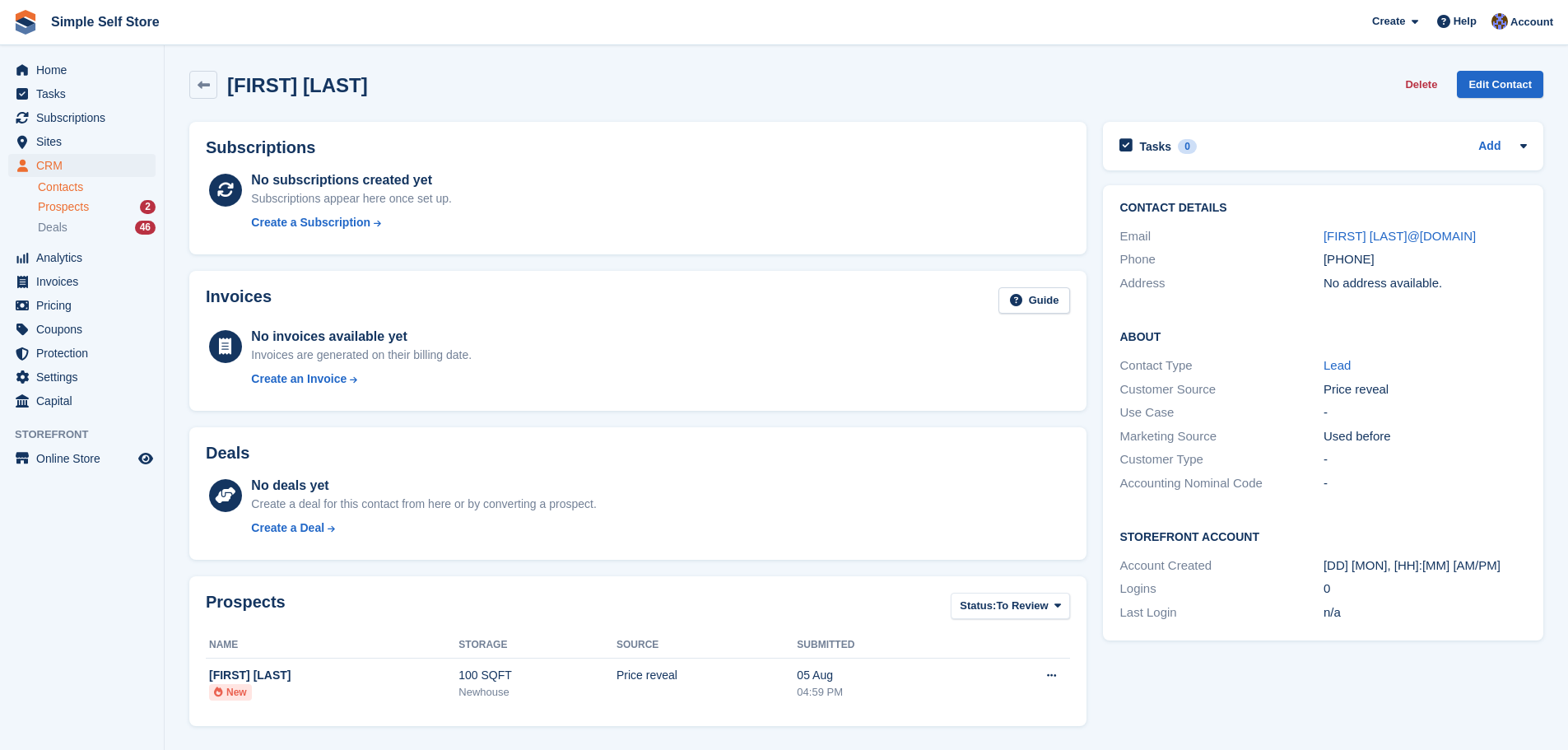 click on "Prospects" at bounding box center [63, 207] 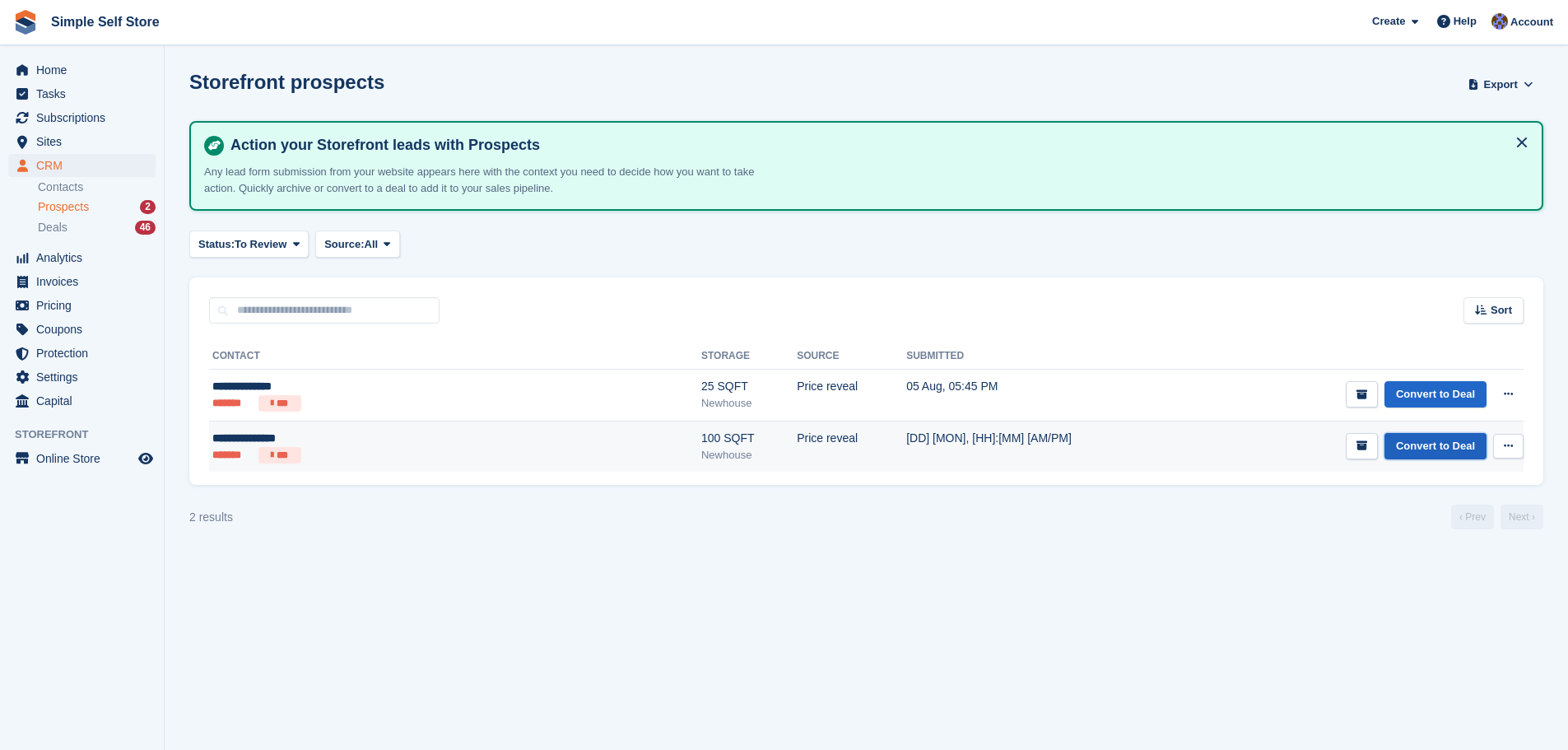 click on "Convert to Deal" at bounding box center (1435, 446) 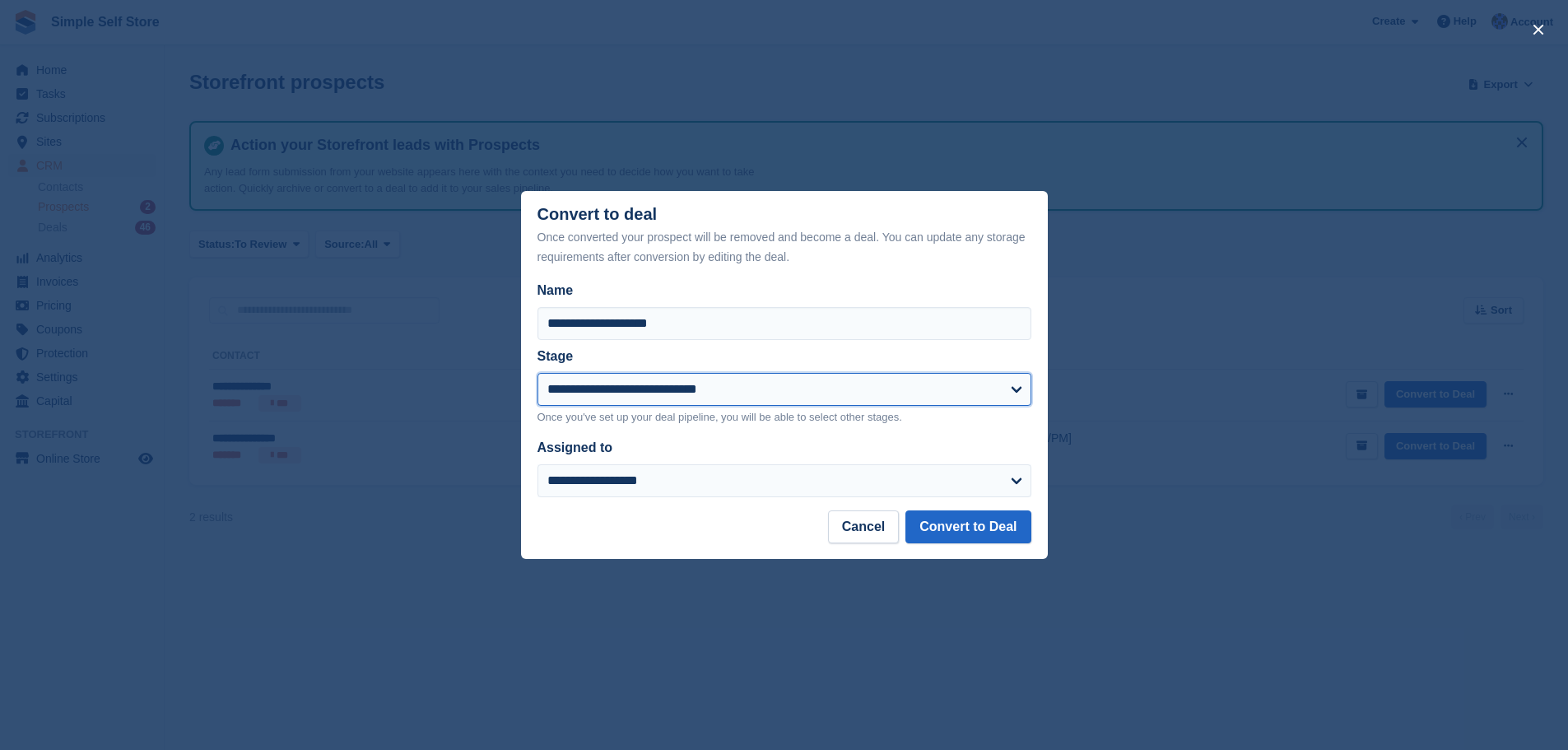 click on "**********" at bounding box center [784, 389] 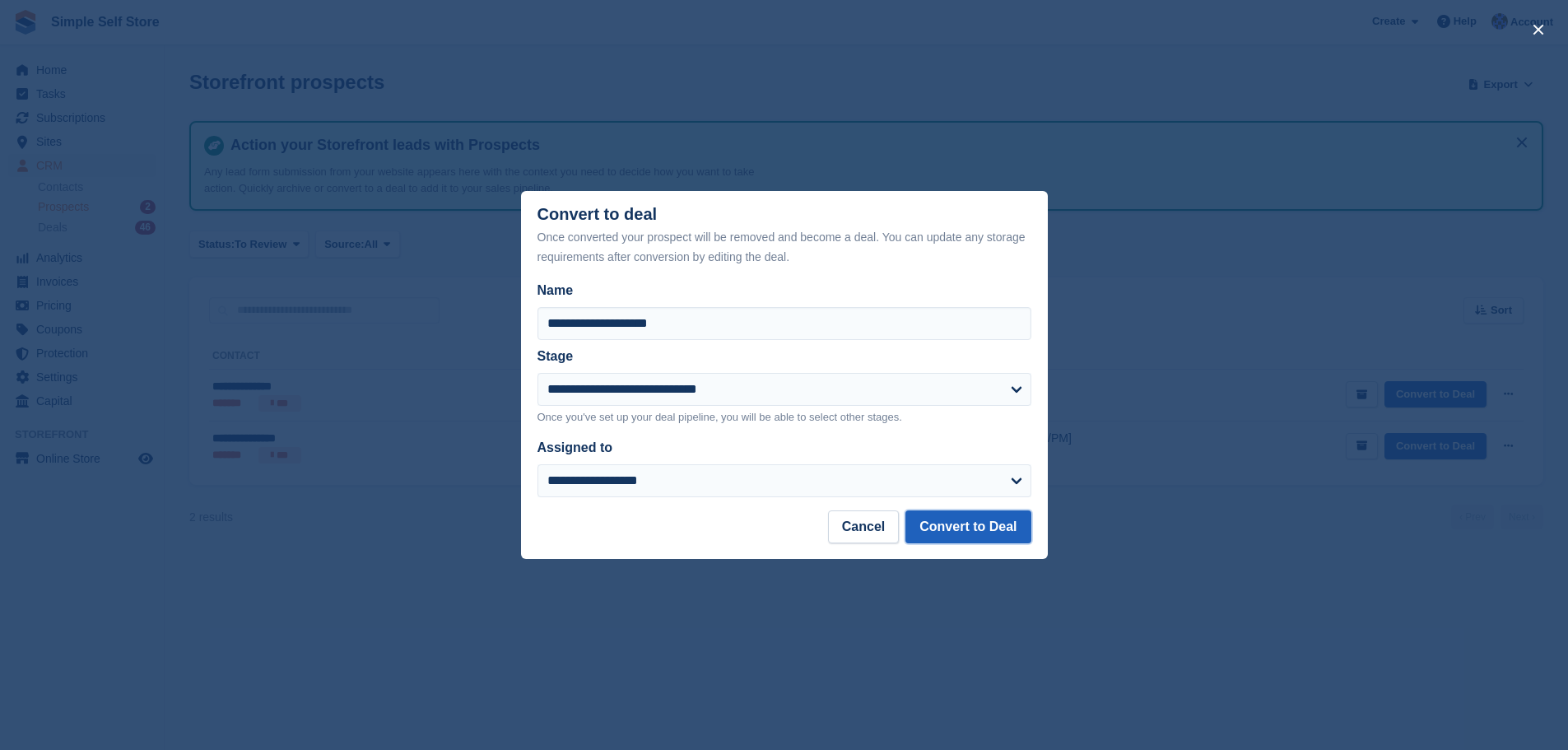 click on "Convert to Deal" at bounding box center [968, 527] 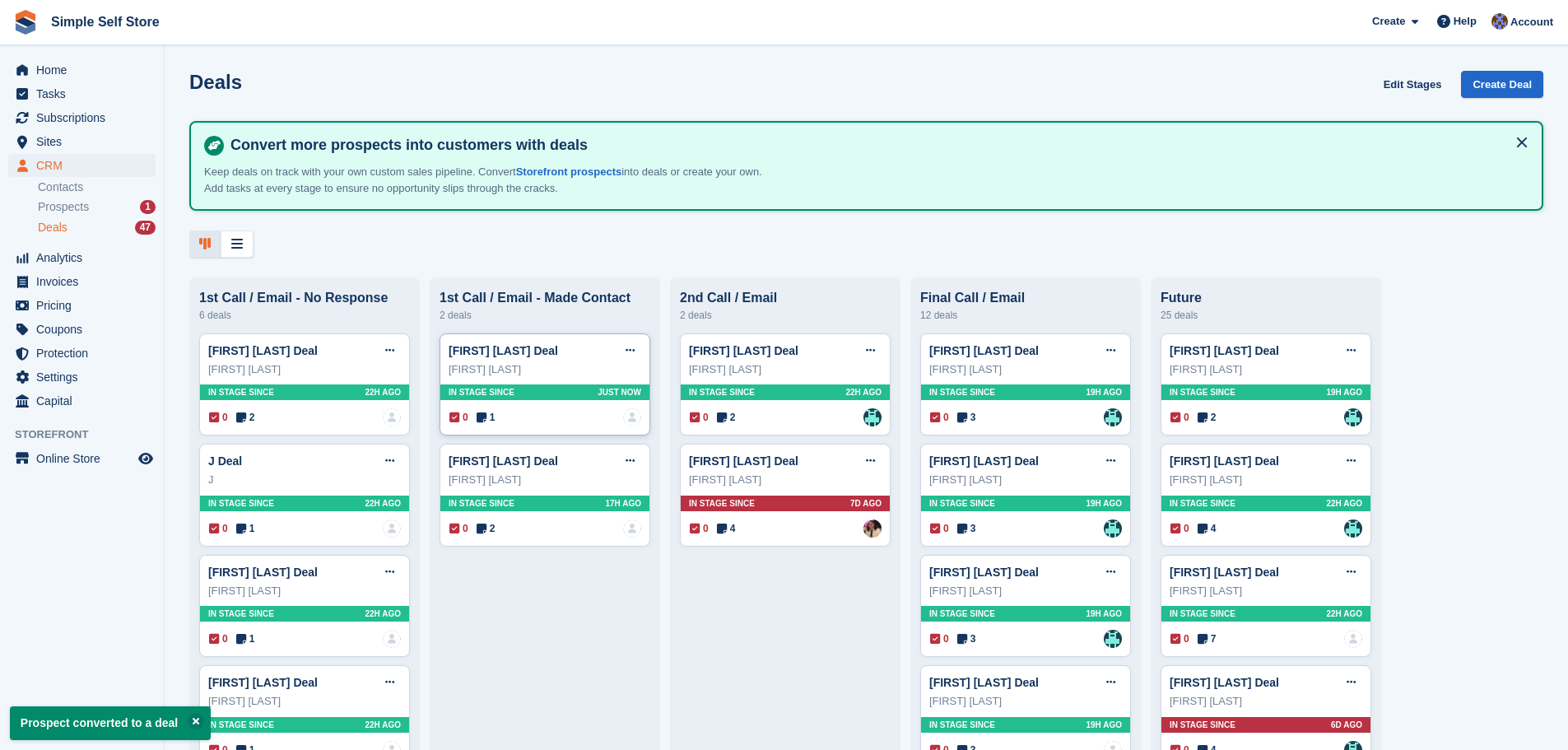 click on "Gerry McMonagle Deal
Edit deal
Mark as won
Mark as lost
Delete deal" at bounding box center [545, 351] 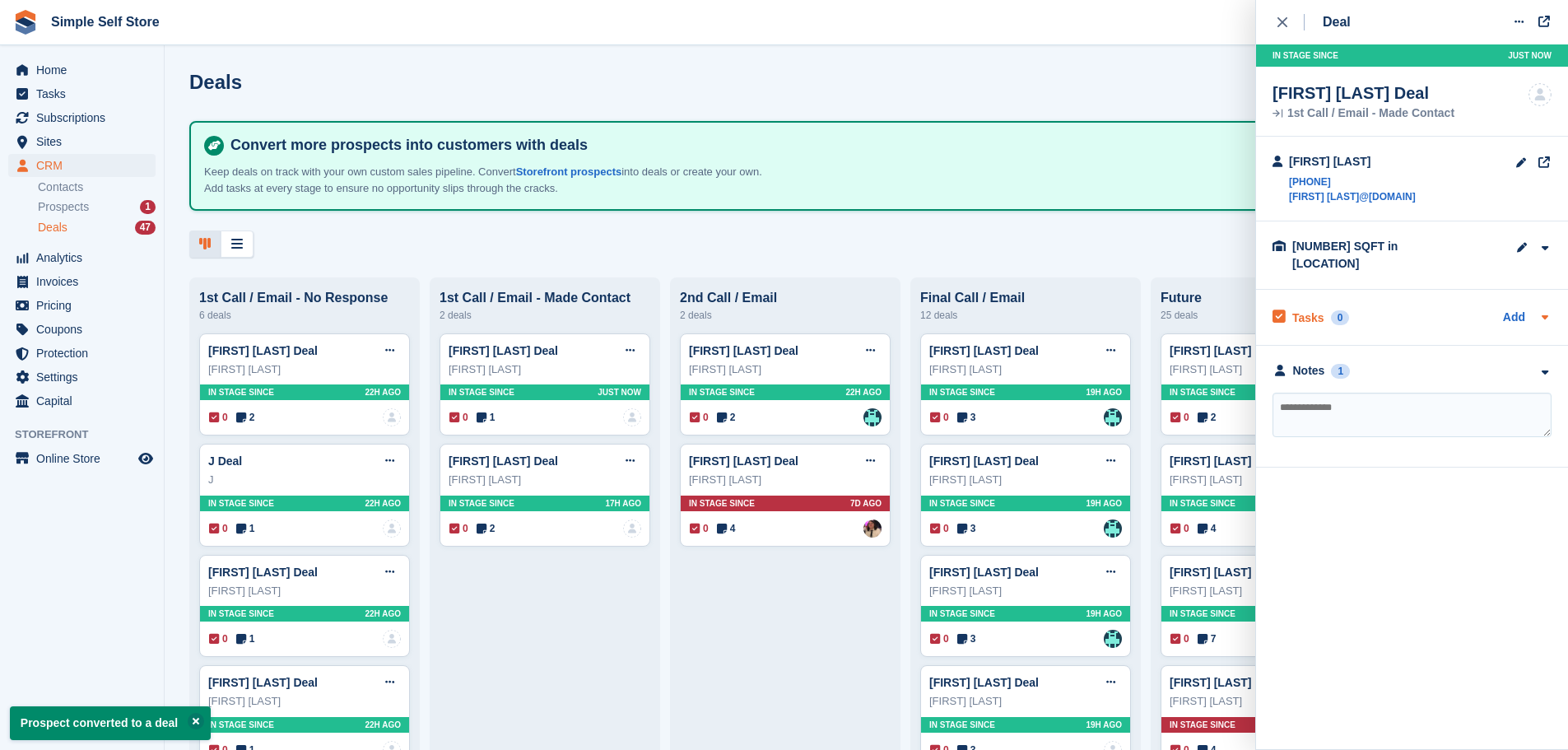 click 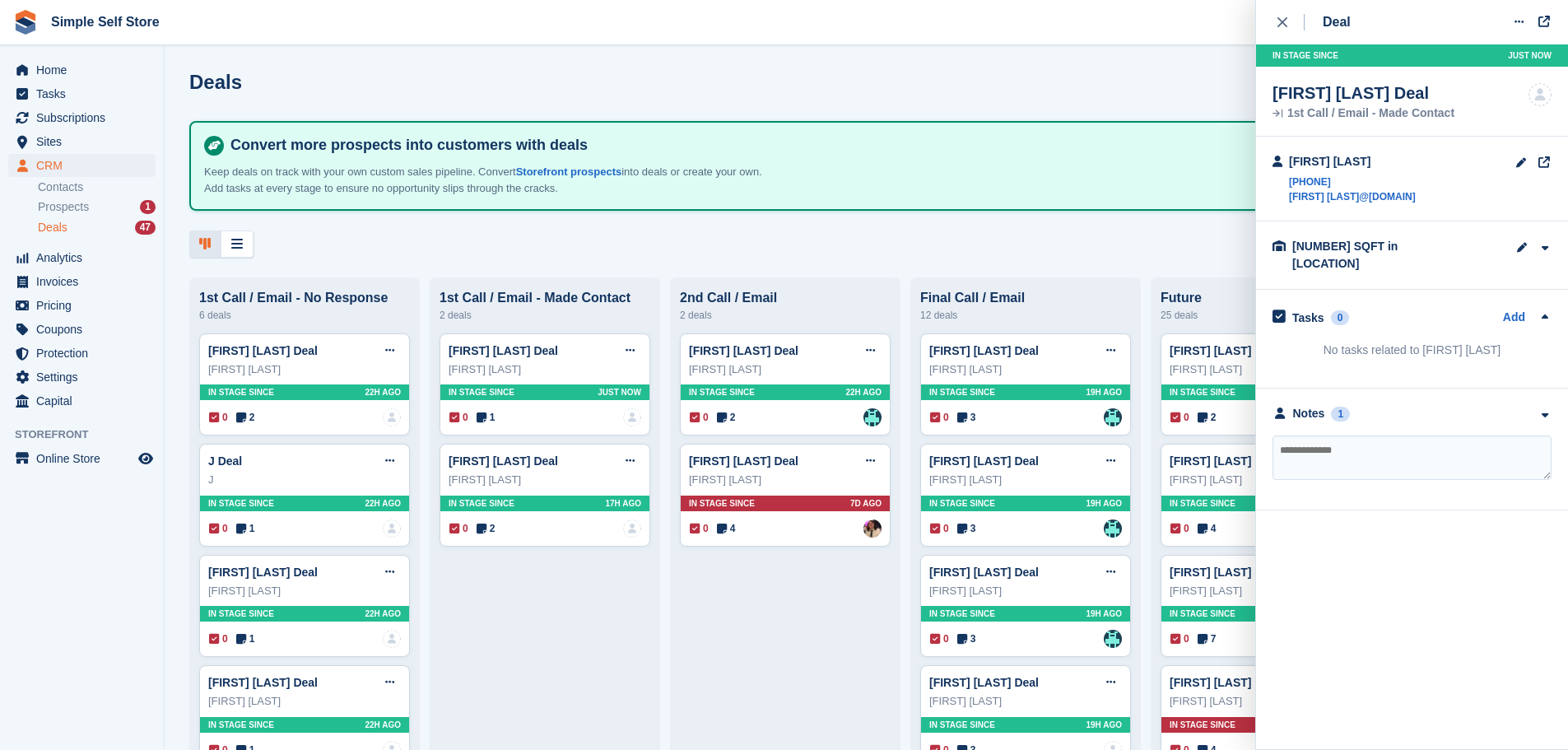click 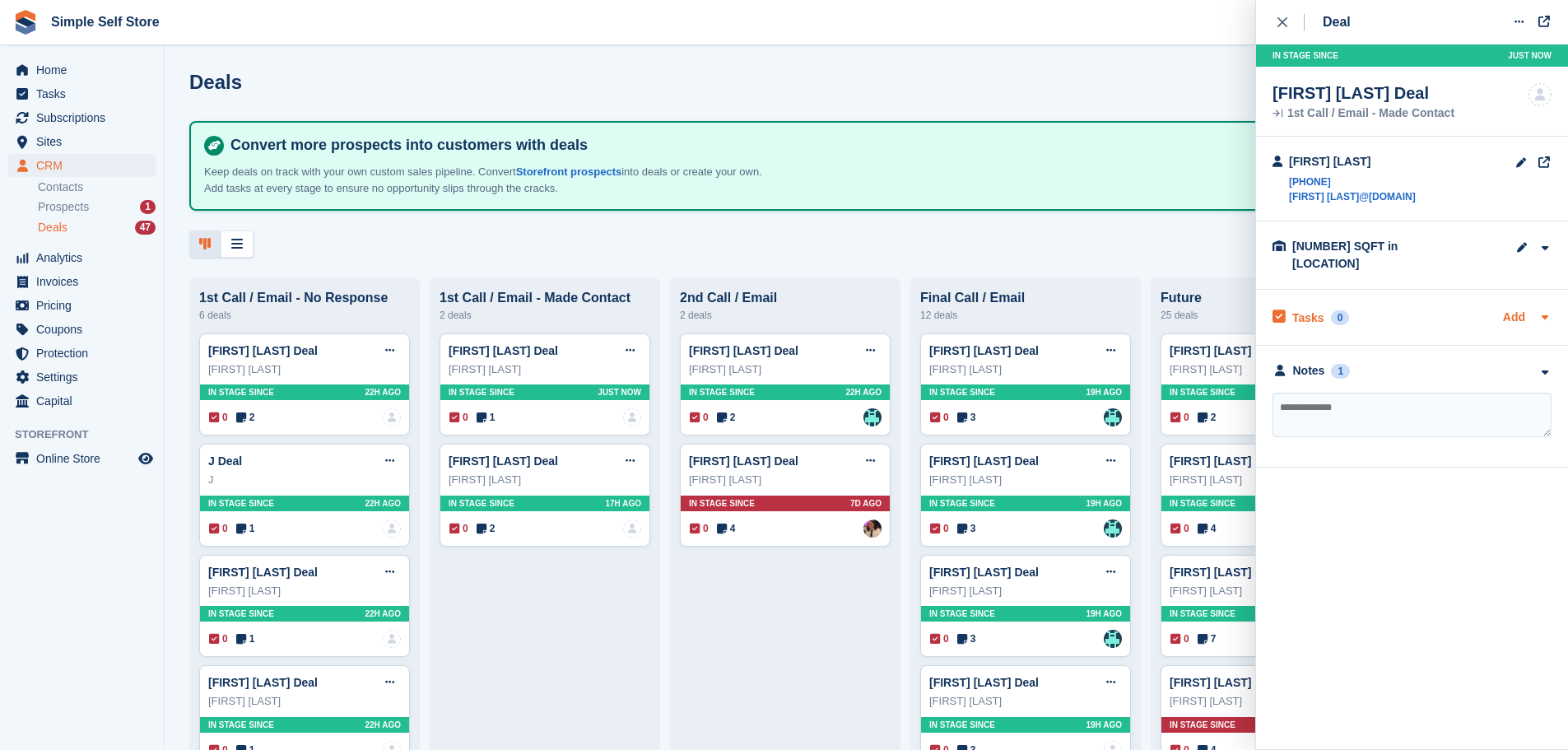click on "Add" at bounding box center [1514, 318] 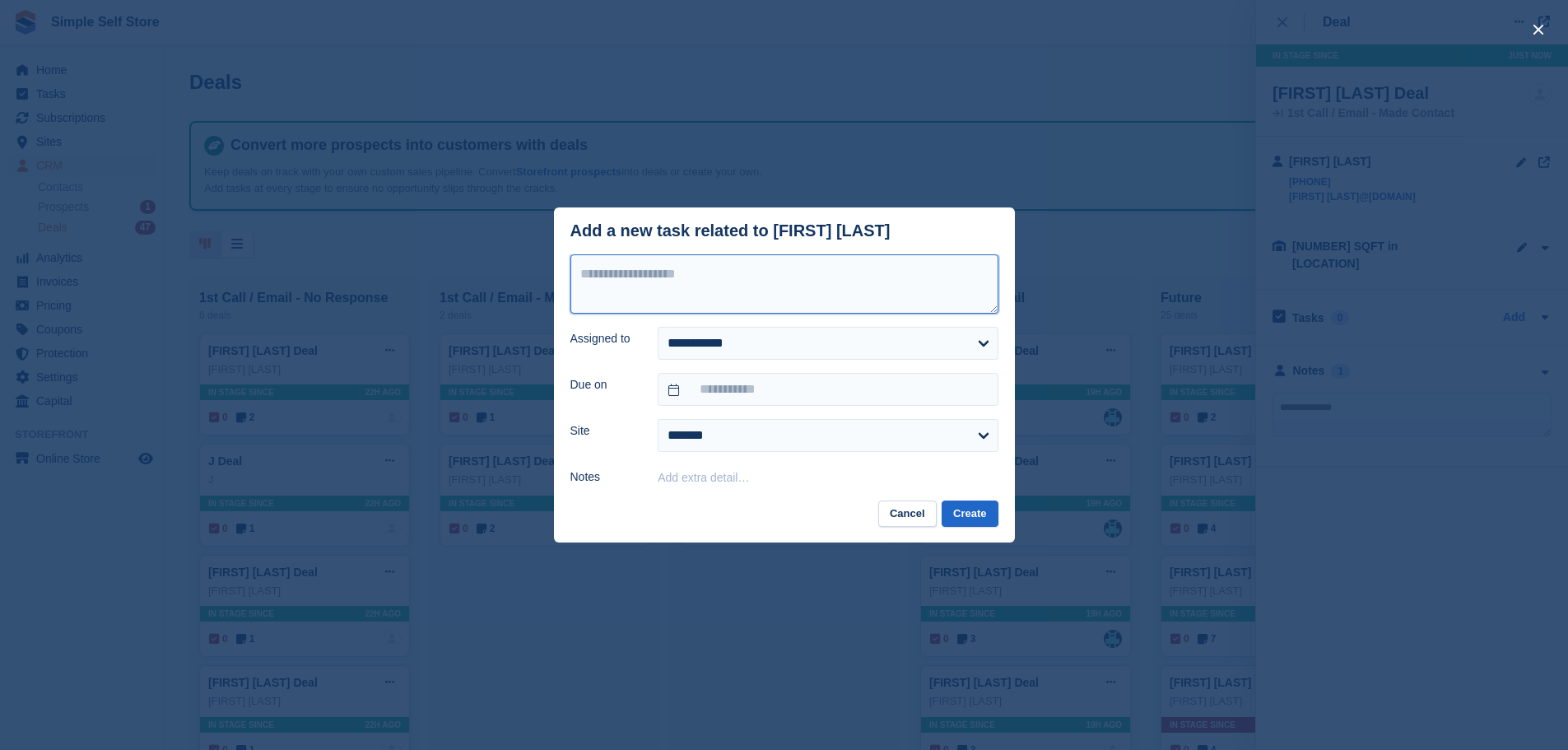 click at bounding box center (784, 284) 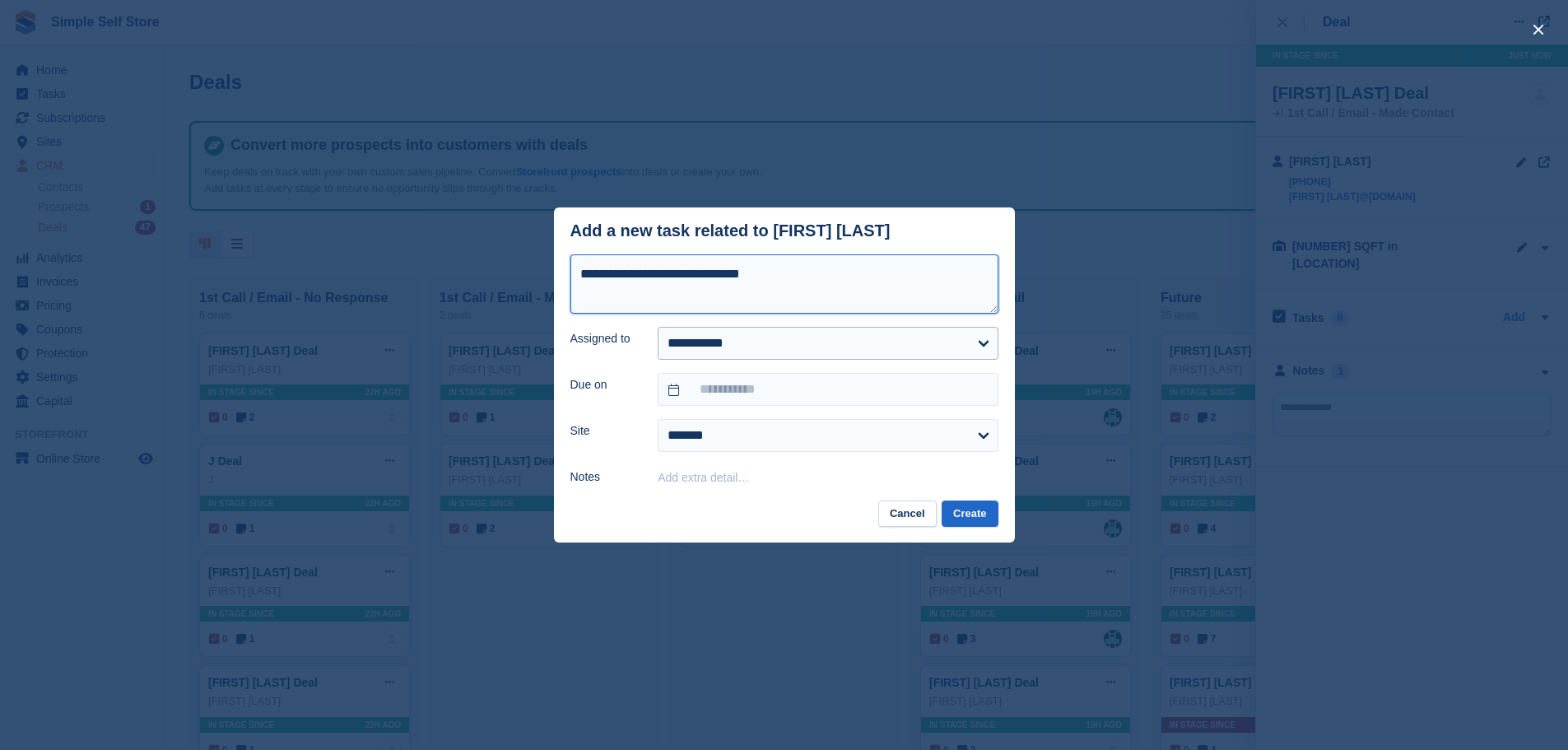 type on "**********" 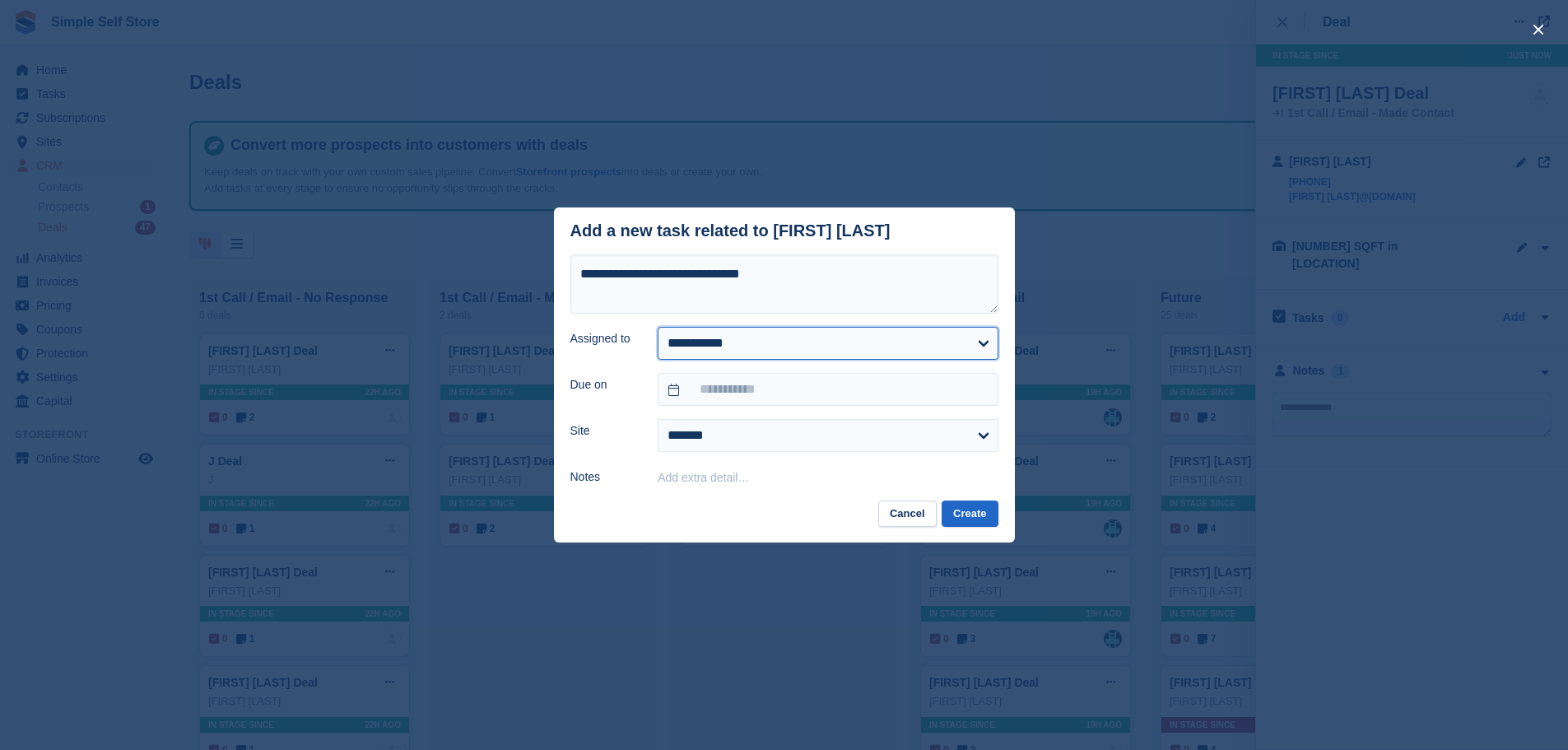 click on "**********" at bounding box center (827, 343) 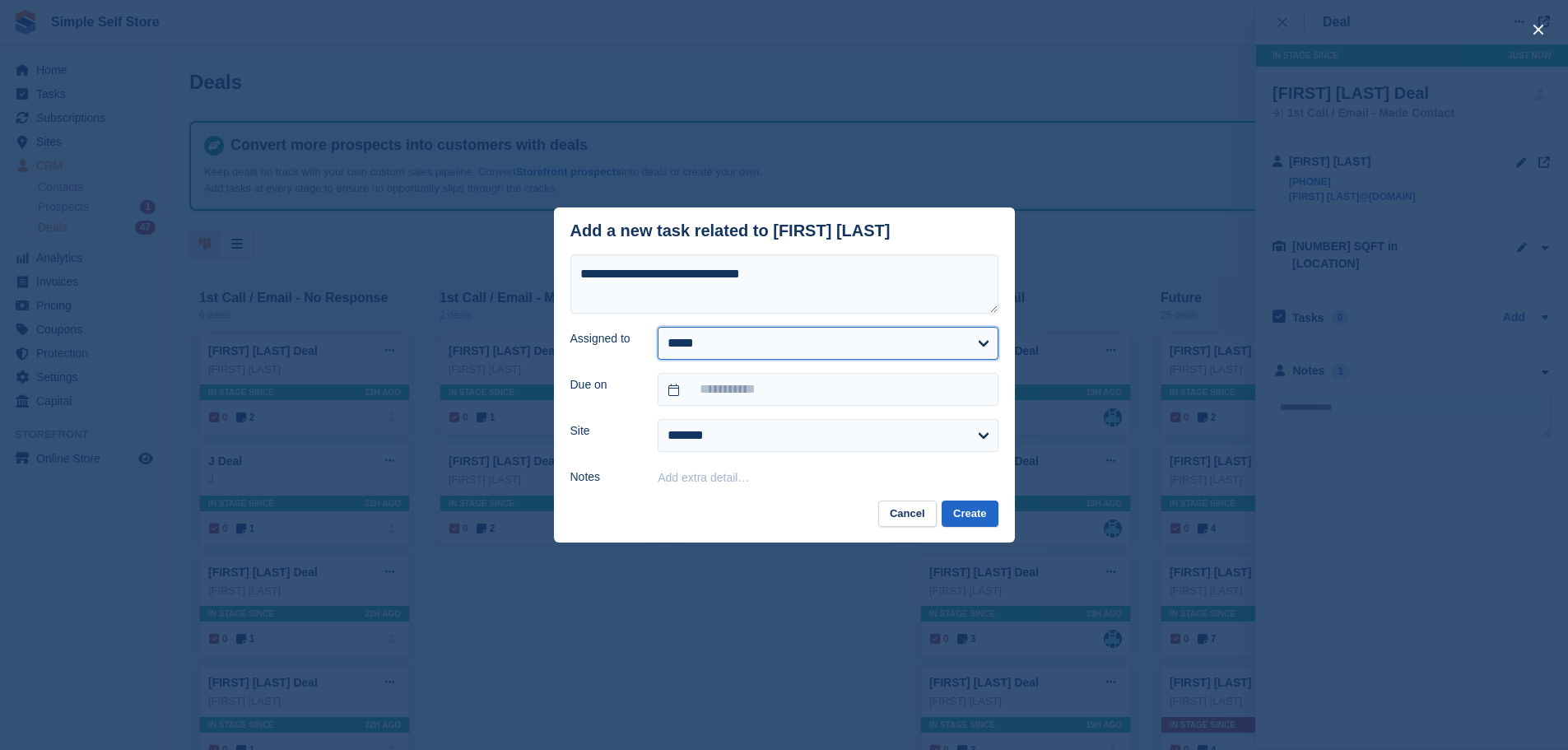 click on "**********" at bounding box center [827, 343] 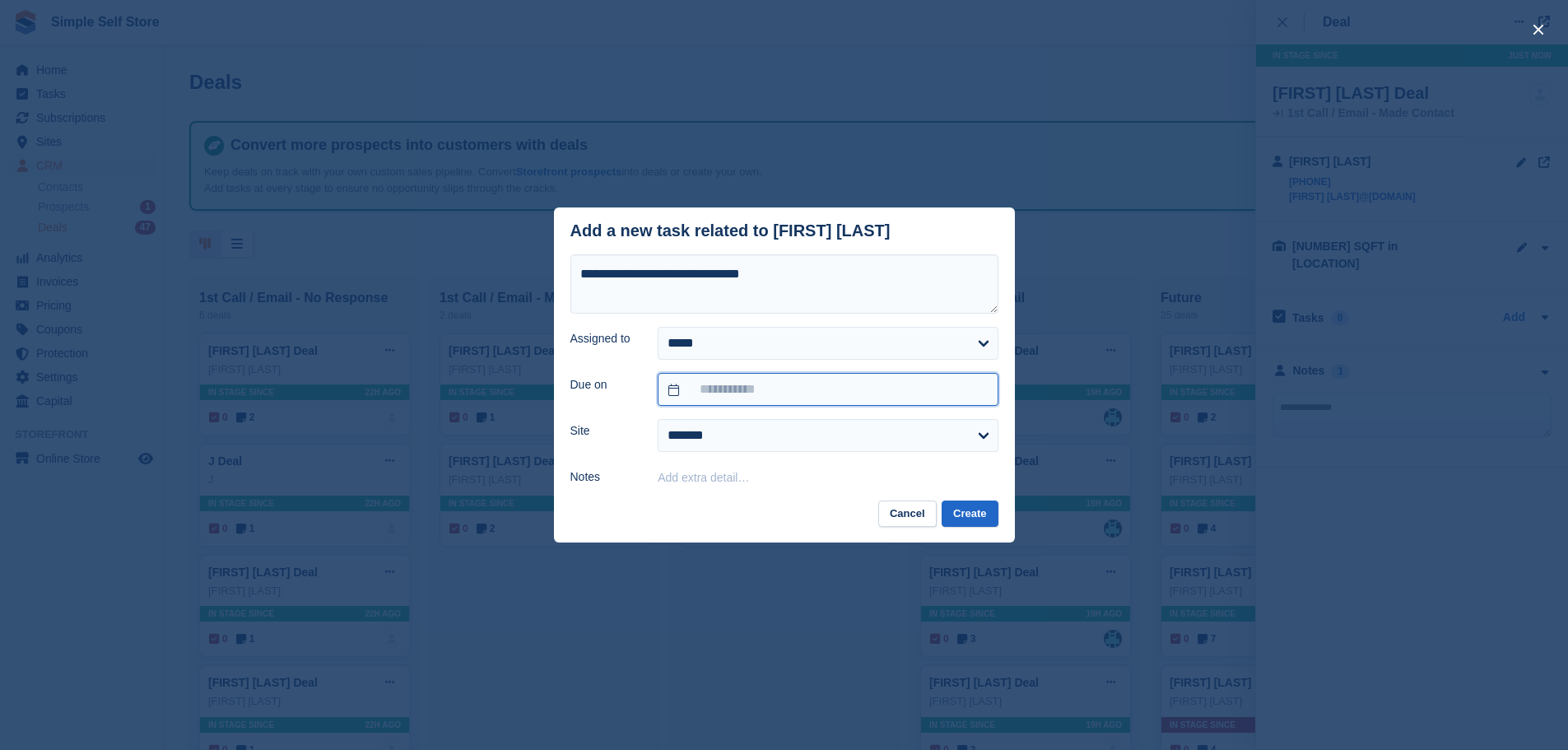 click at bounding box center (827, 389) 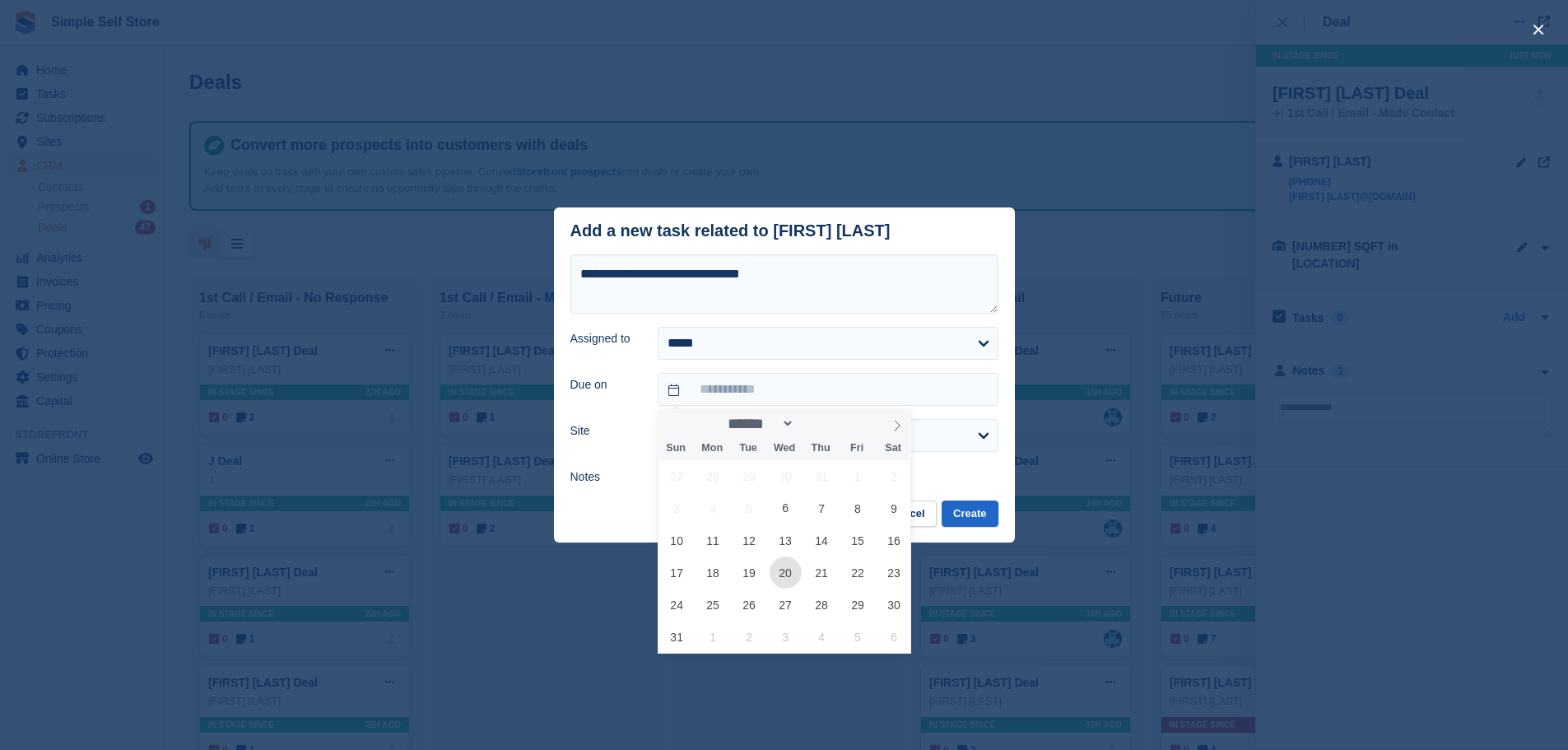 click on "20" at bounding box center (785, 572) 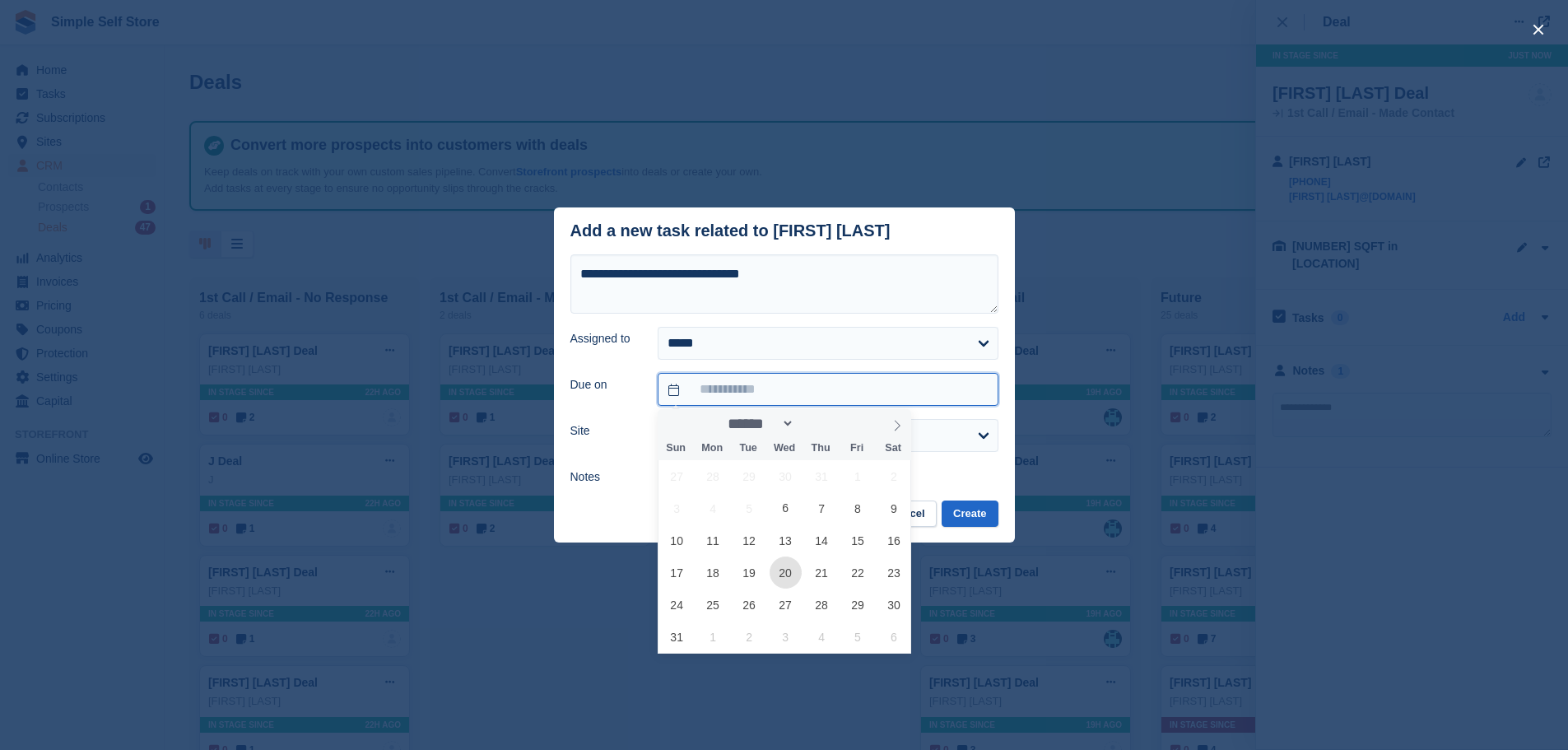 type on "**********" 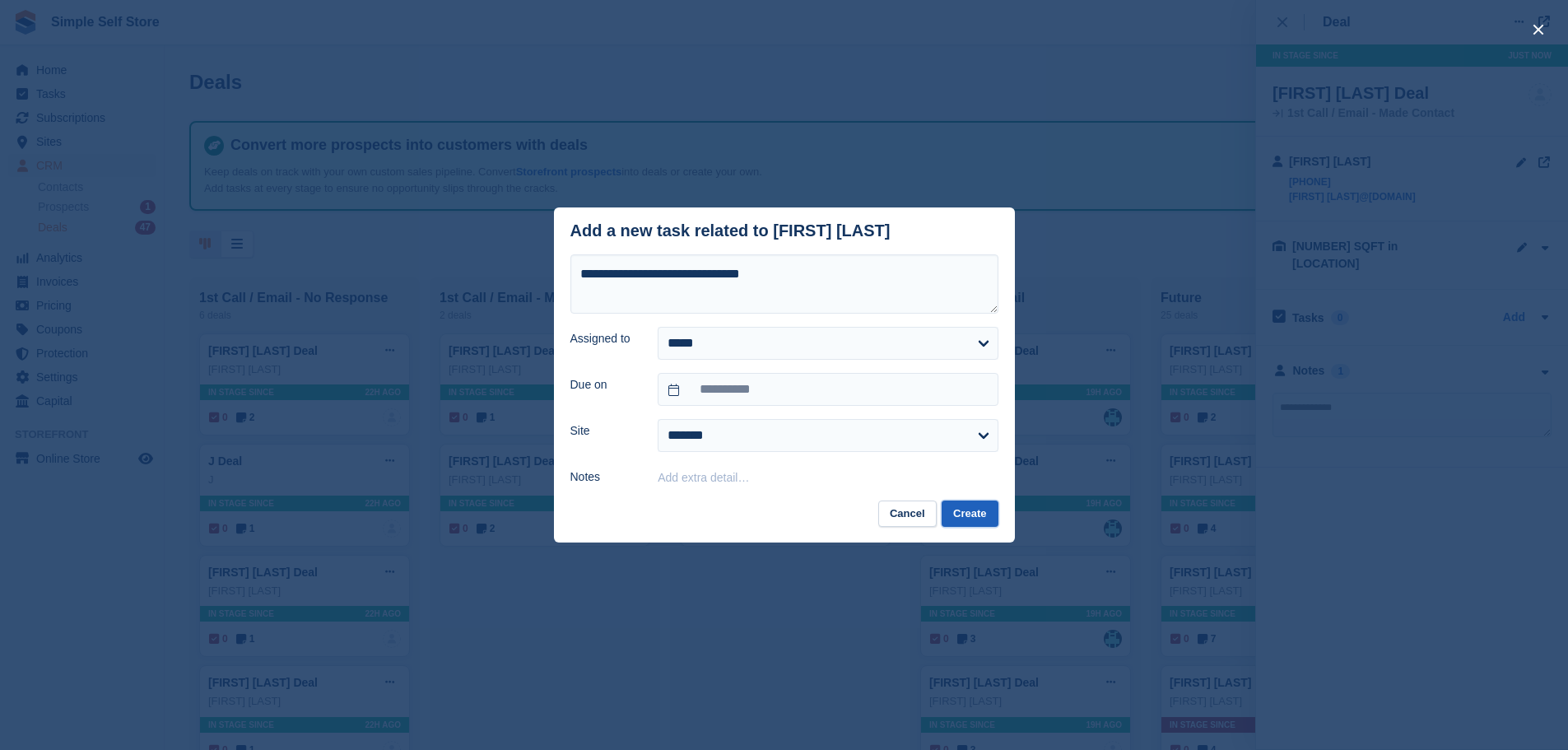 click on "Create" at bounding box center [970, 514] 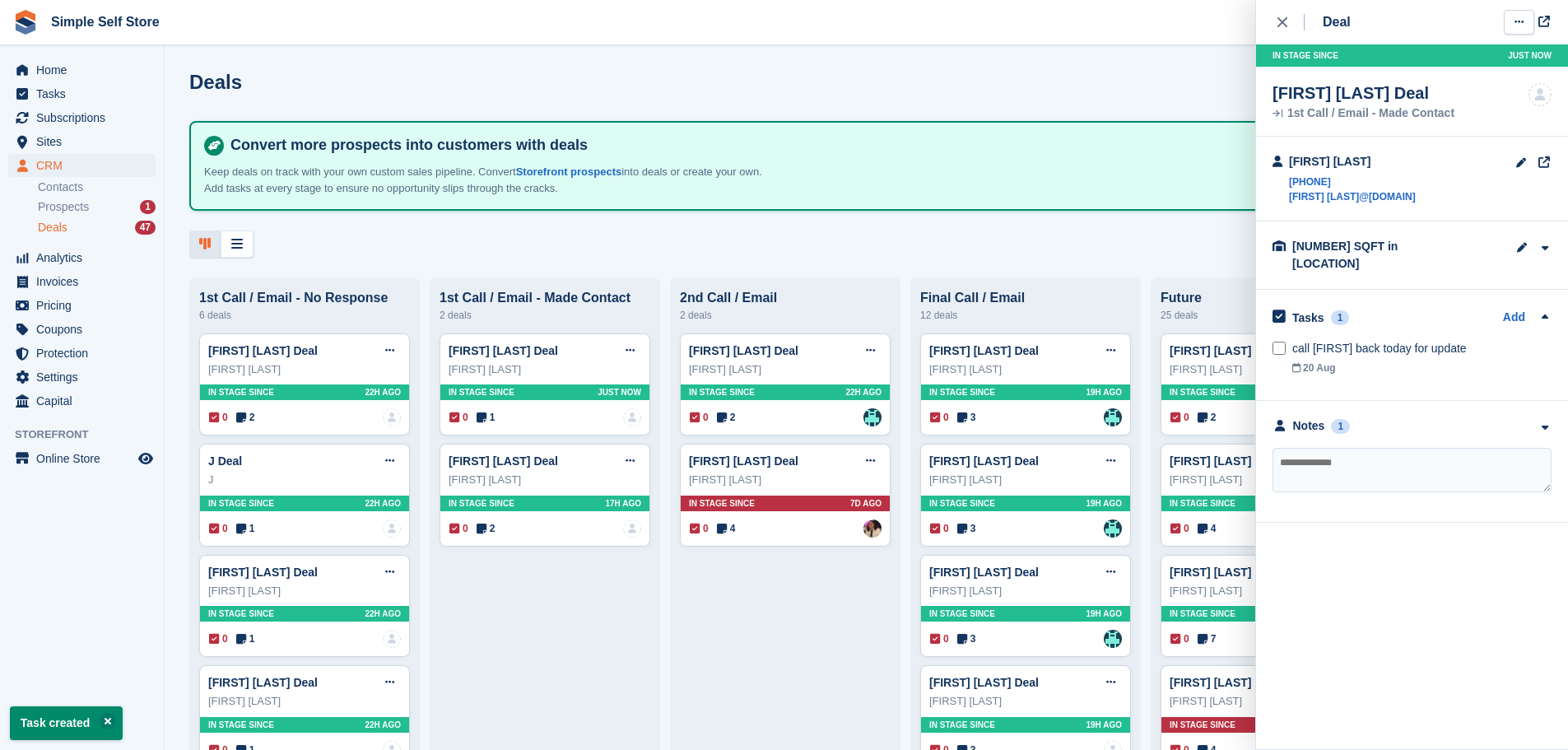 click at bounding box center [1519, 21] 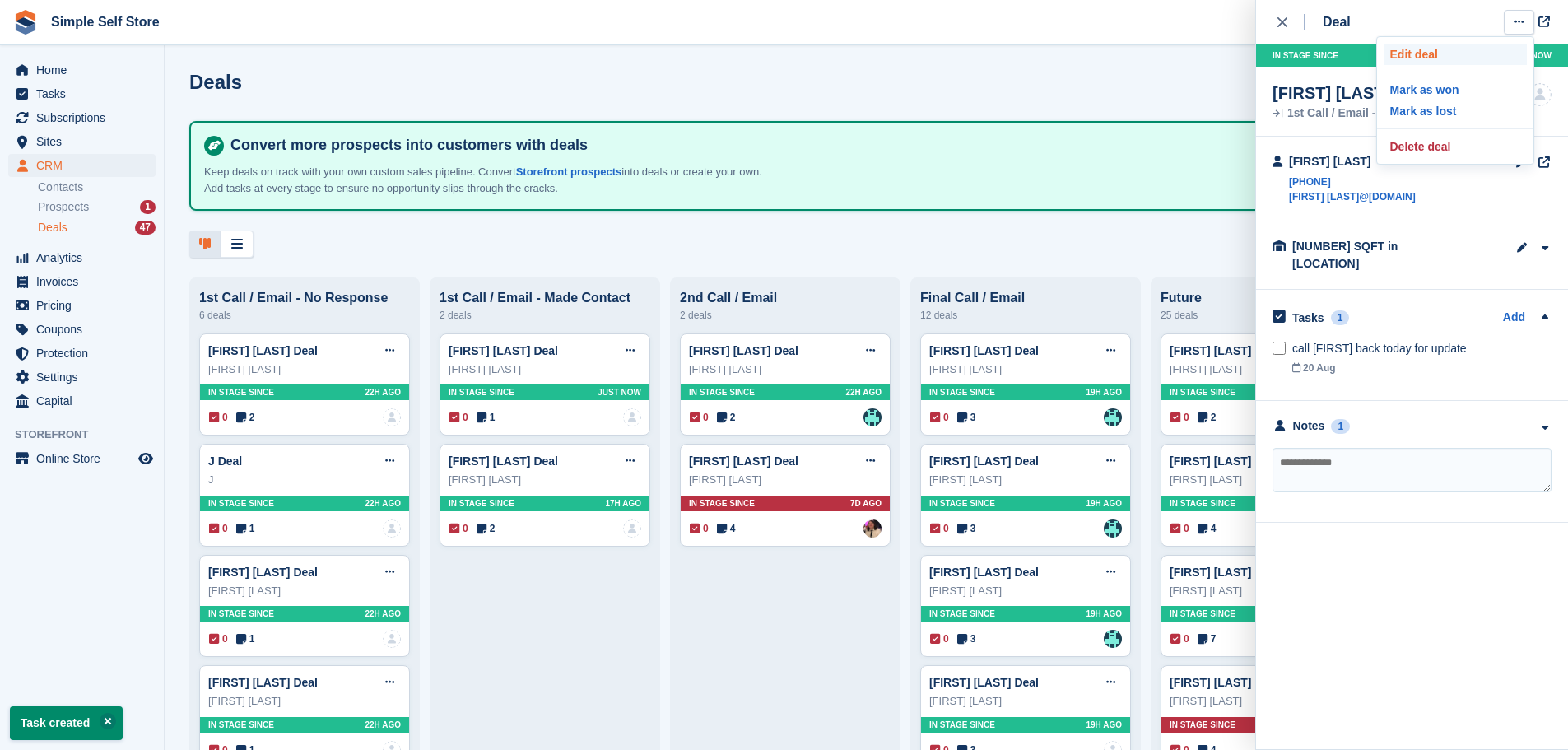 click on "Edit deal" at bounding box center (1455, 54) 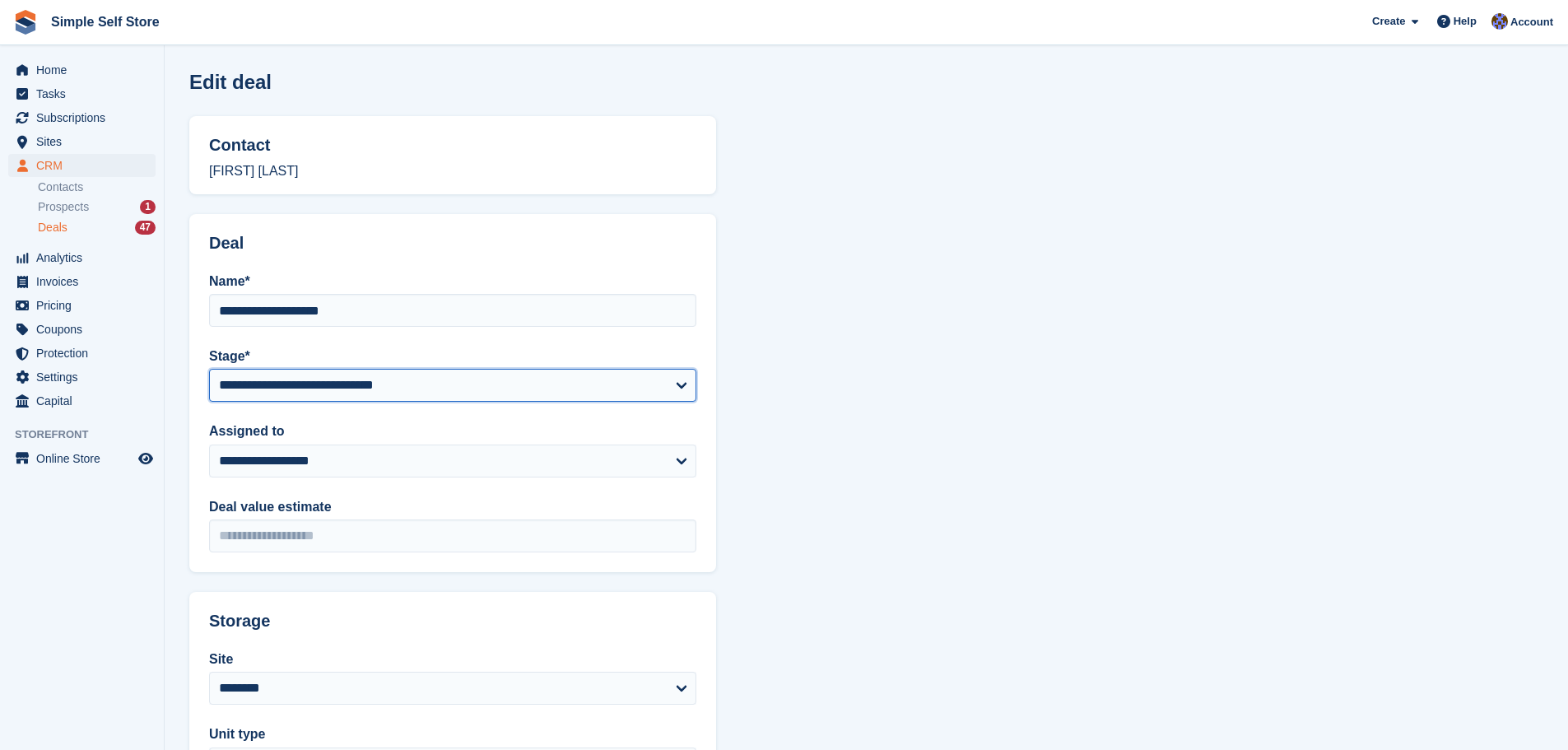 click on "**********" at bounding box center [453, 385] 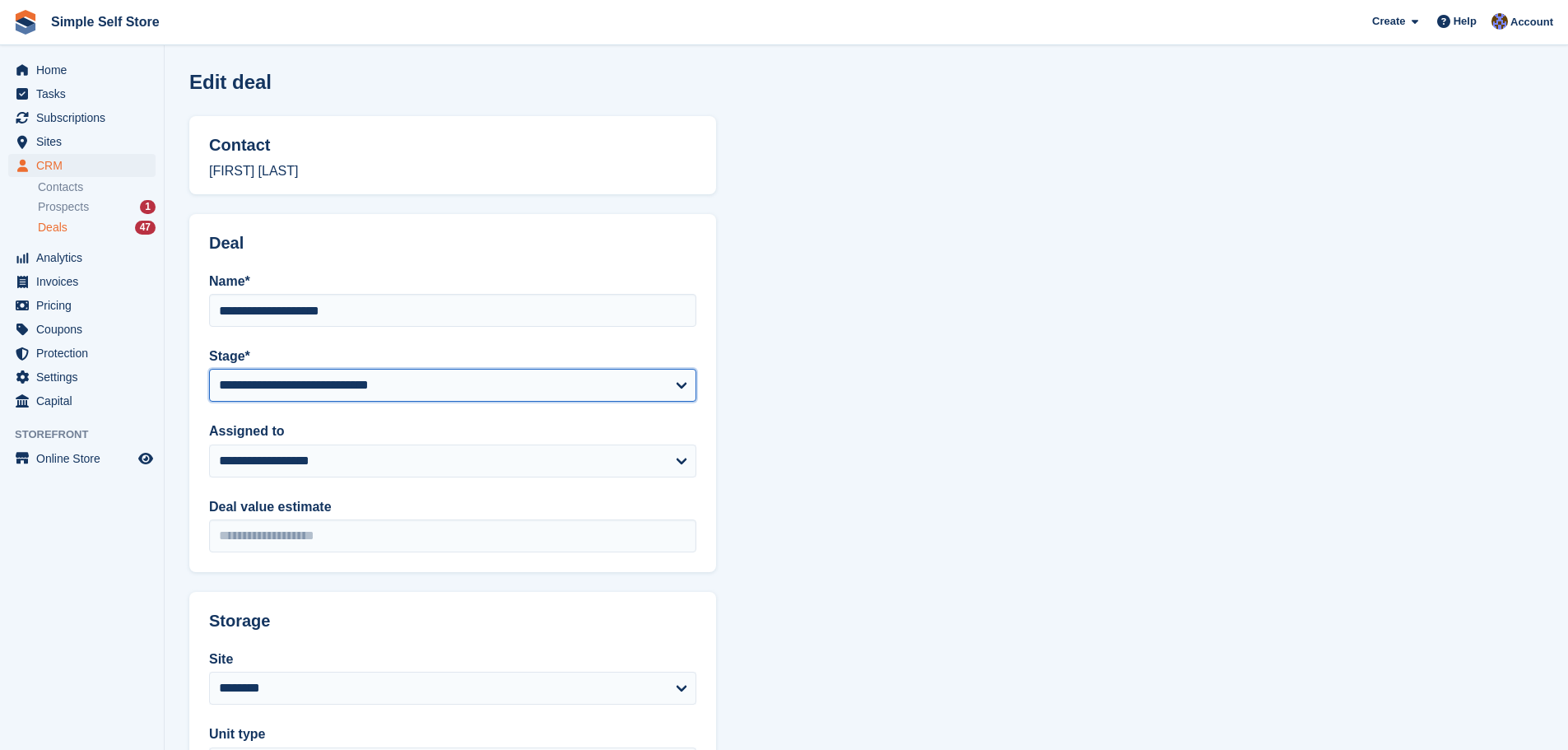 click on "**********" at bounding box center [453, 385] 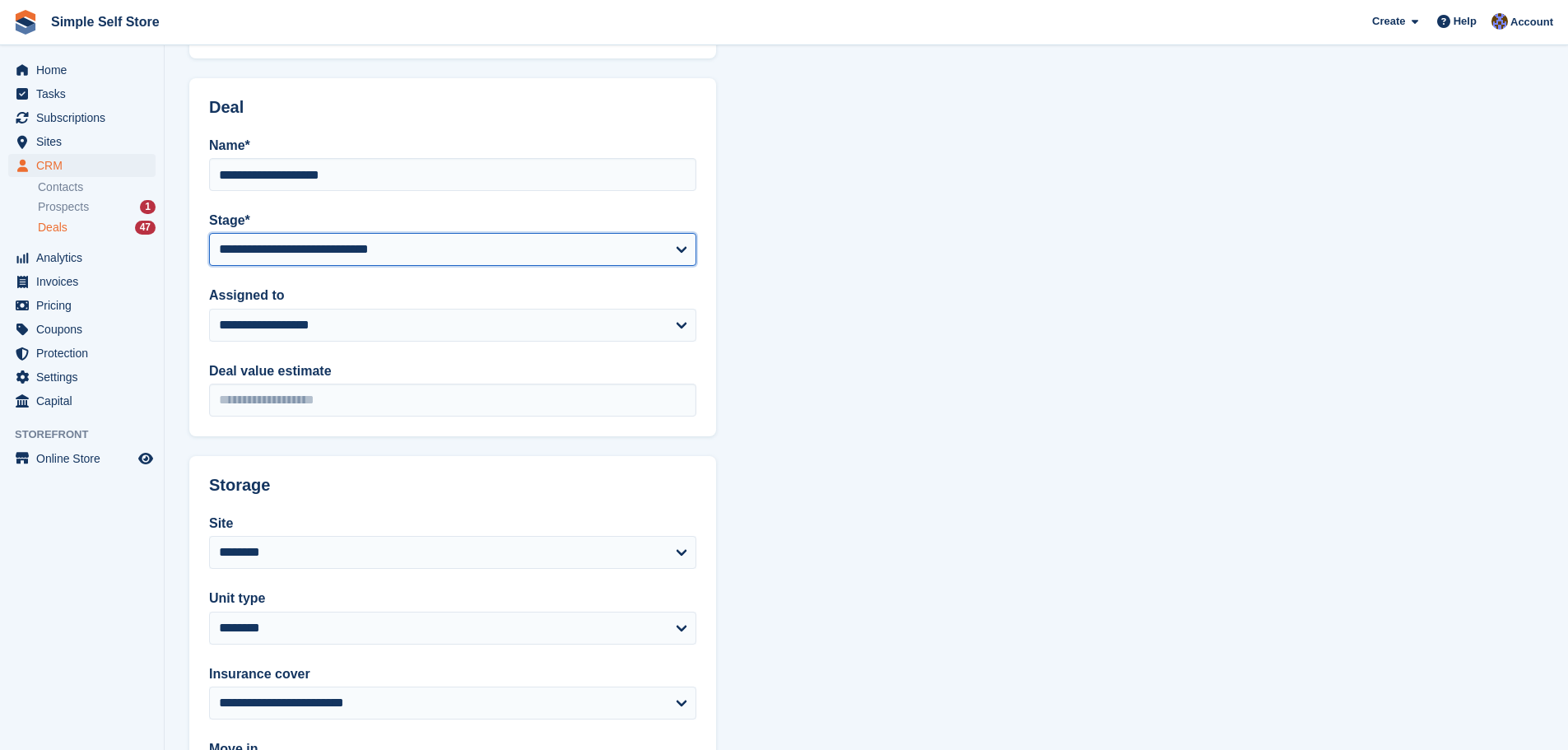 scroll, scrollTop: 297, scrollLeft: 0, axis: vertical 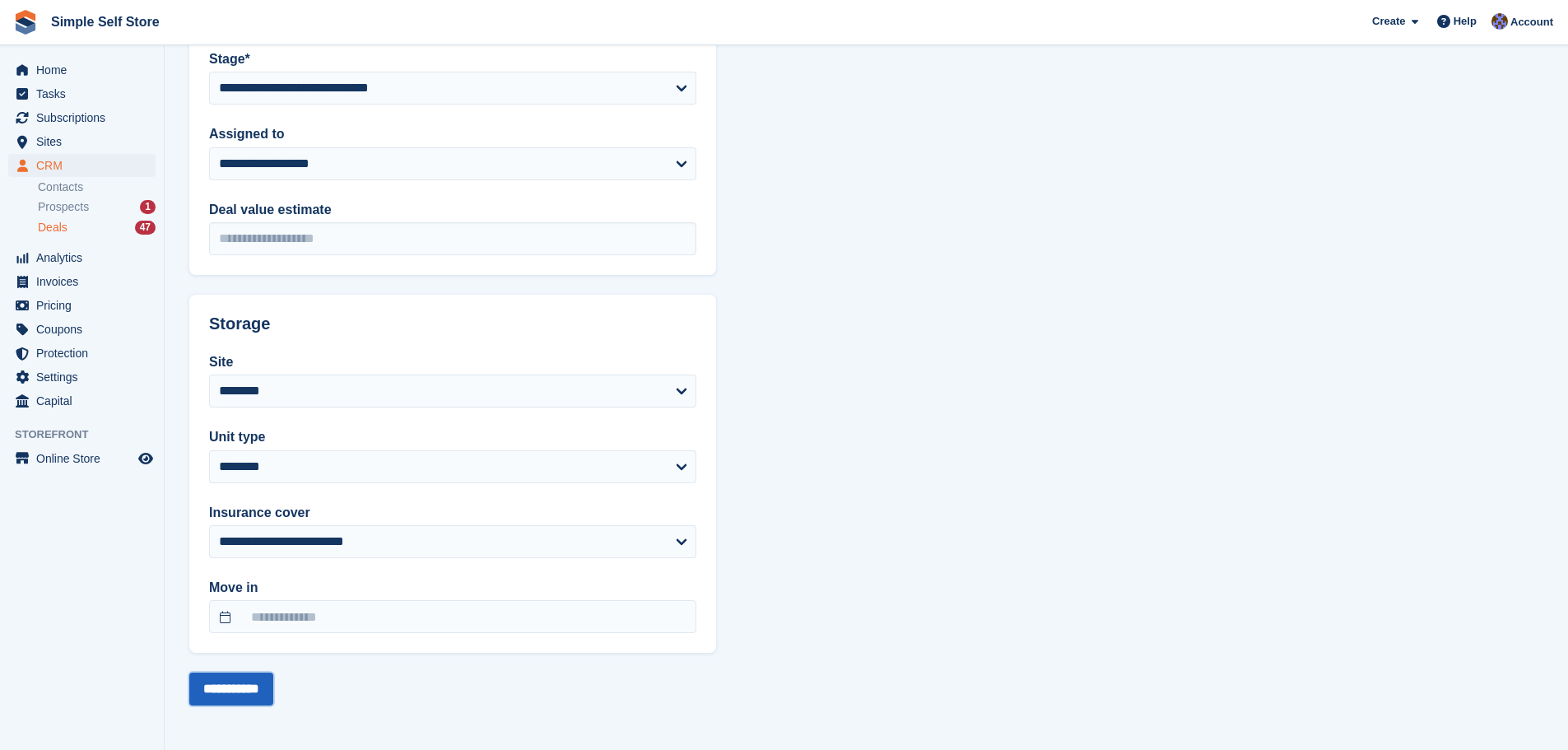 click on "**********" at bounding box center [231, 689] 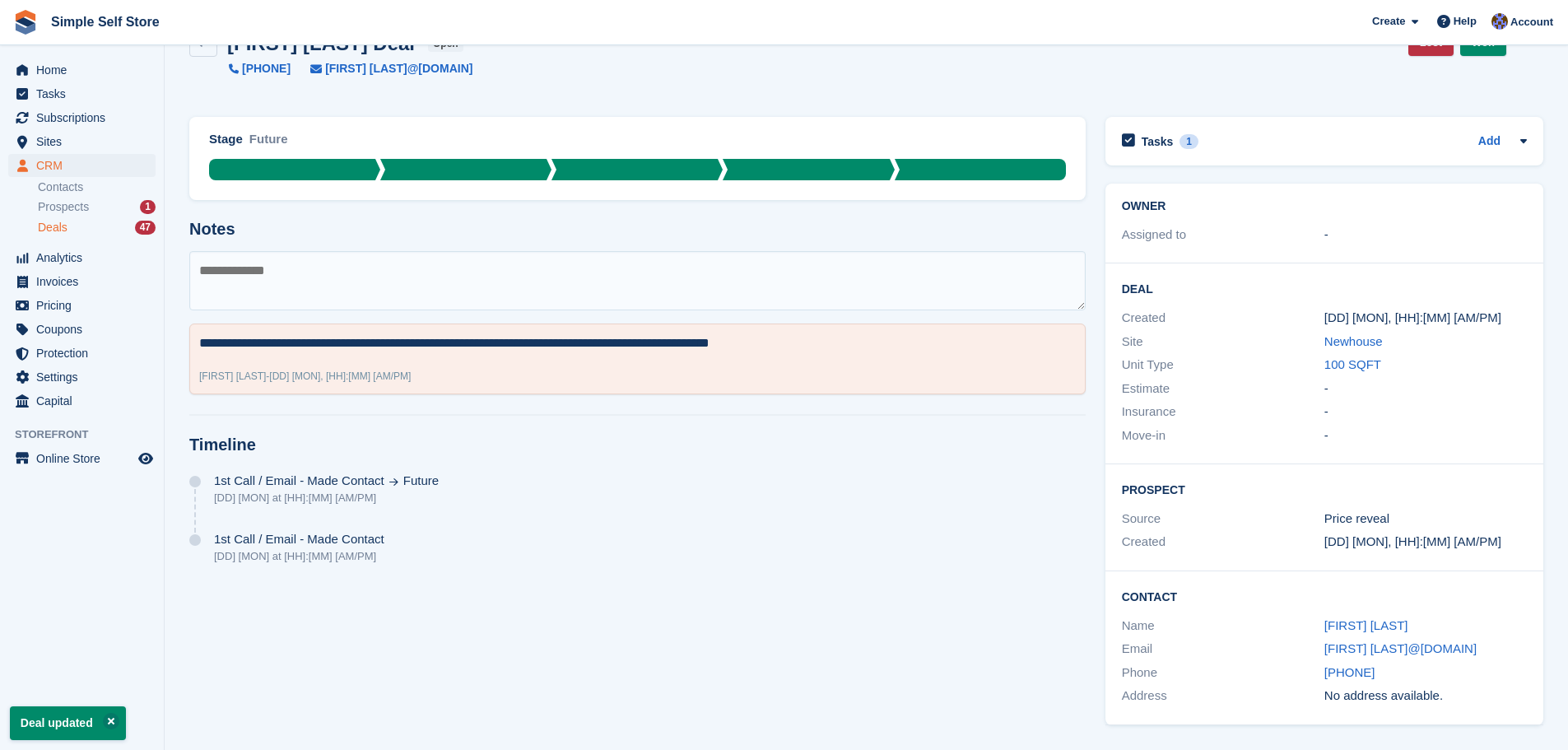 scroll, scrollTop: 0, scrollLeft: 0, axis: both 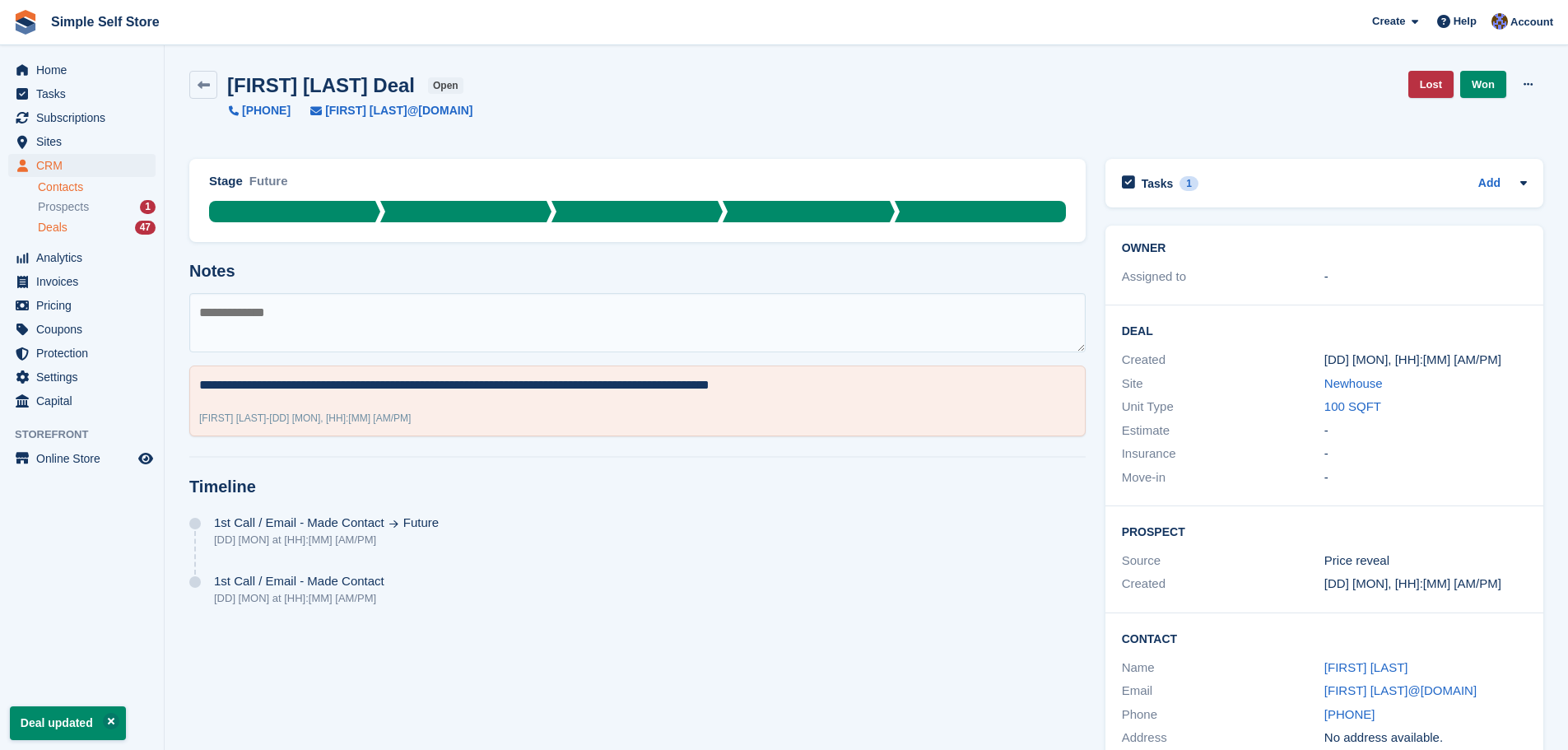click on "Contacts" at bounding box center (96, 187) 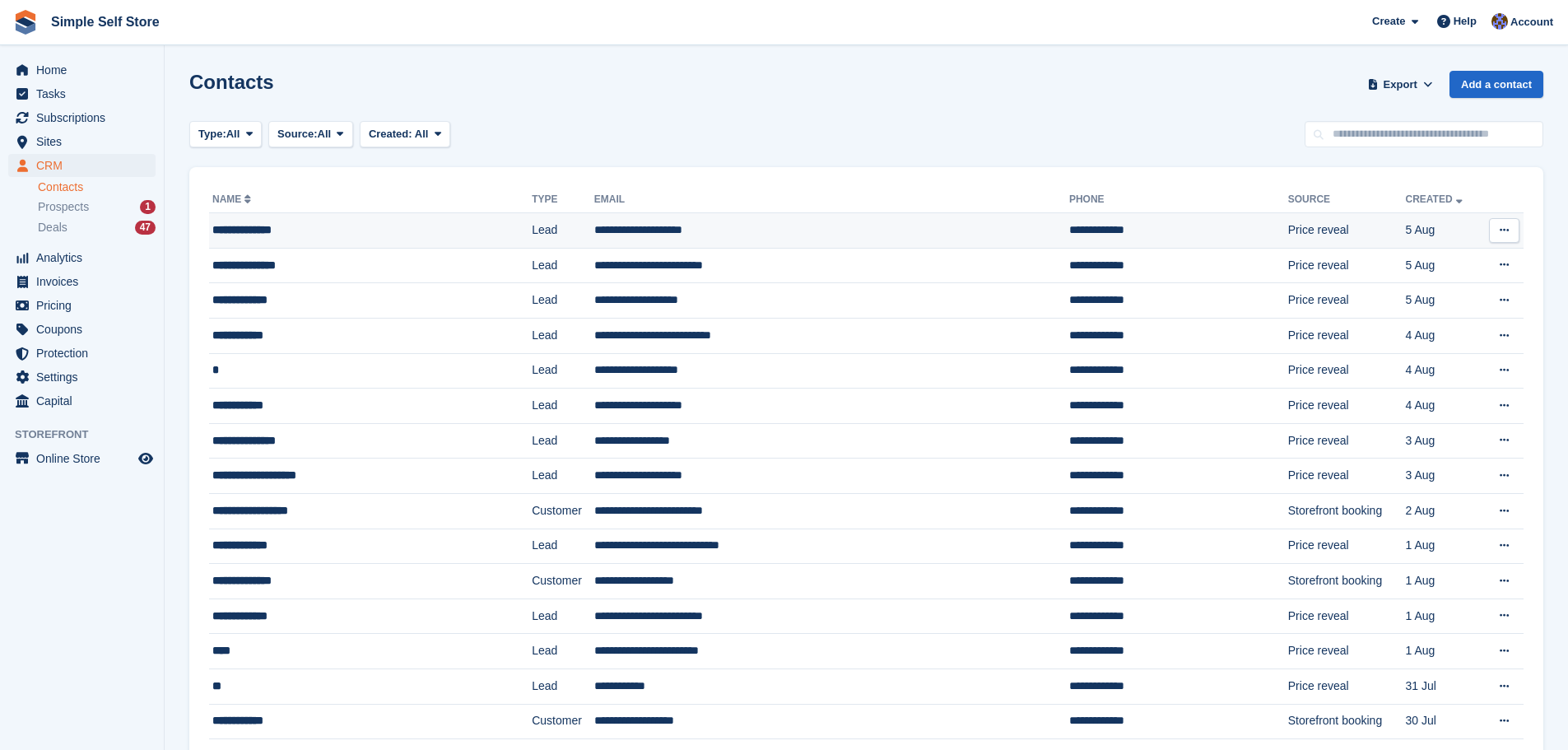 click on "**********" at bounding box center [831, 231] 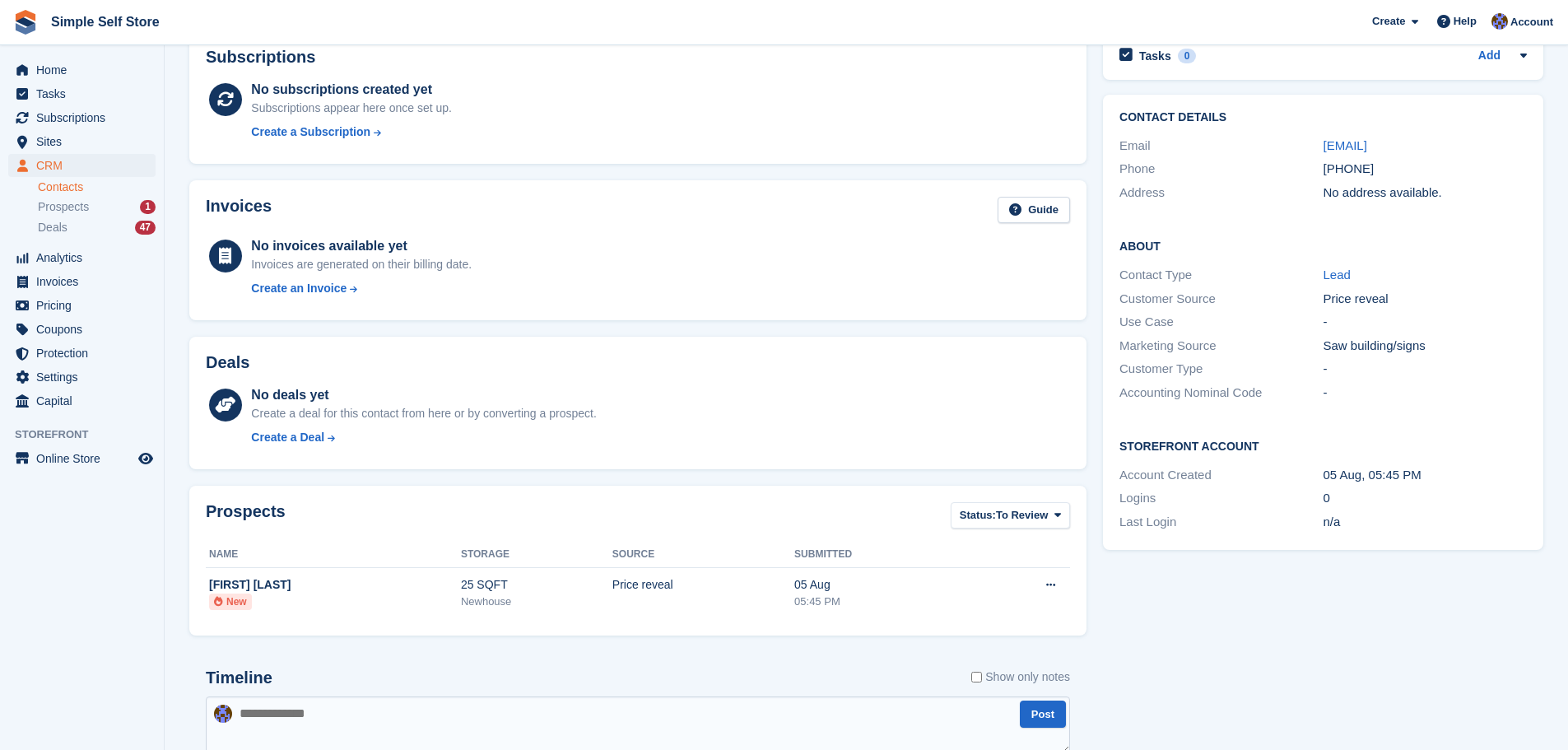 scroll, scrollTop: 298, scrollLeft: 0, axis: vertical 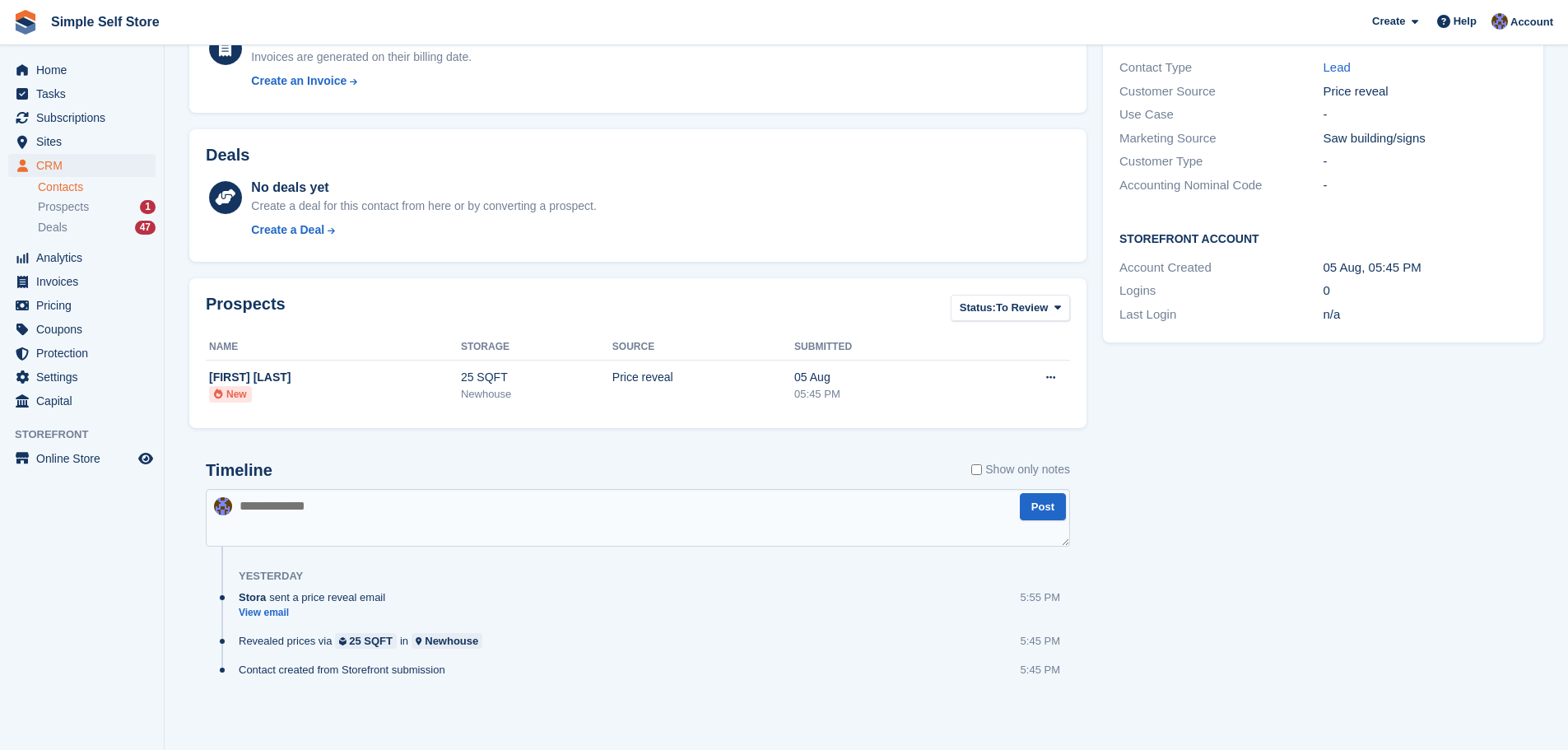 click at bounding box center [638, 518] 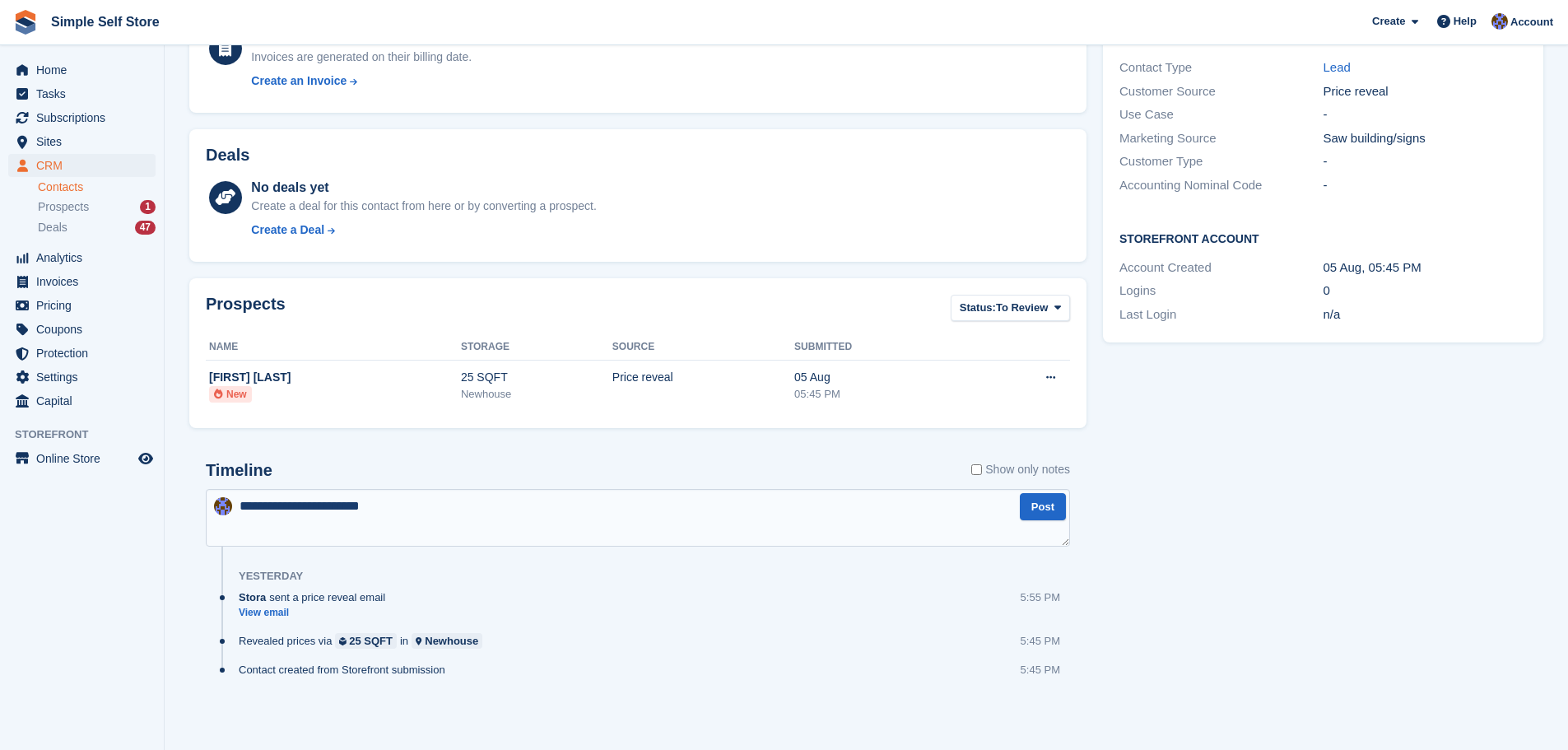 type on "**********" 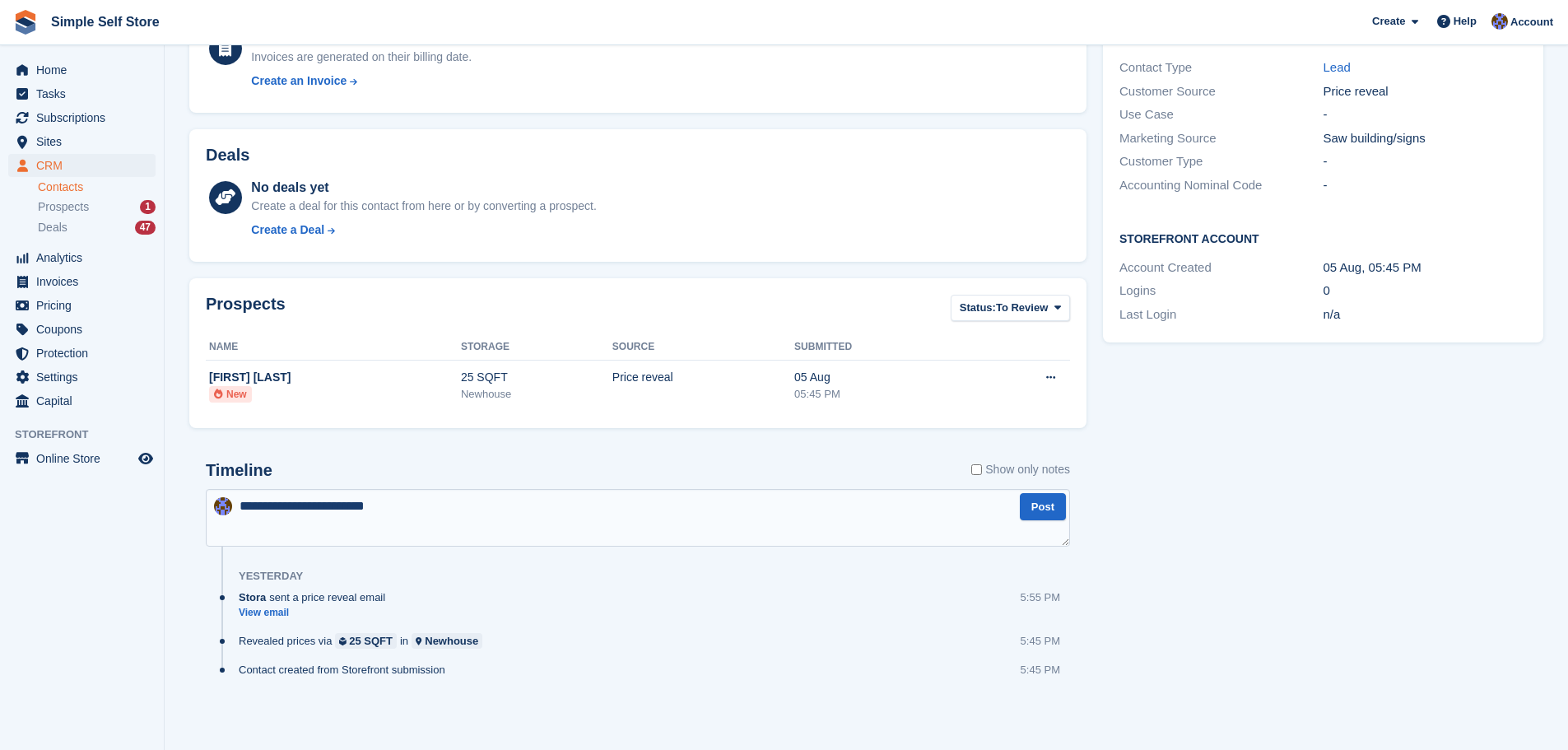 type 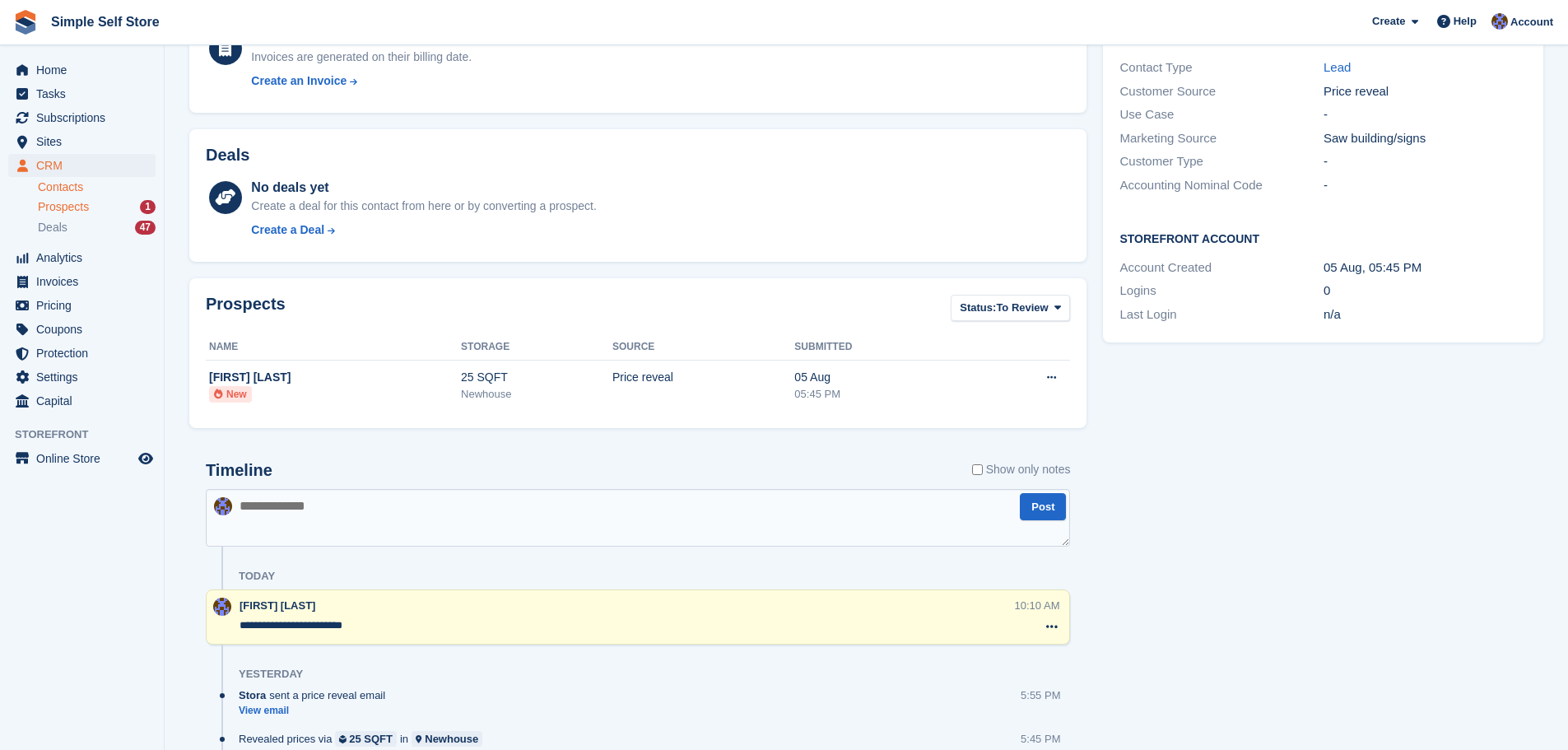 click on "Prospects" at bounding box center [63, 207] 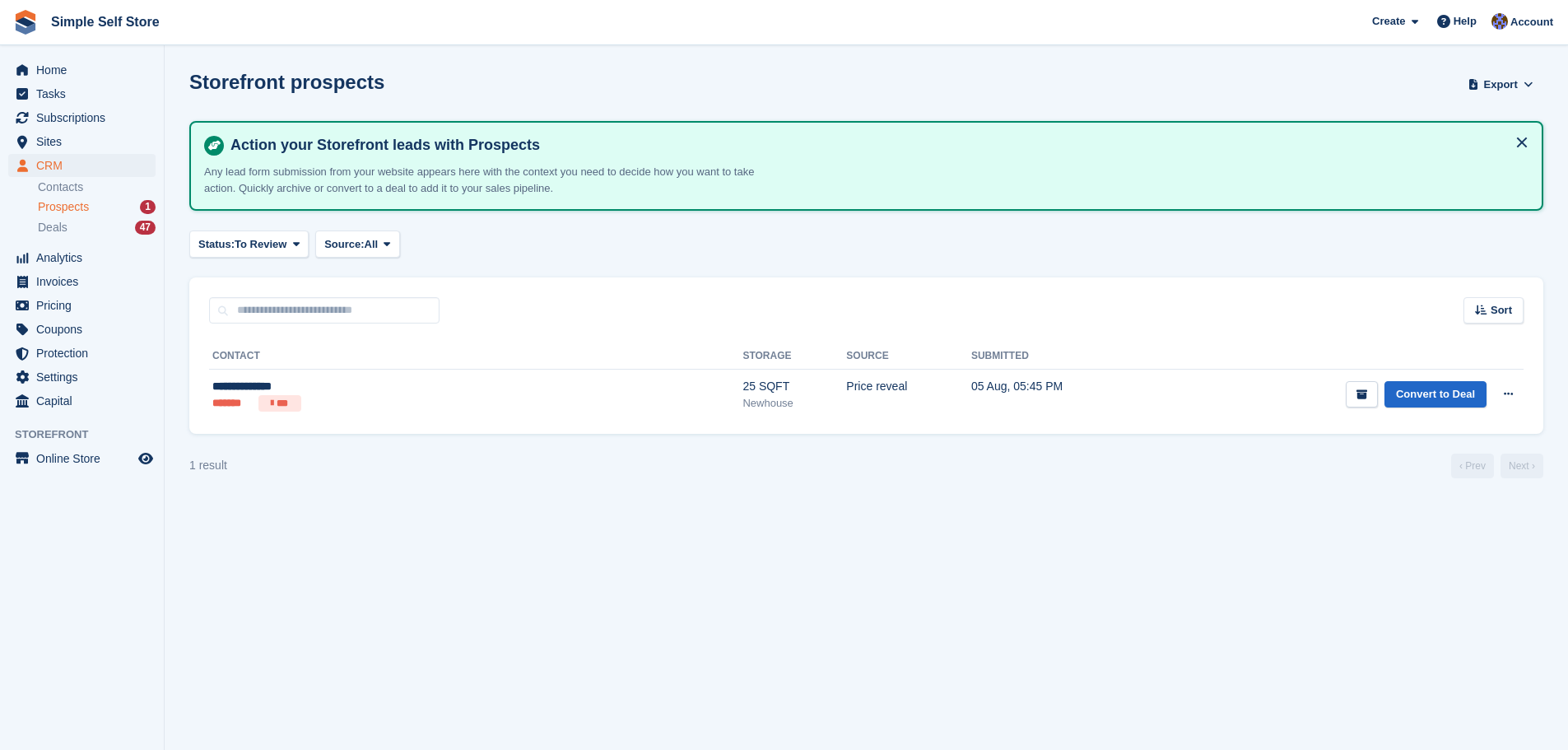 scroll, scrollTop: 0, scrollLeft: 0, axis: both 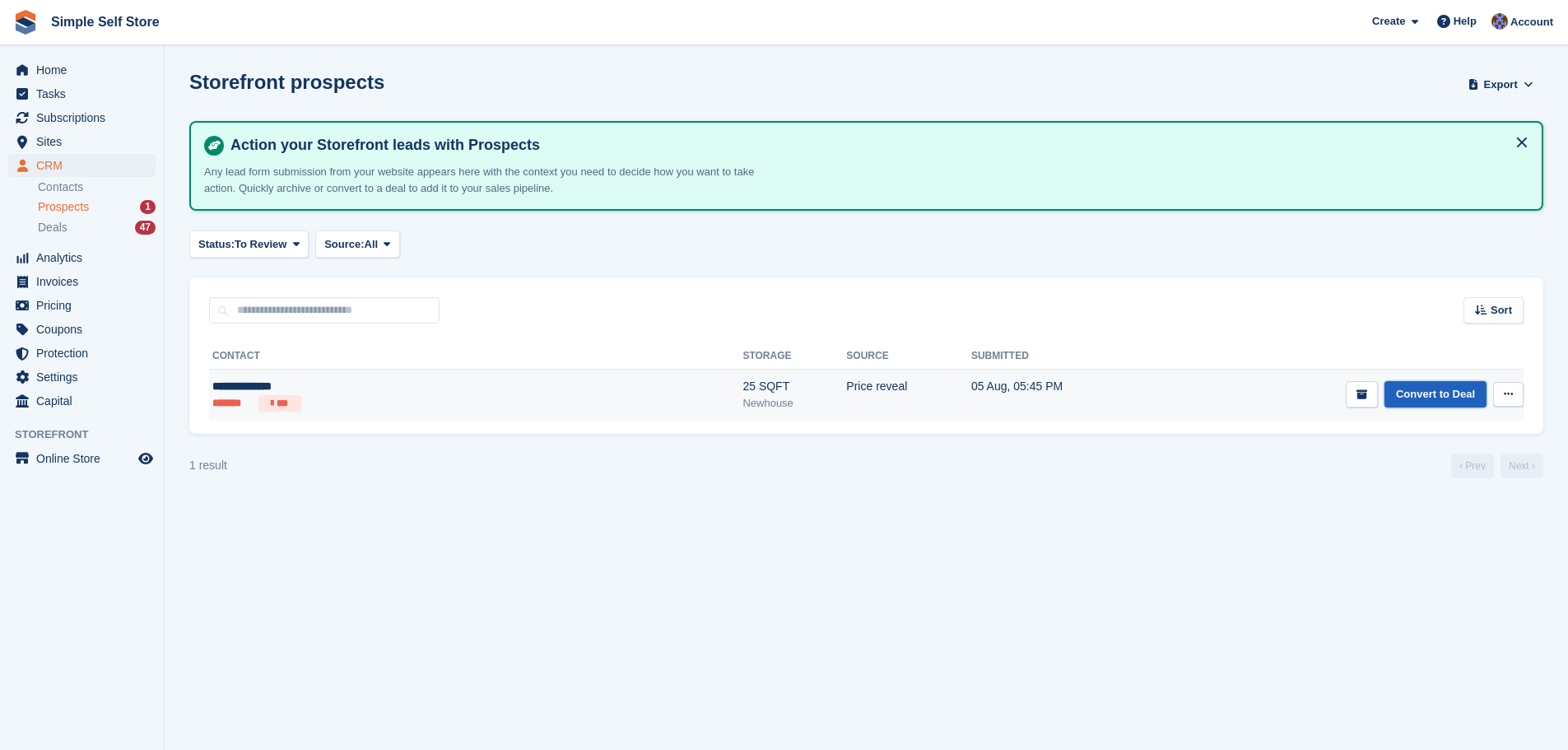 click on "Convert to Deal" at bounding box center (1435, 394) 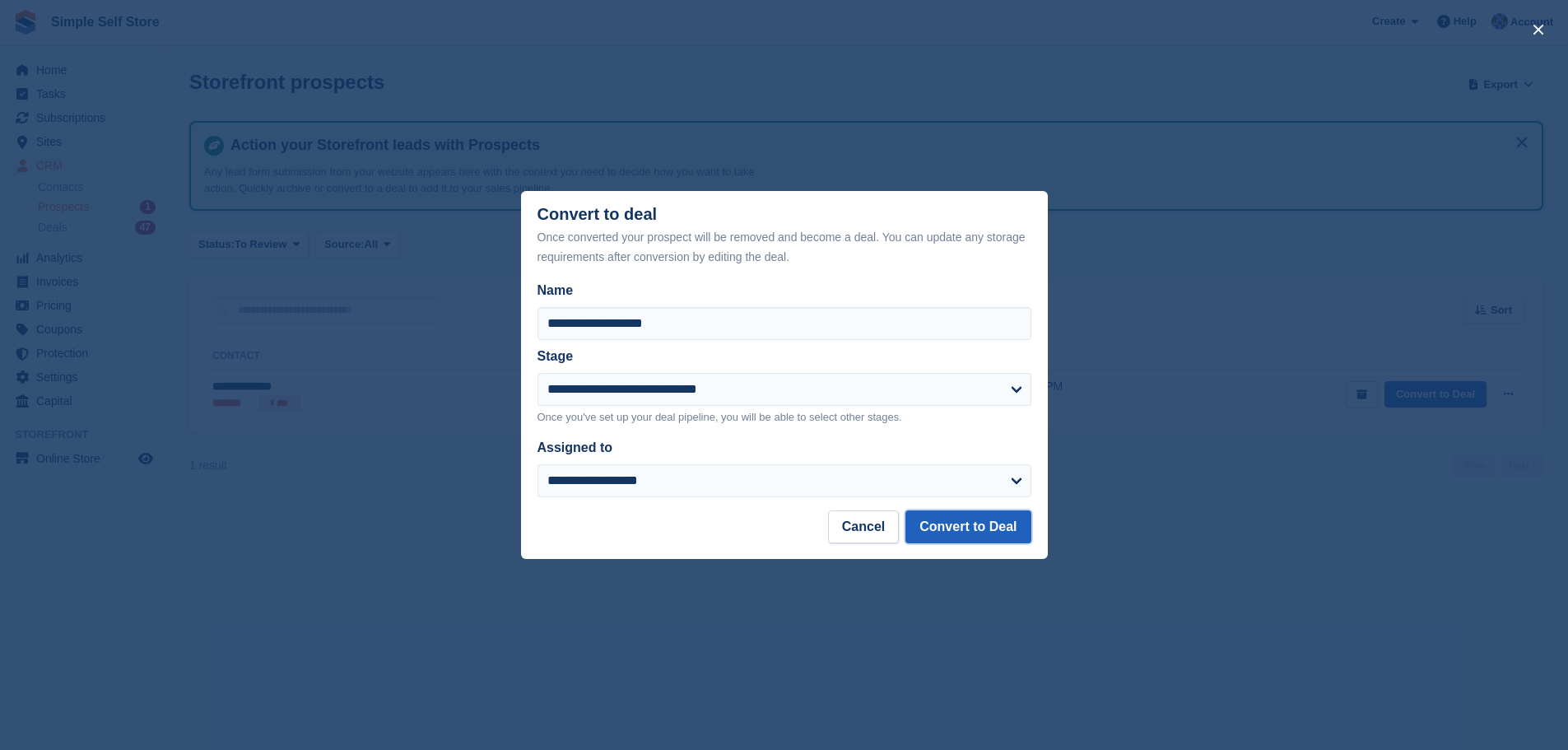 click on "Convert to Deal" at bounding box center [968, 527] 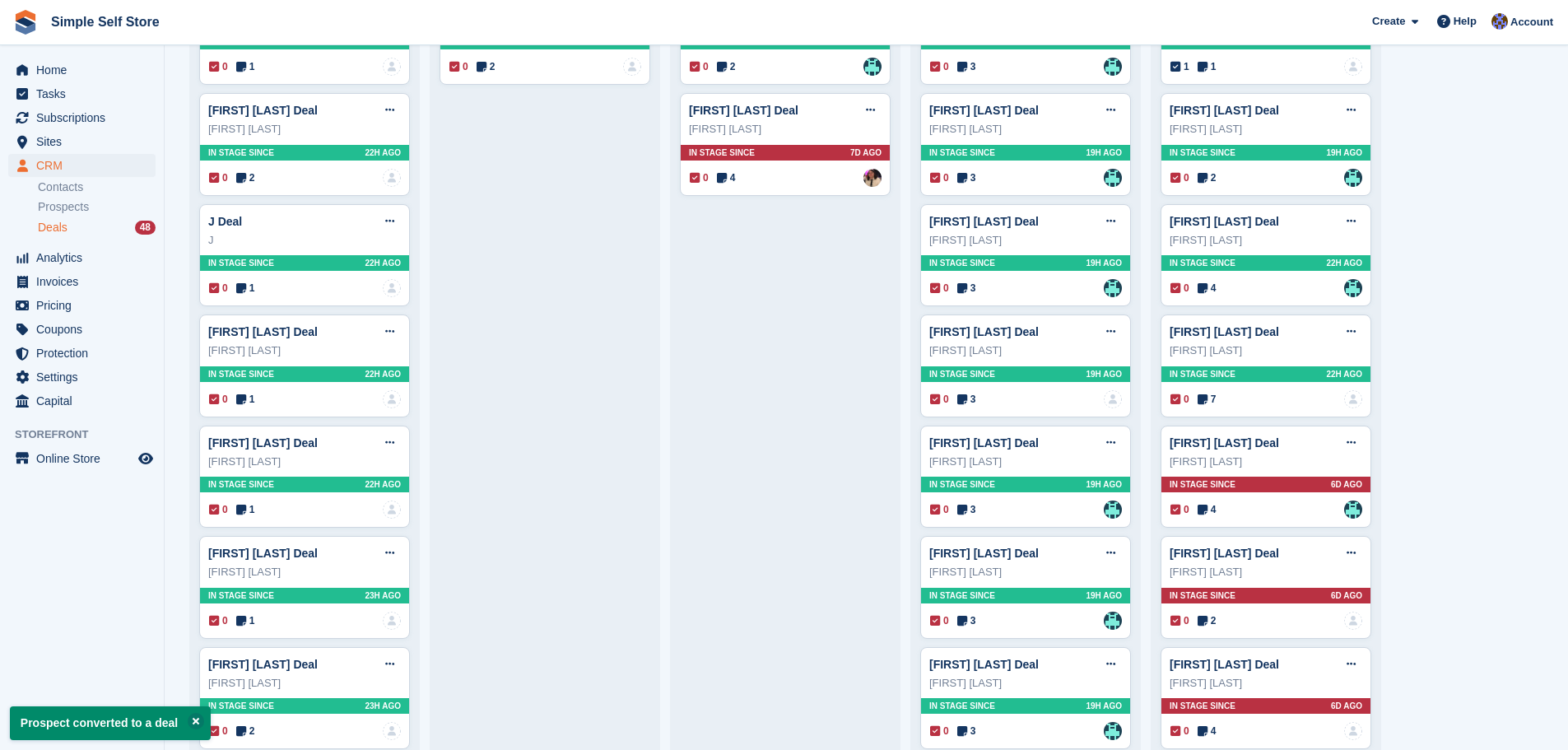 scroll, scrollTop: 82, scrollLeft: 0, axis: vertical 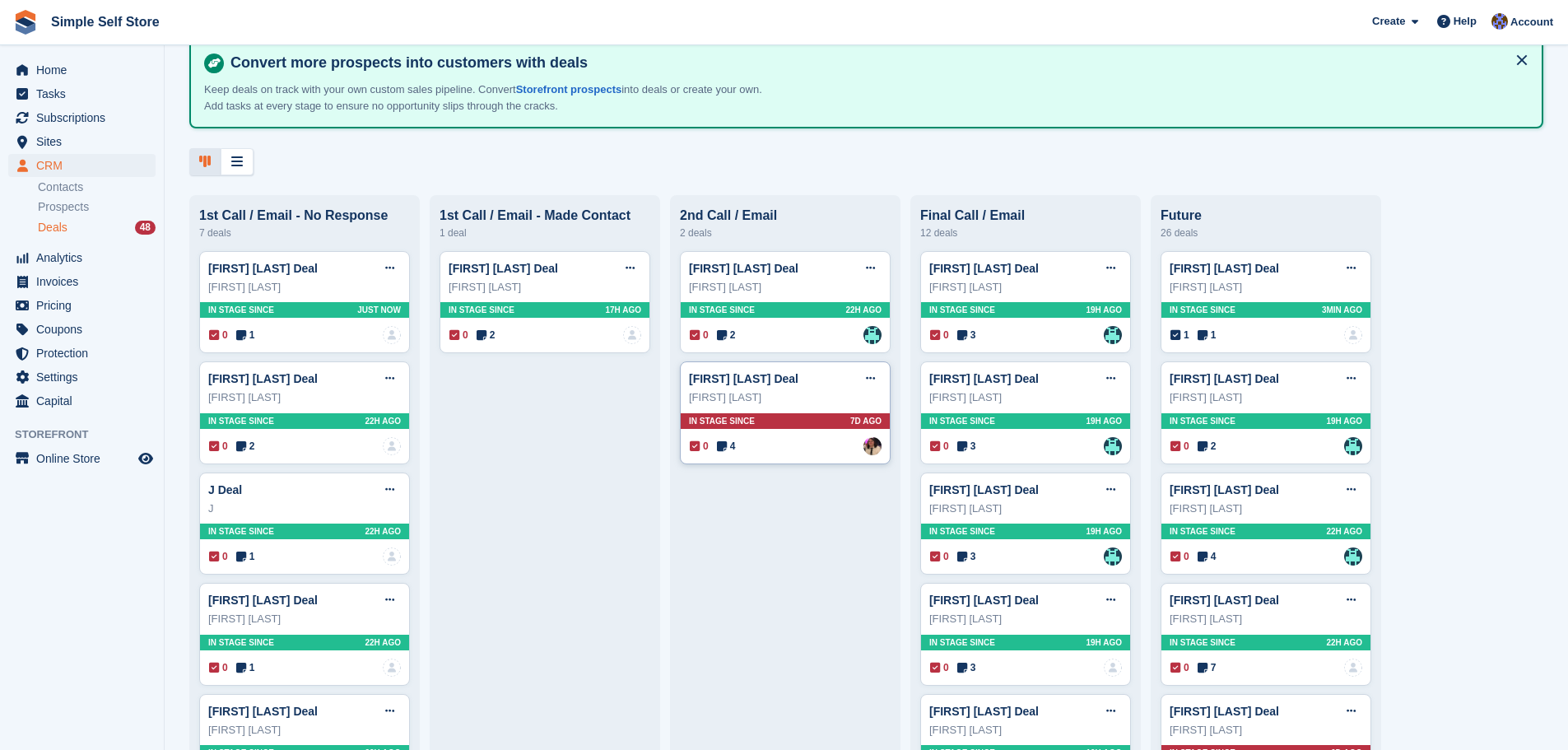 click on "Craig Hughes" at bounding box center (785, 398) 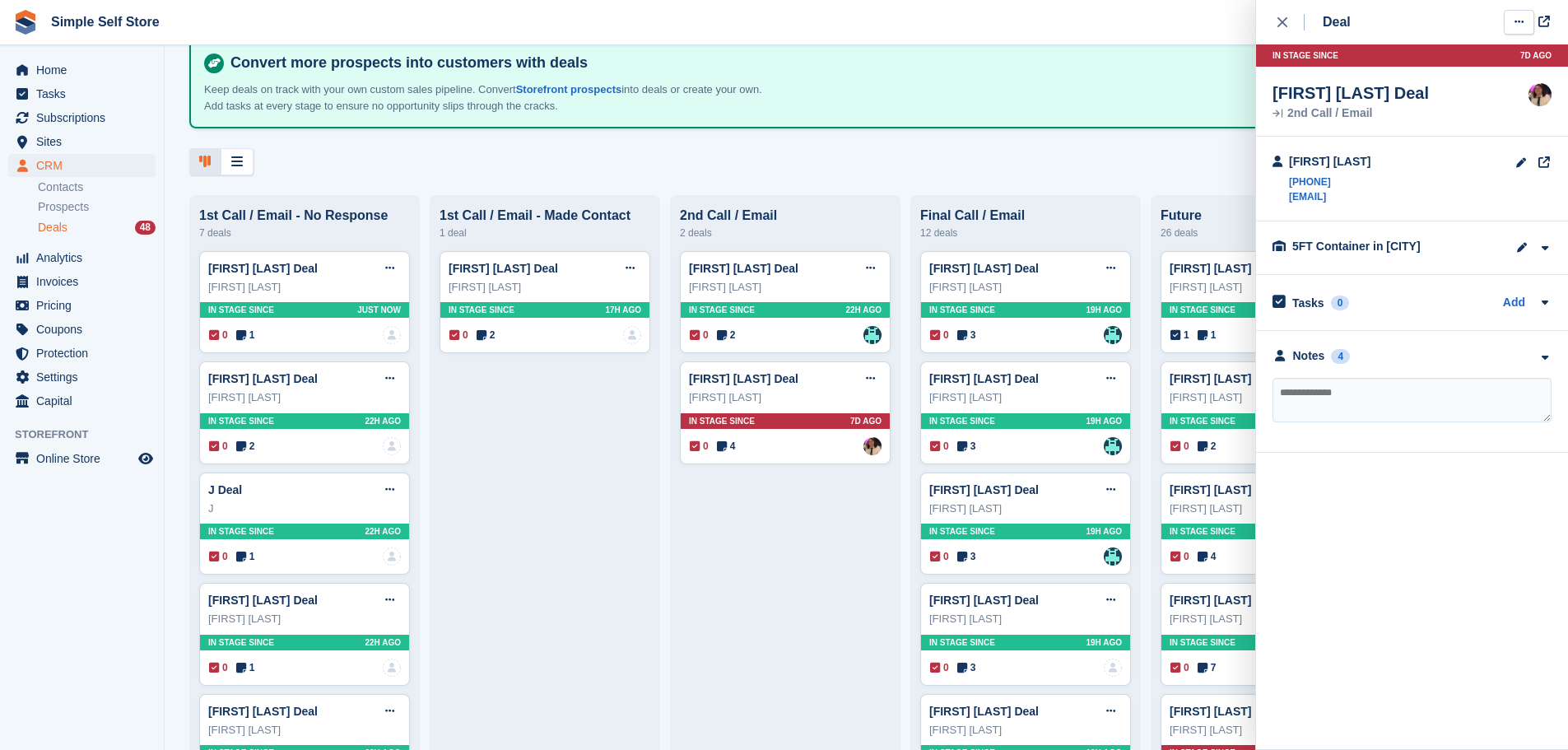 click at bounding box center (1519, 21) 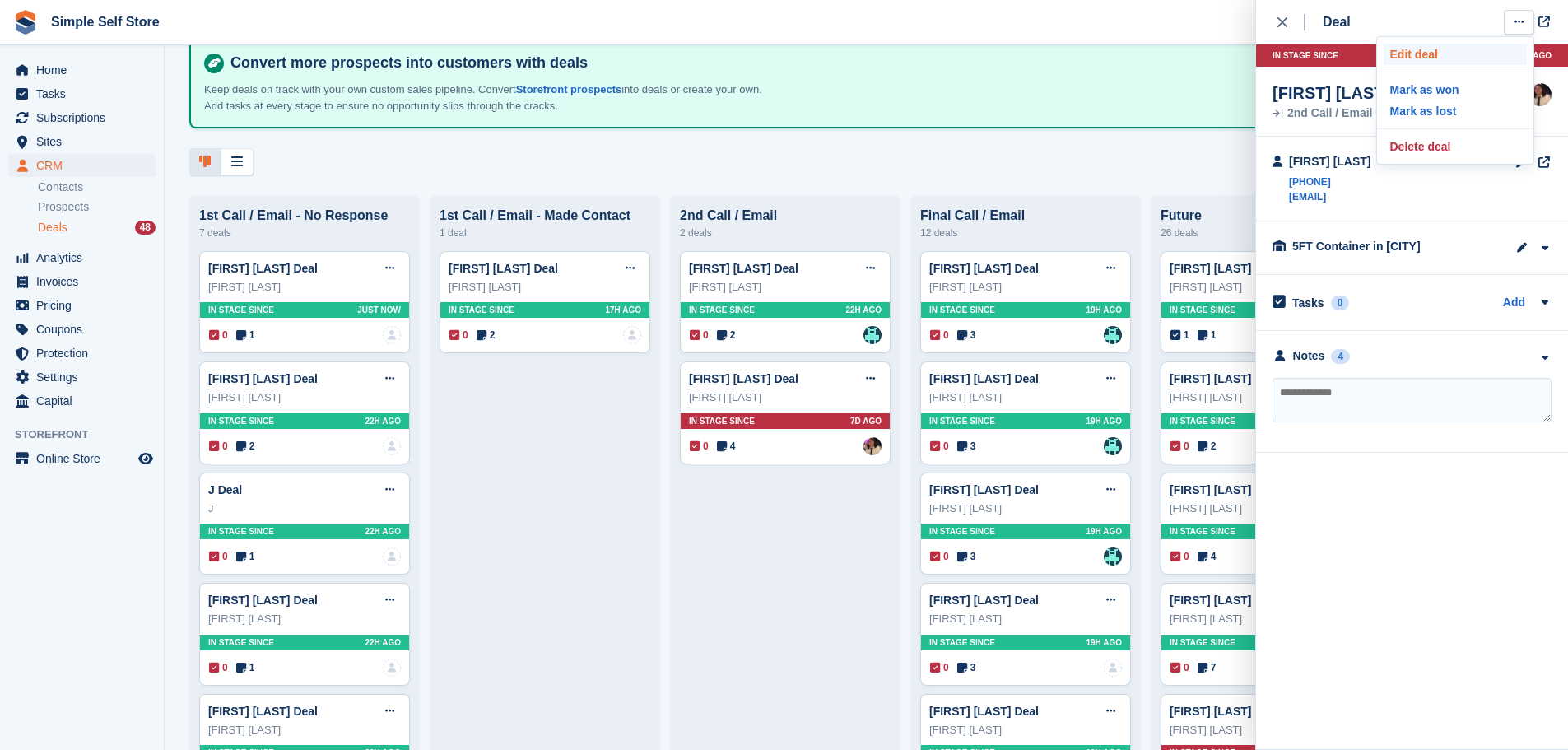 click on "Edit deal" at bounding box center (1455, 54) 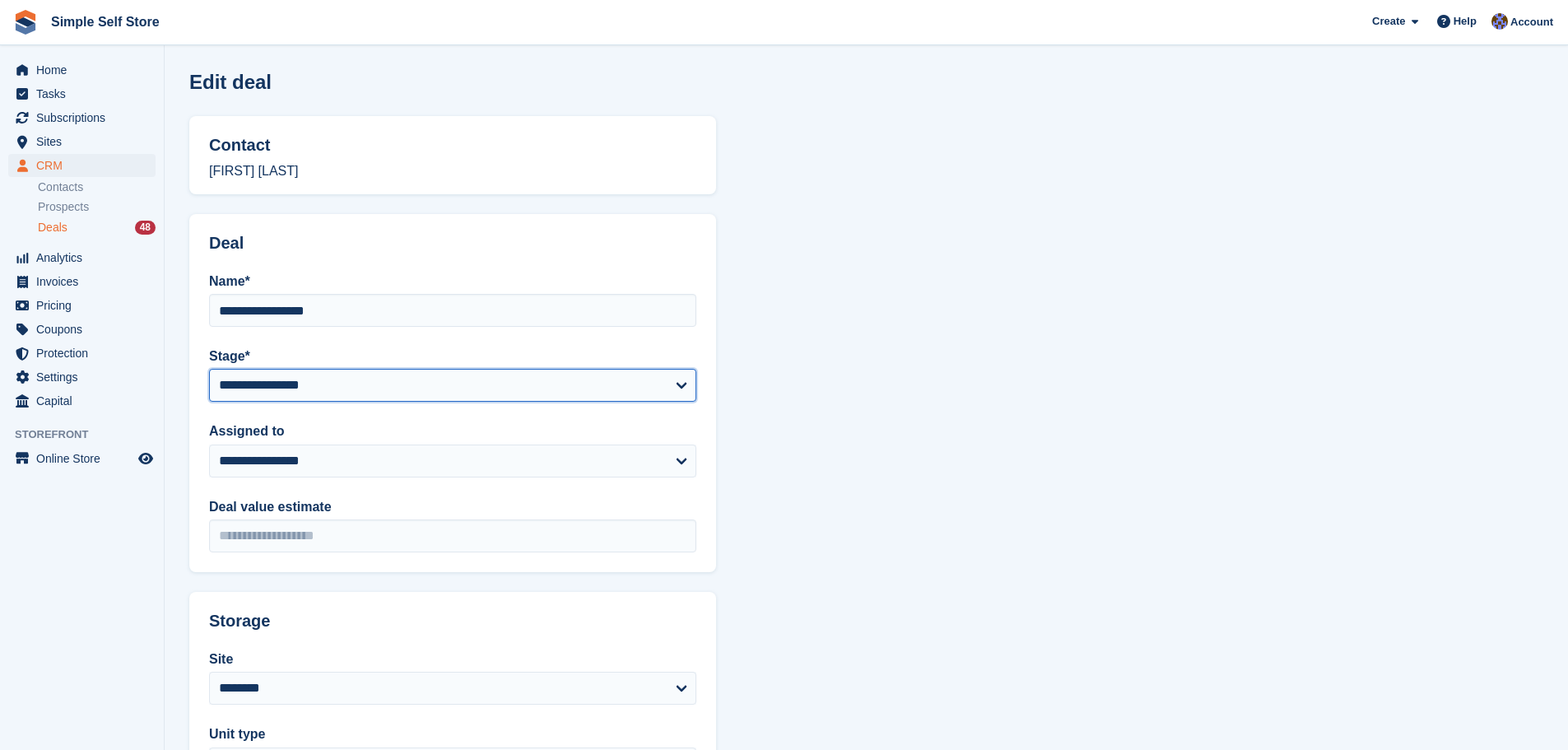 click on "**********" at bounding box center [453, 385] 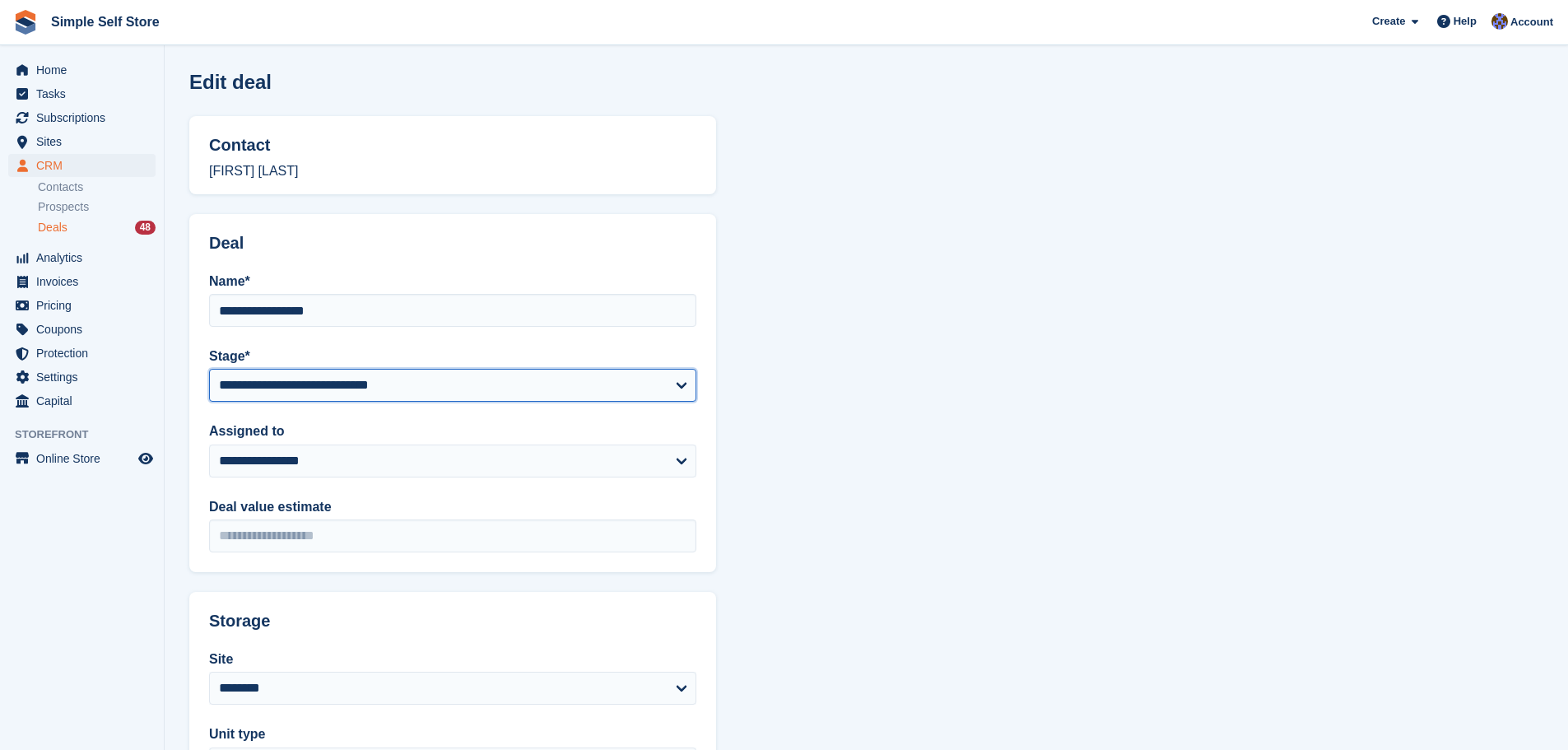 click on "**********" at bounding box center [453, 385] 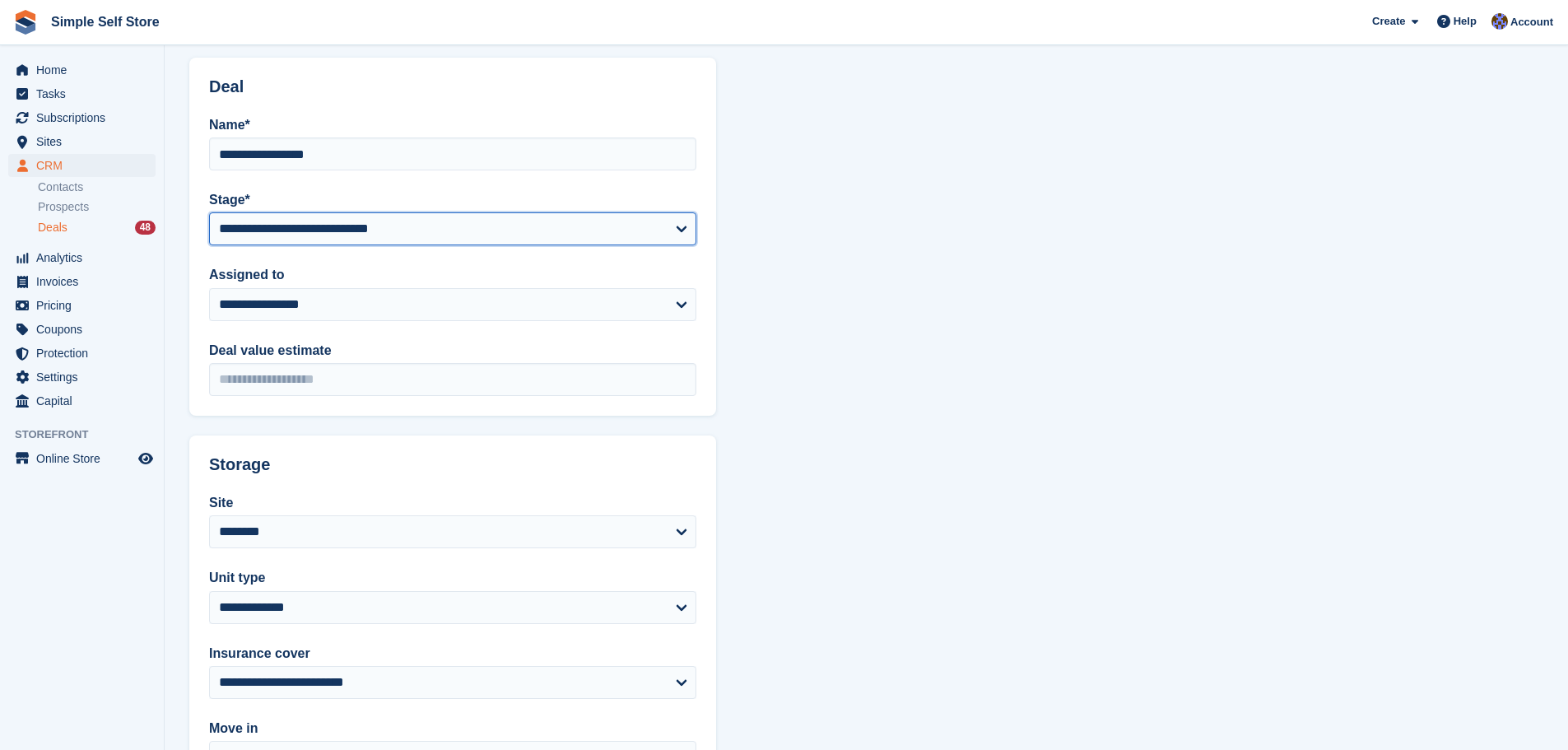 scroll, scrollTop: 297, scrollLeft: 0, axis: vertical 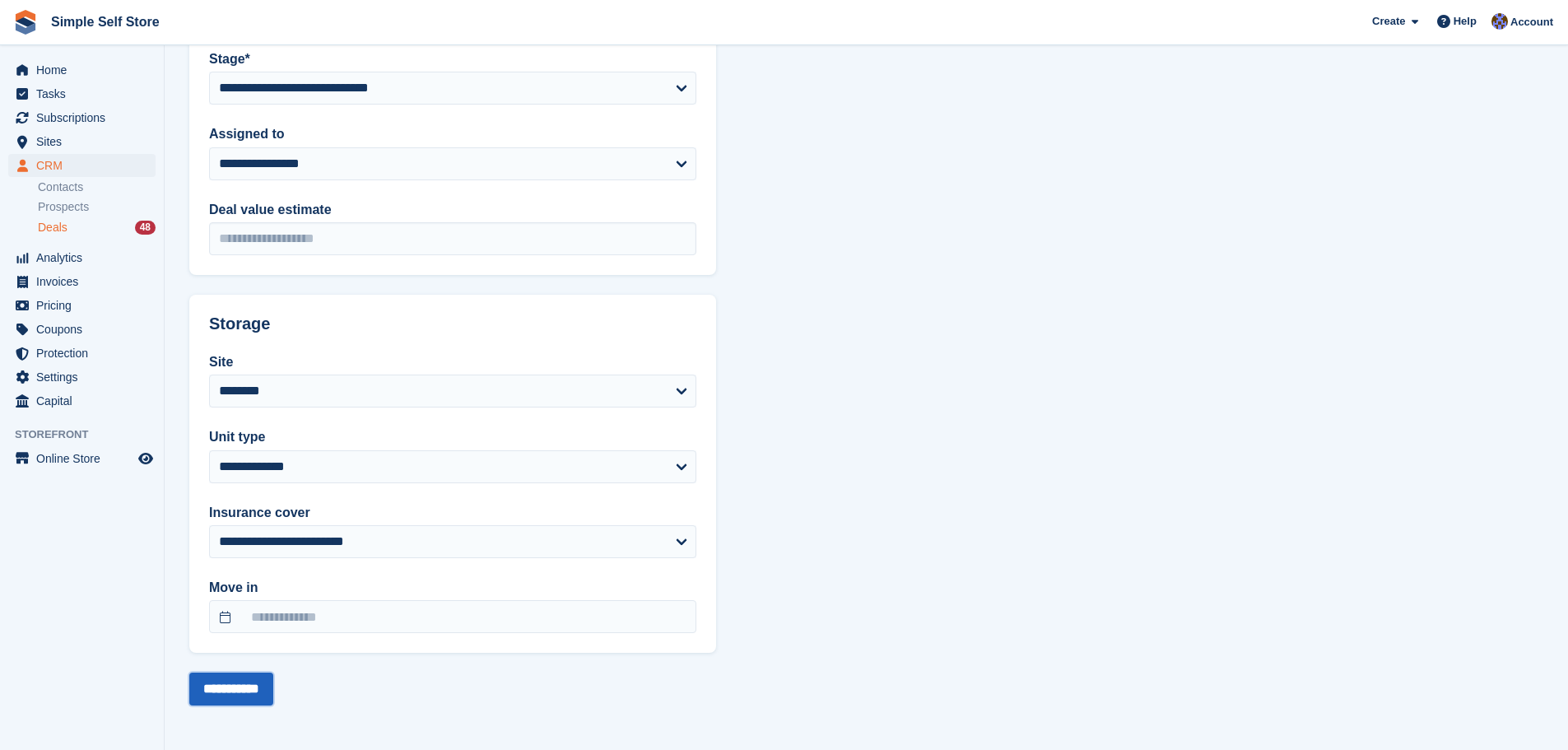click on "**********" at bounding box center (231, 689) 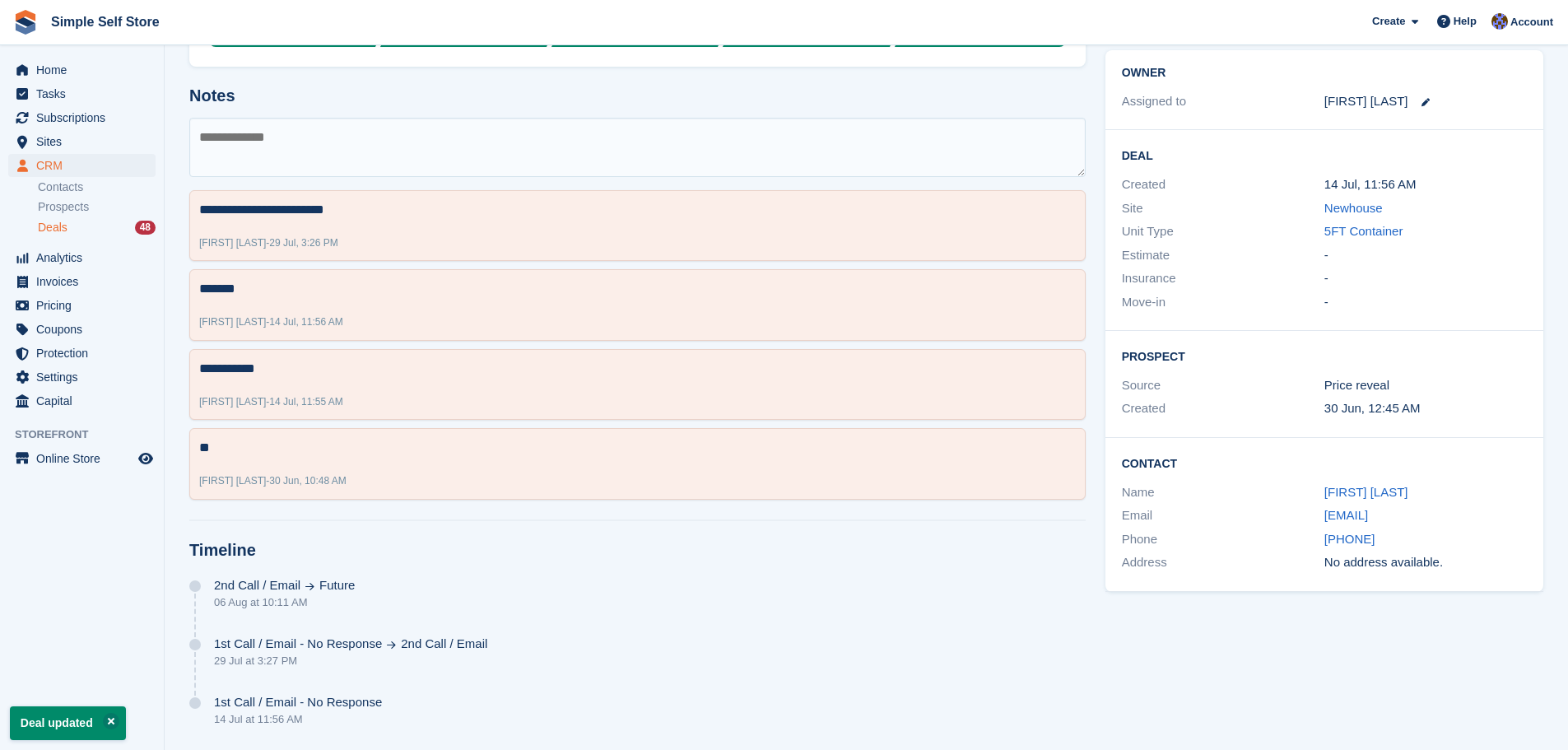 scroll, scrollTop: 0, scrollLeft: 0, axis: both 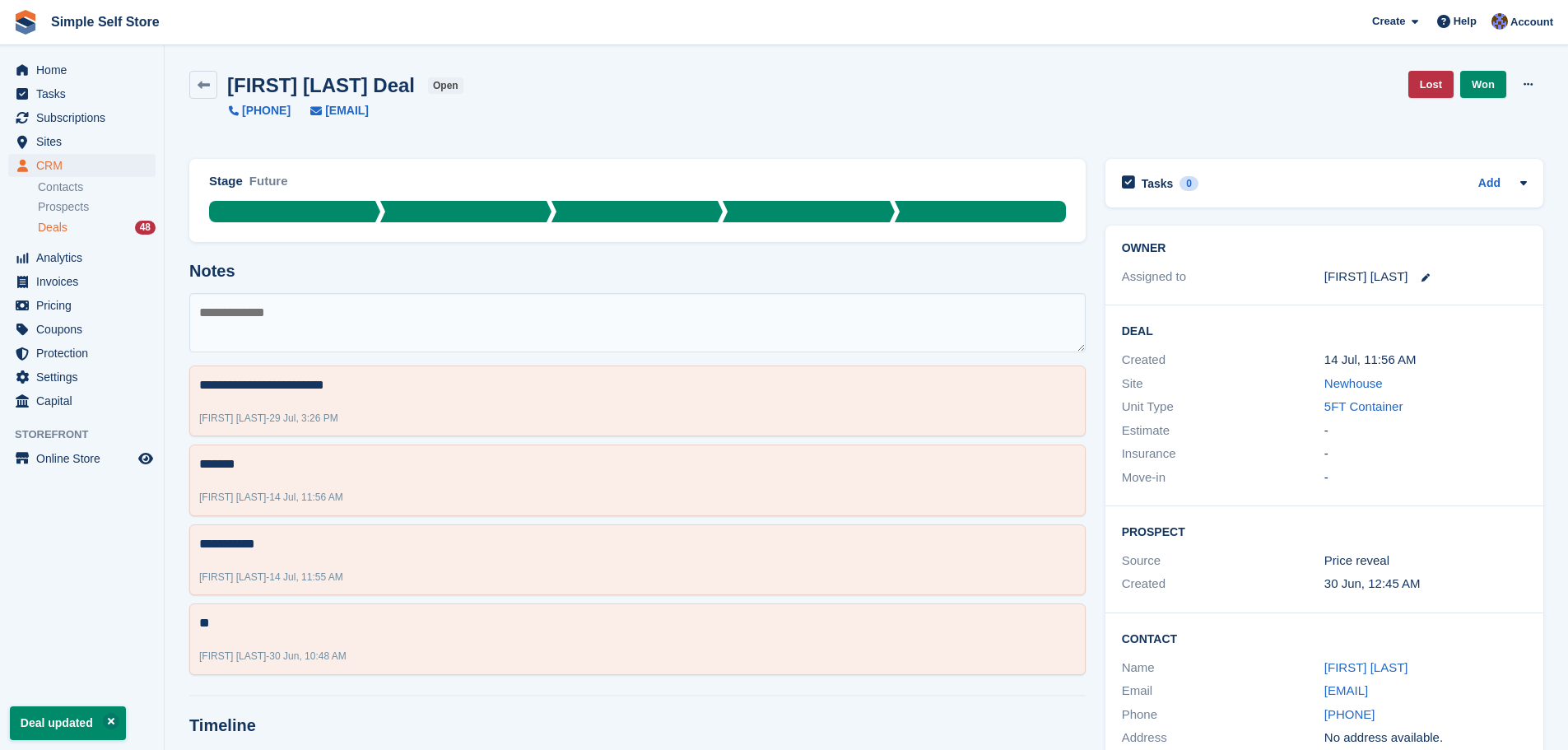 click on "Deals" at bounding box center [53, 227] 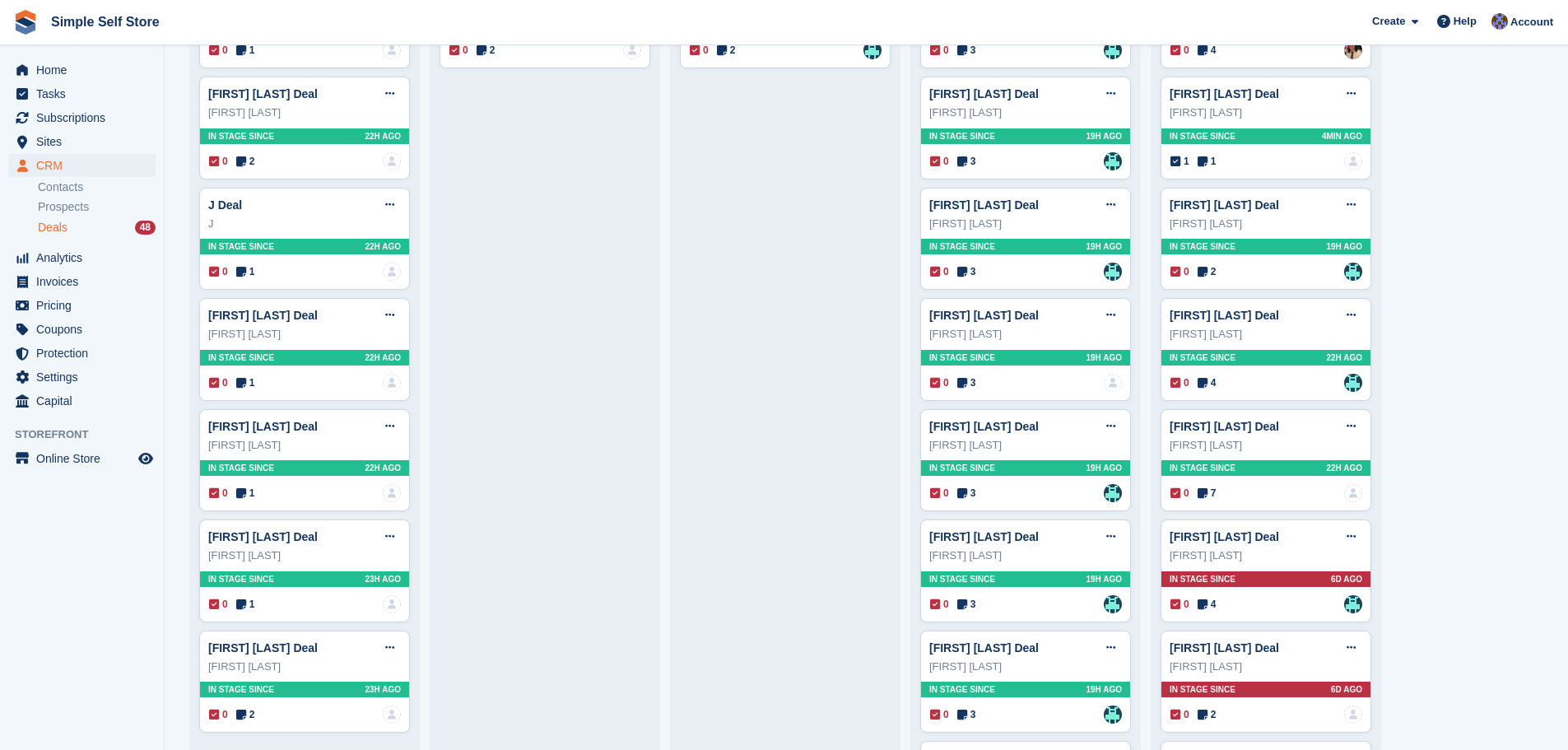 scroll, scrollTop: 0, scrollLeft: 0, axis: both 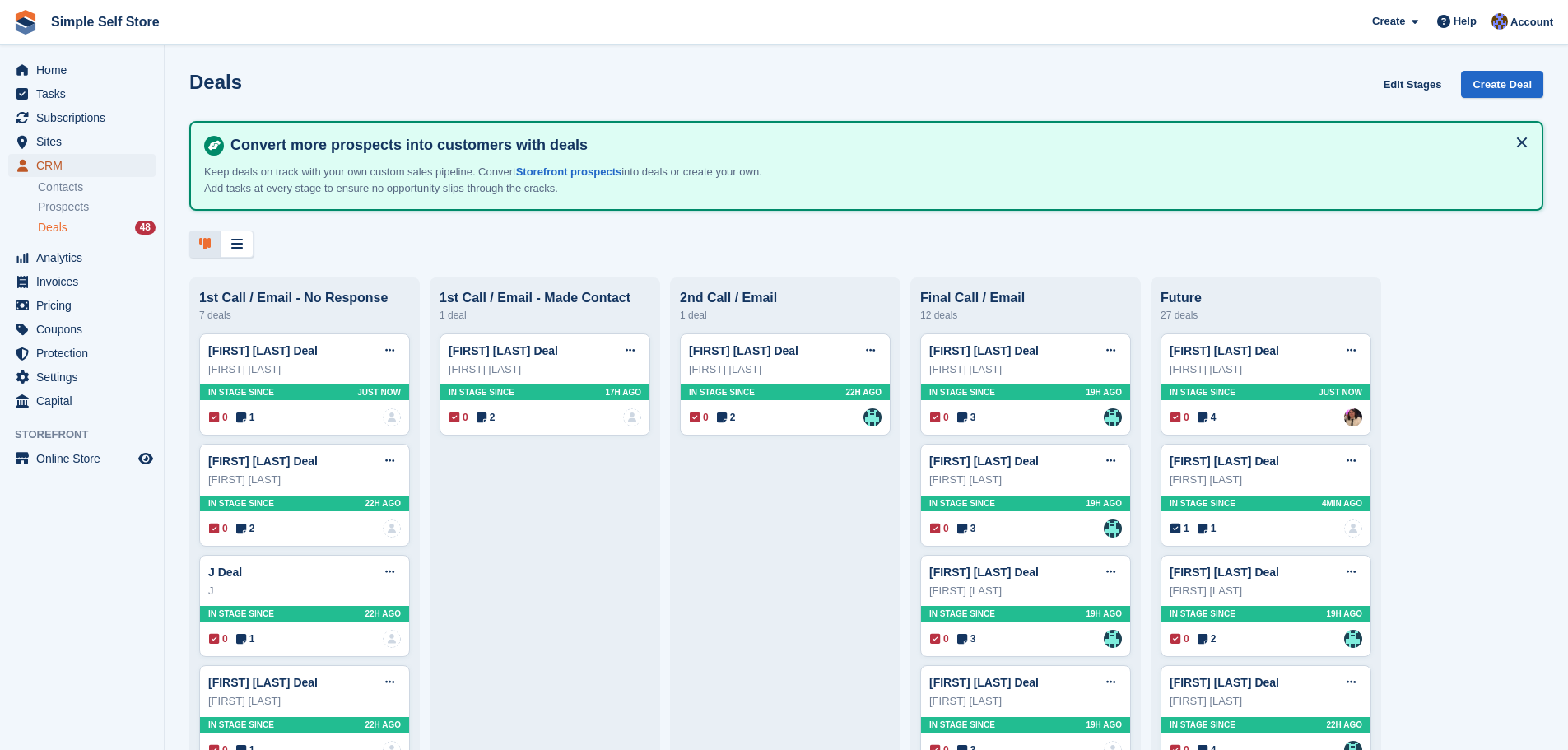 click on "CRM" at bounding box center [86, 165] 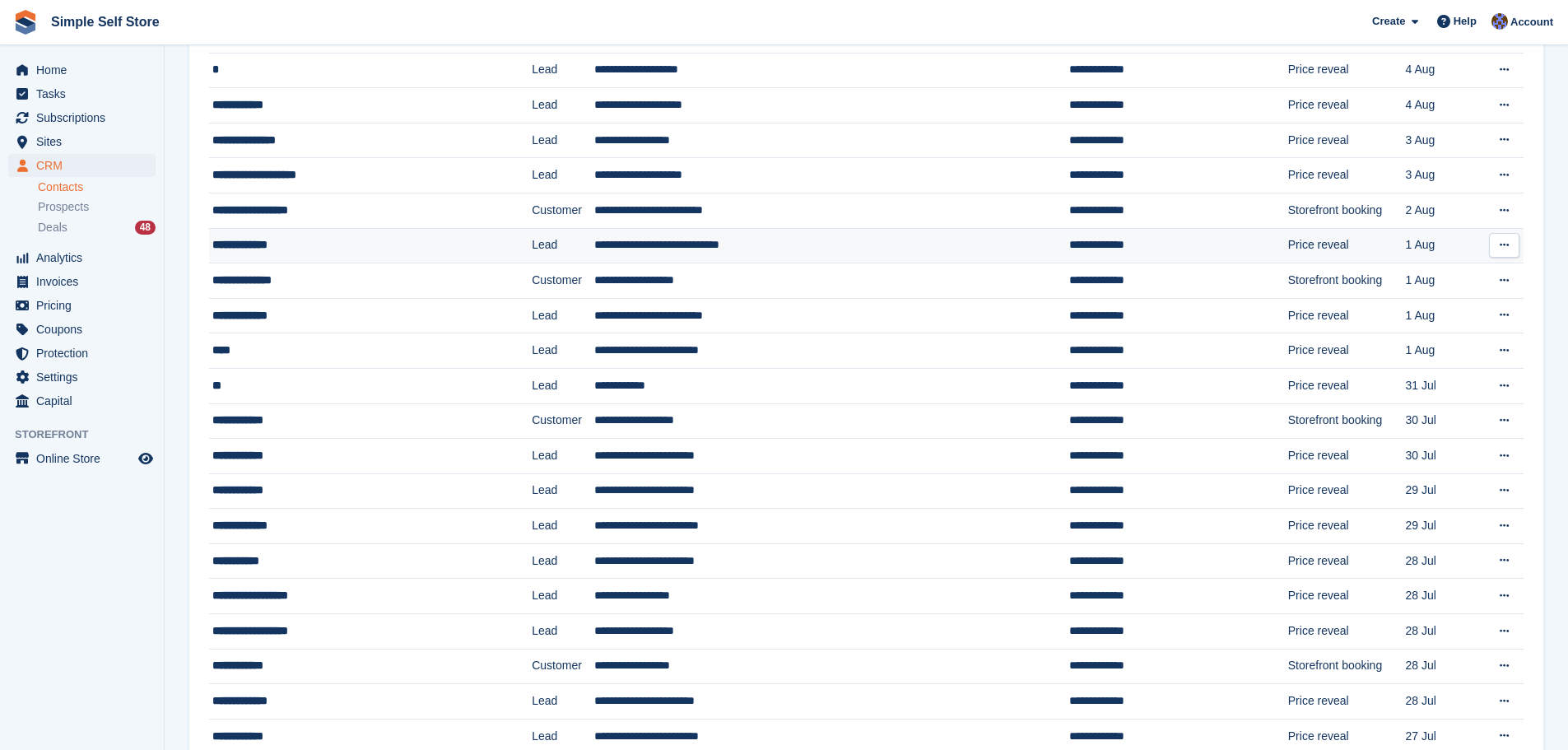 scroll, scrollTop: 329, scrollLeft: 0, axis: vertical 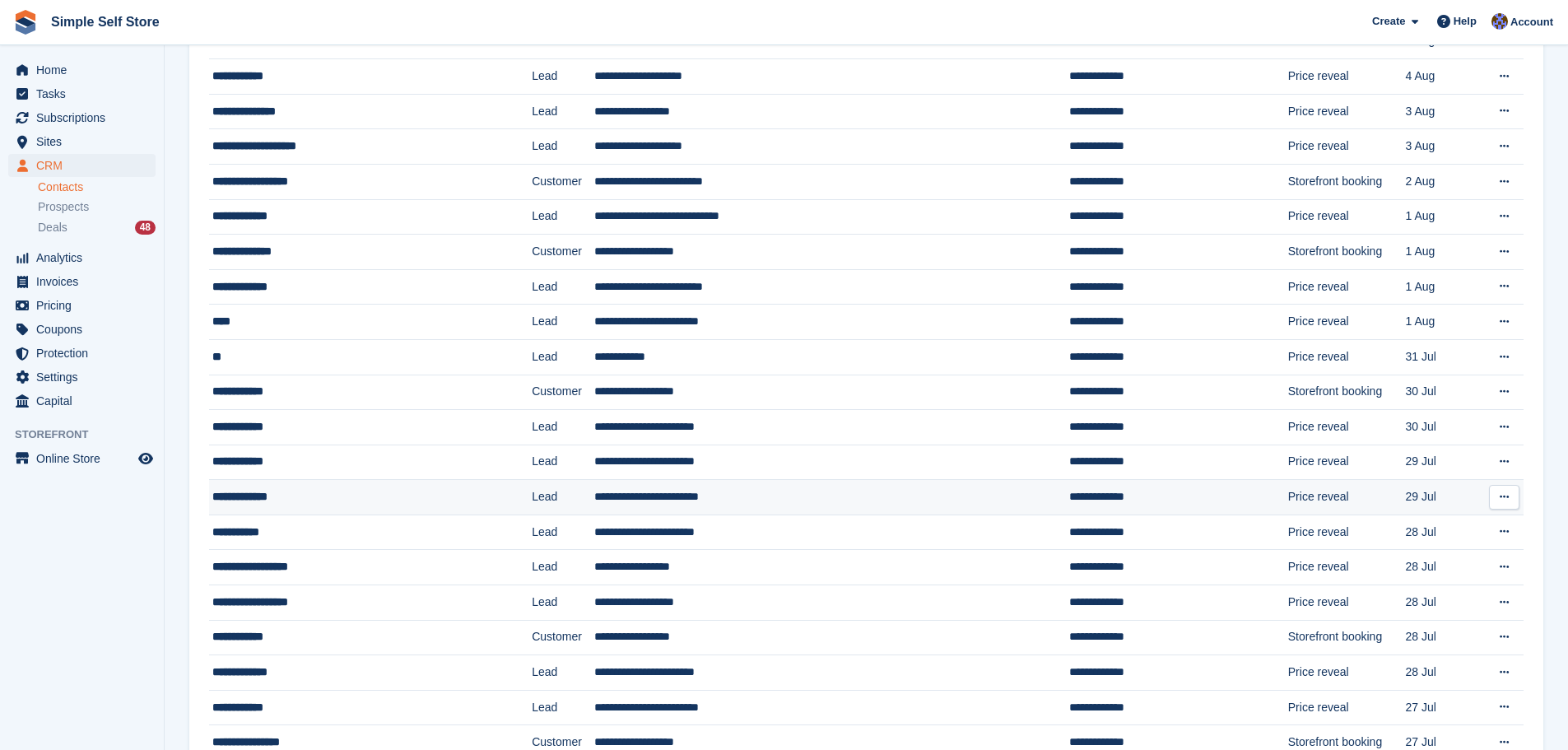 click on "Lead" at bounding box center (563, 497) 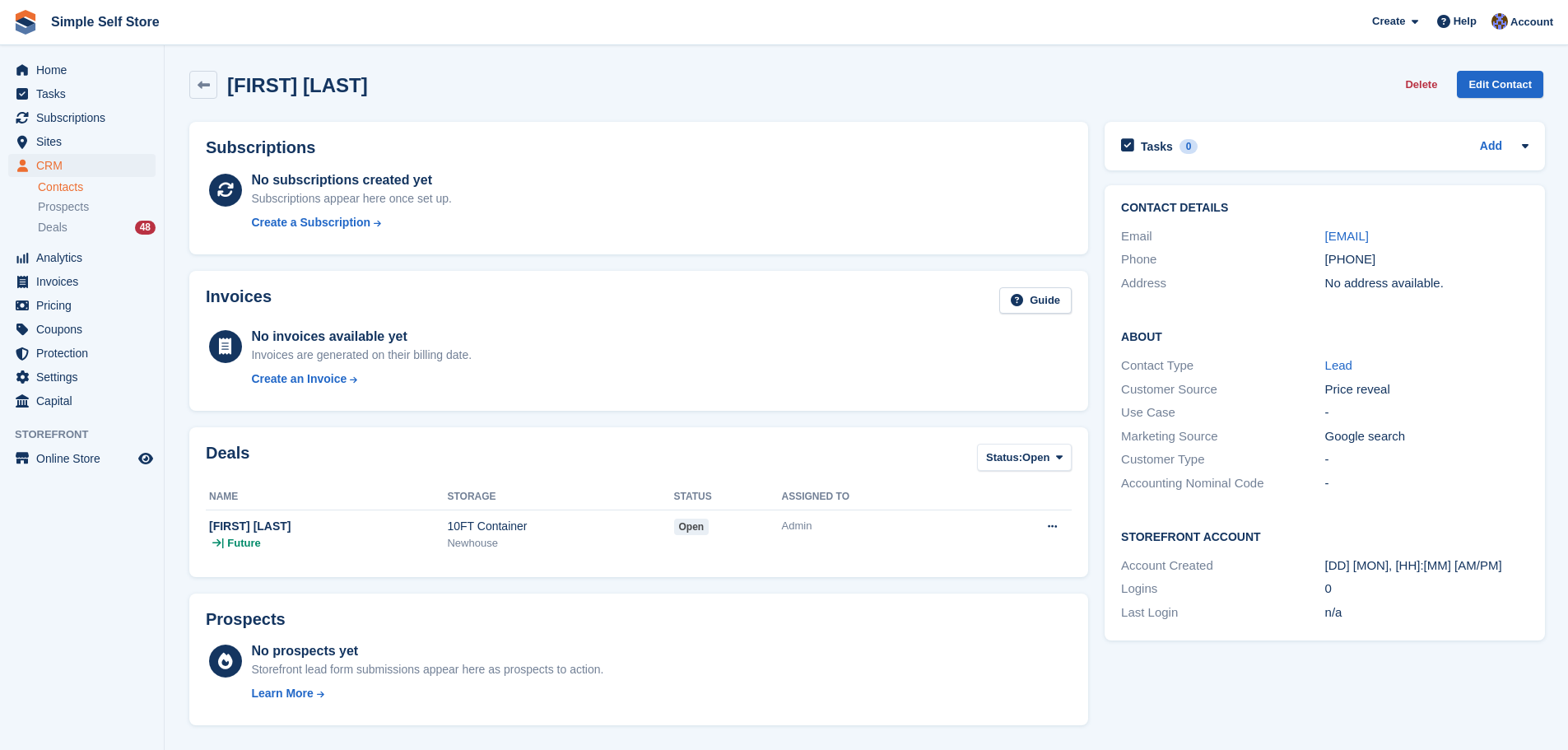 scroll, scrollTop: 0, scrollLeft: 0, axis: both 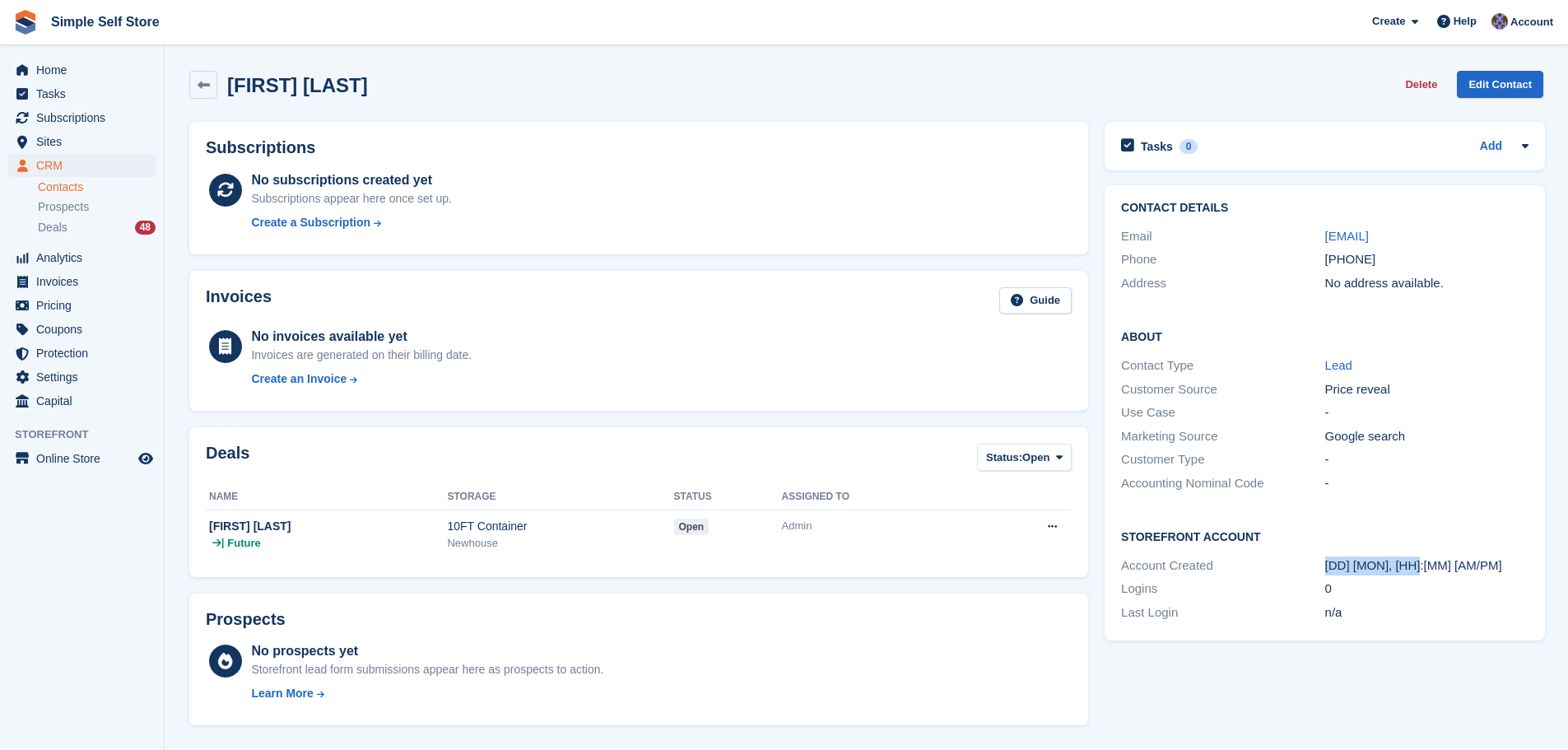 drag, startPoint x: 1324, startPoint y: 564, endPoint x: 1453, endPoint y: 567, distance: 129.03488 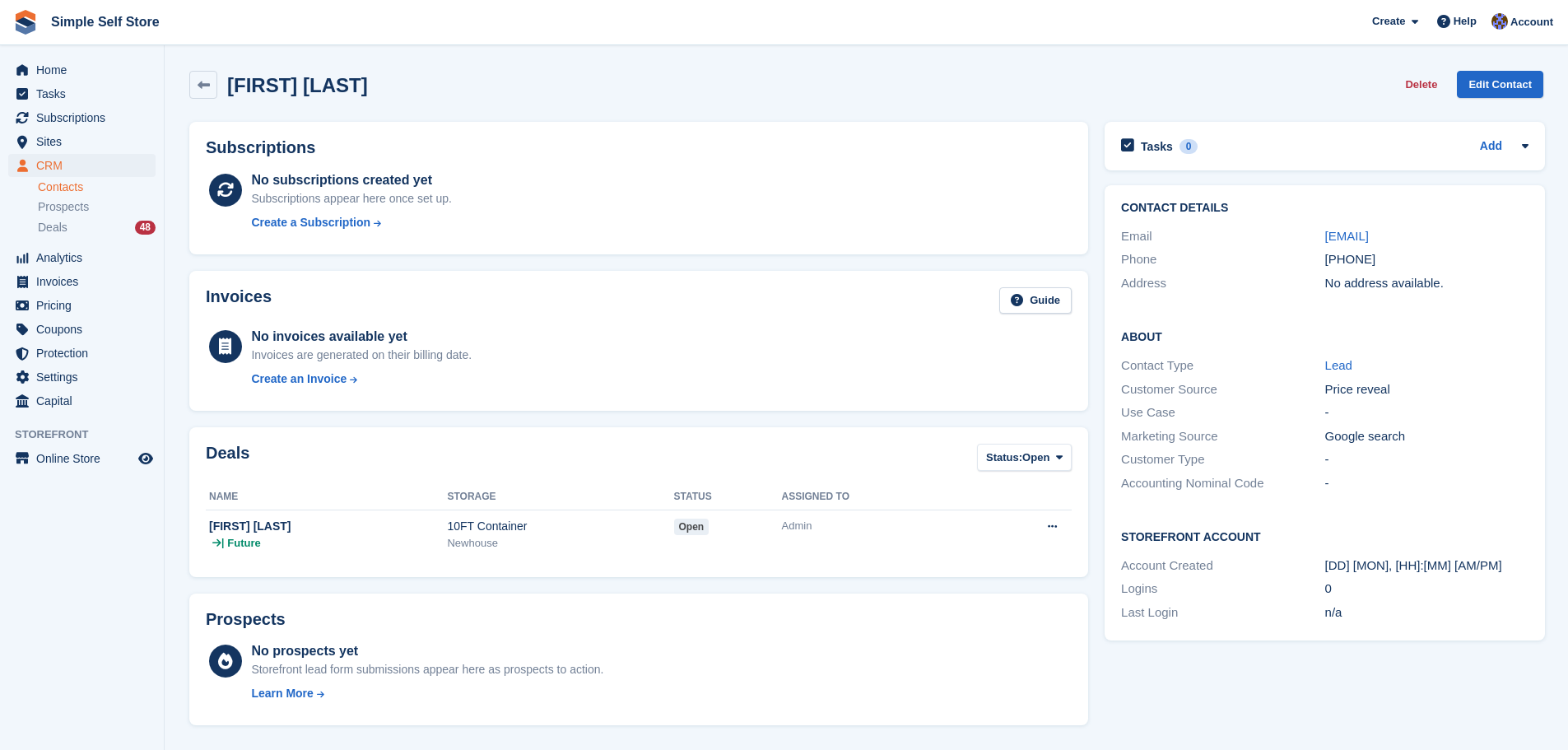 drag, startPoint x: 1496, startPoint y: 479, endPoint x: 1381, endPoint y: 499, distance: 116.72618 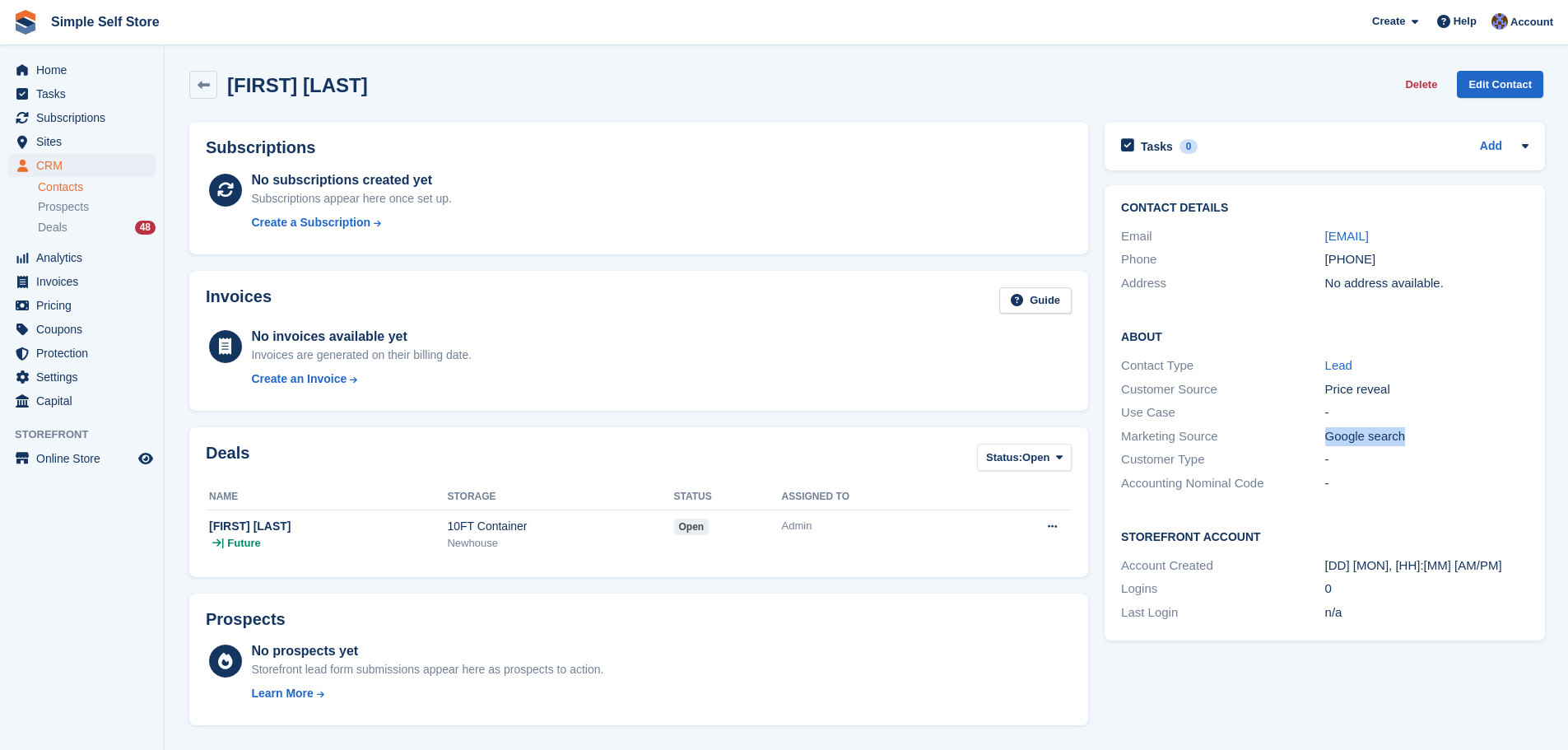drag, startPoint x: 1324, startPoint y: 436, endPoint x: 1466, endPoint y: 427, distance: 142.28493 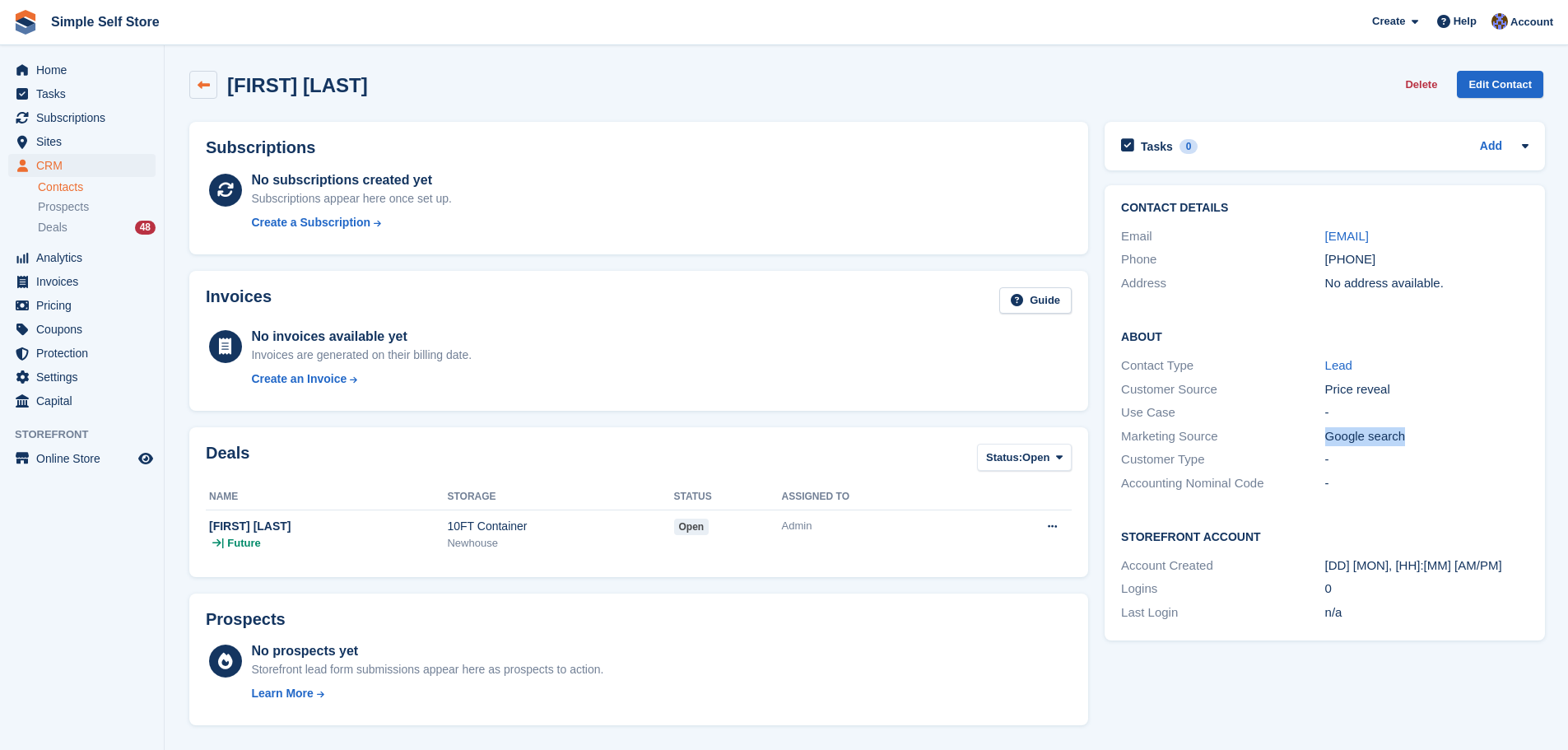 click at bounding box center [203, 85] 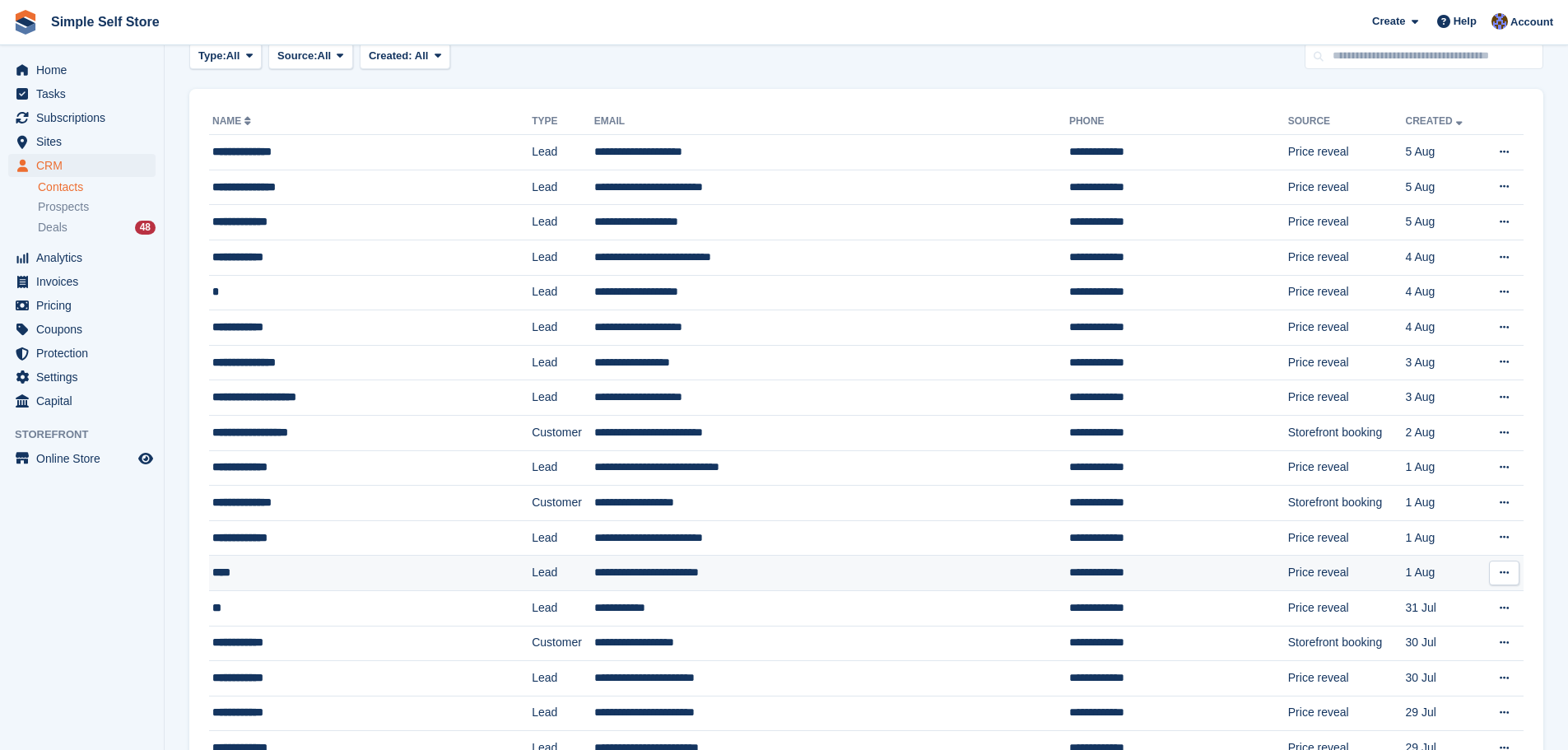 scroll, scrollTop: 165, scrollLeft: 0, axis: vertical 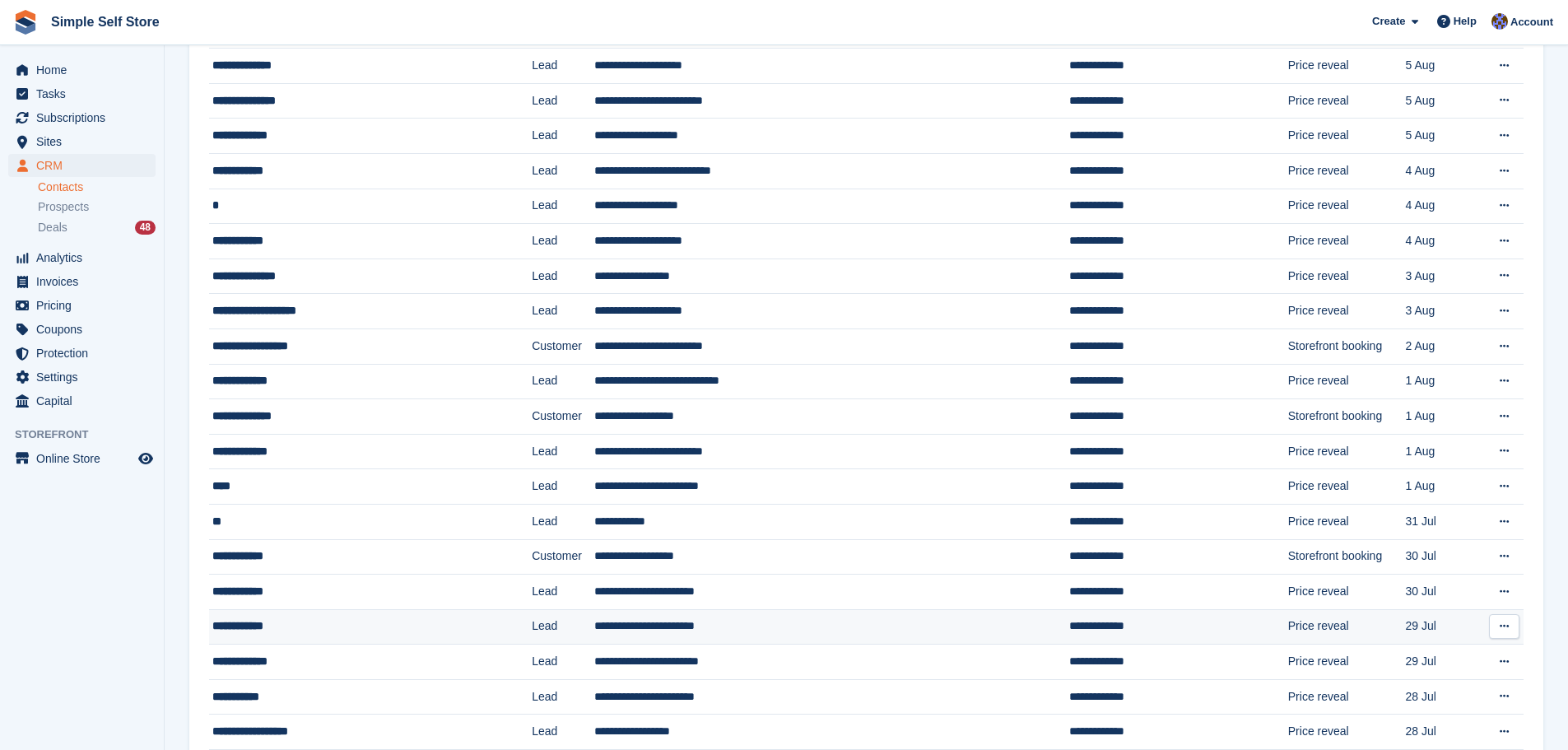 click on "**********" at bounding box center (340, 626) 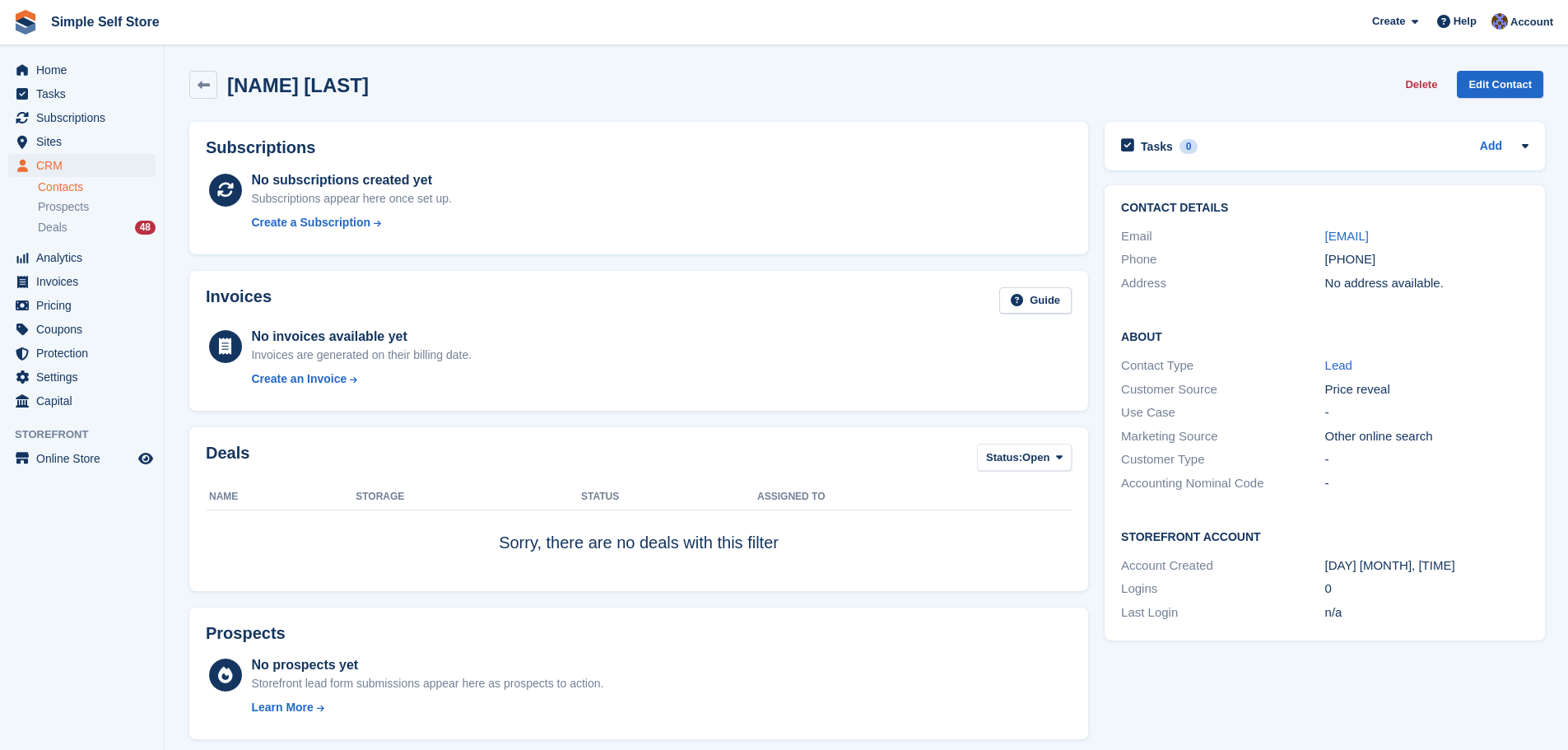 scroll, scrollTop: 0, scrollLeft: 0, axis: both 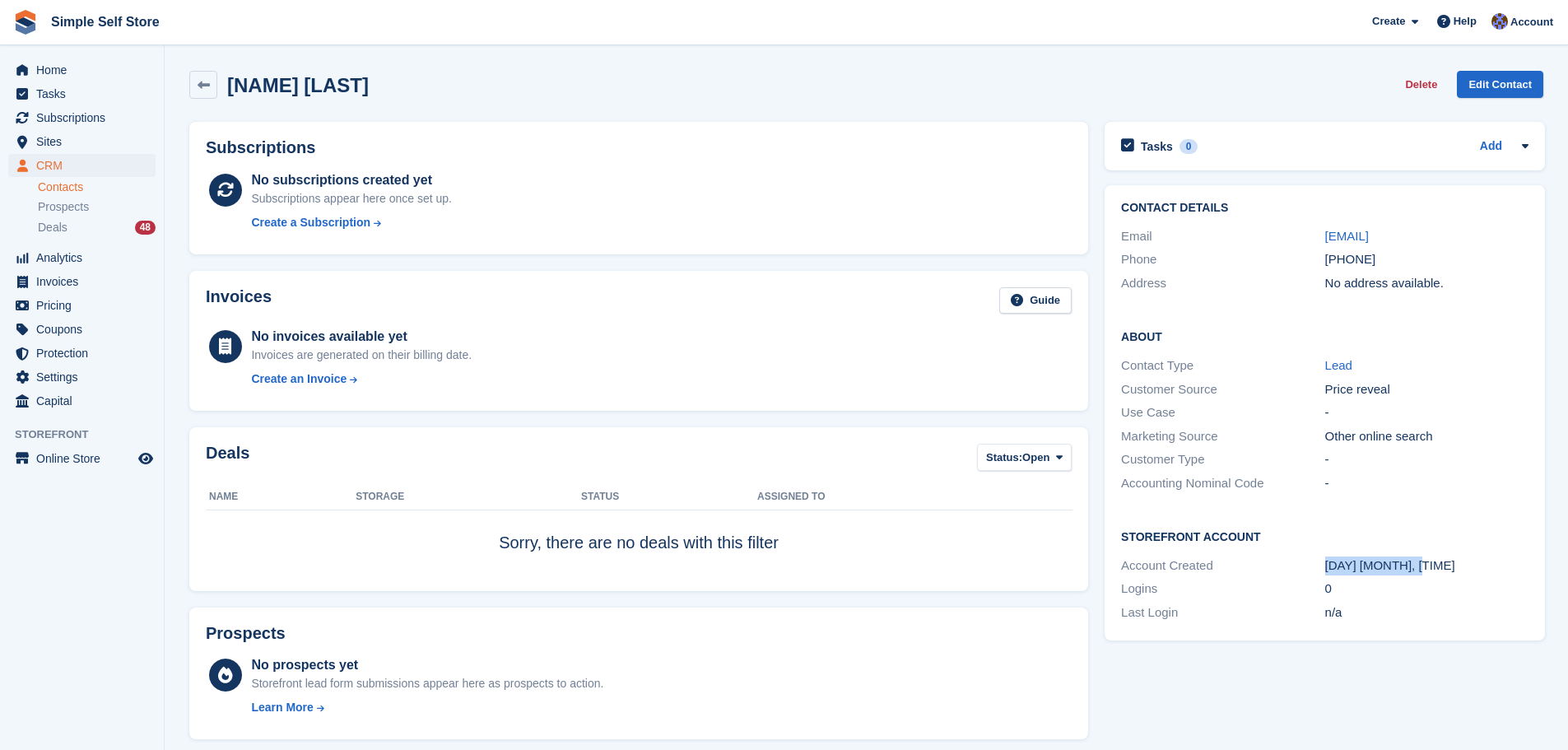 drag, startPoint x: 1324, startPoint y: 565, endPoint x: 1425, endPoint y: 566, distance: 101.00495 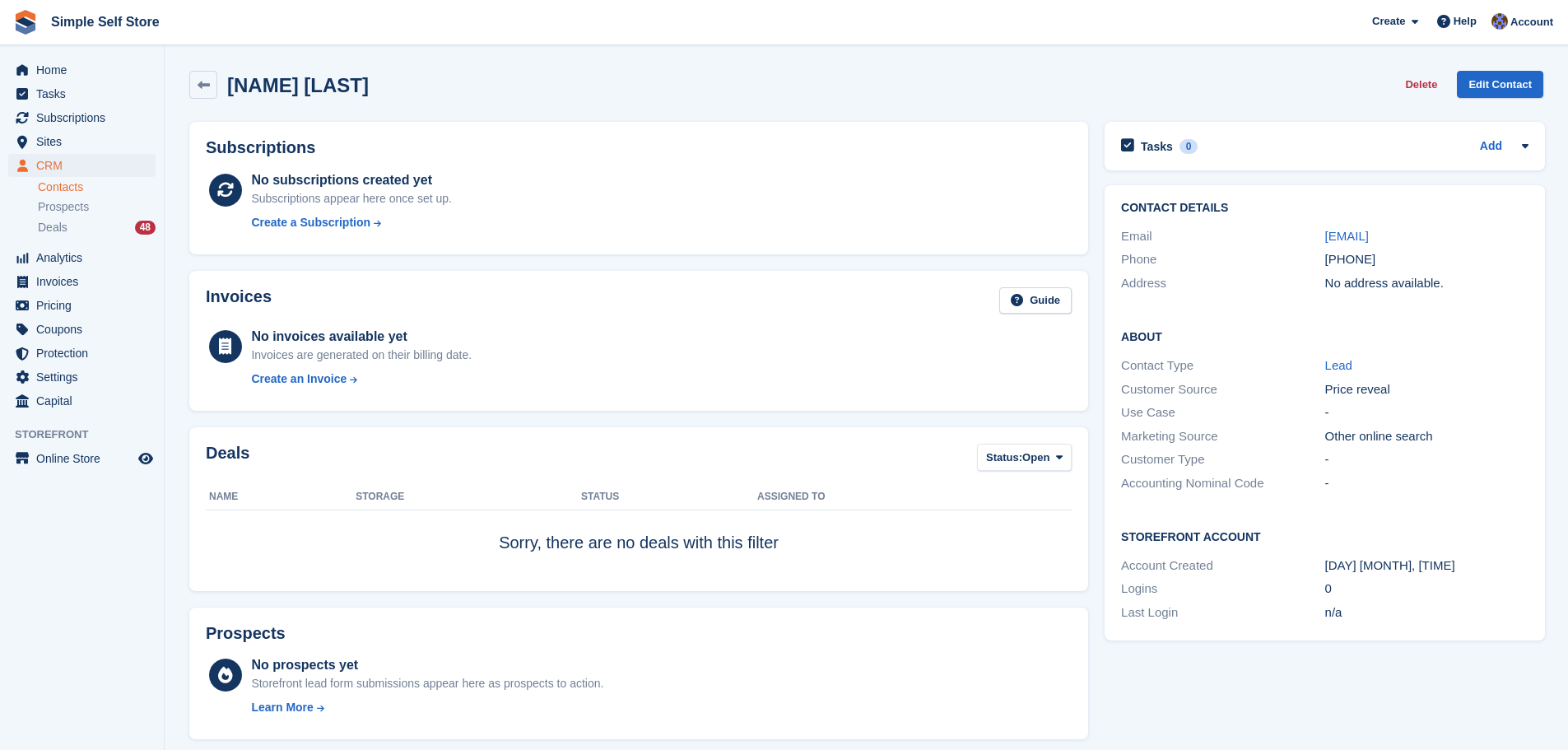 drag, startPoint x: 1380, startPoint y: 483, endPoint x: 1364, endPoint y: 449, distance: 37.576588 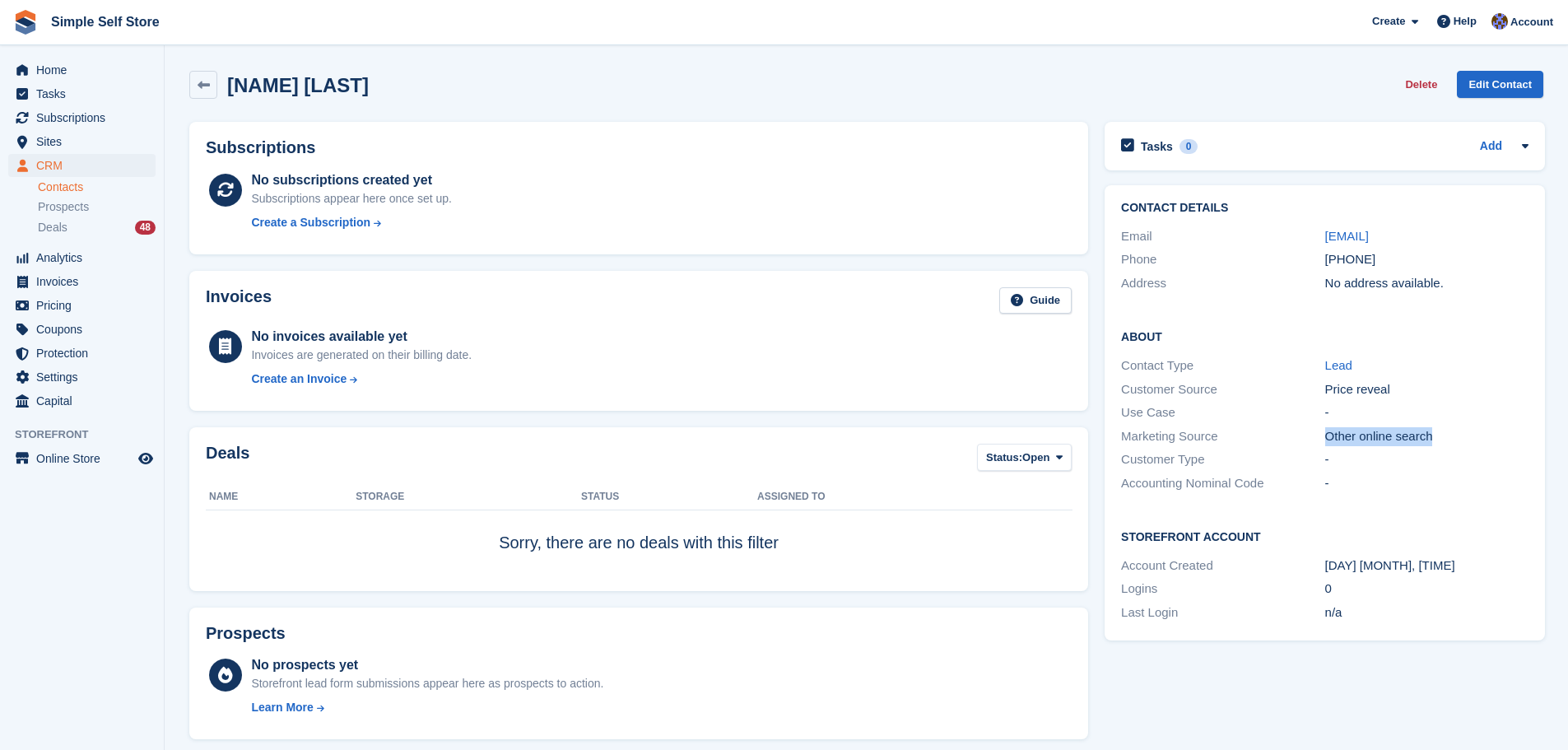 drag, startPoint x: 1325, startPoint y: 435, endPoint x: 1460, endPoint y: 430, distance: 135.09256 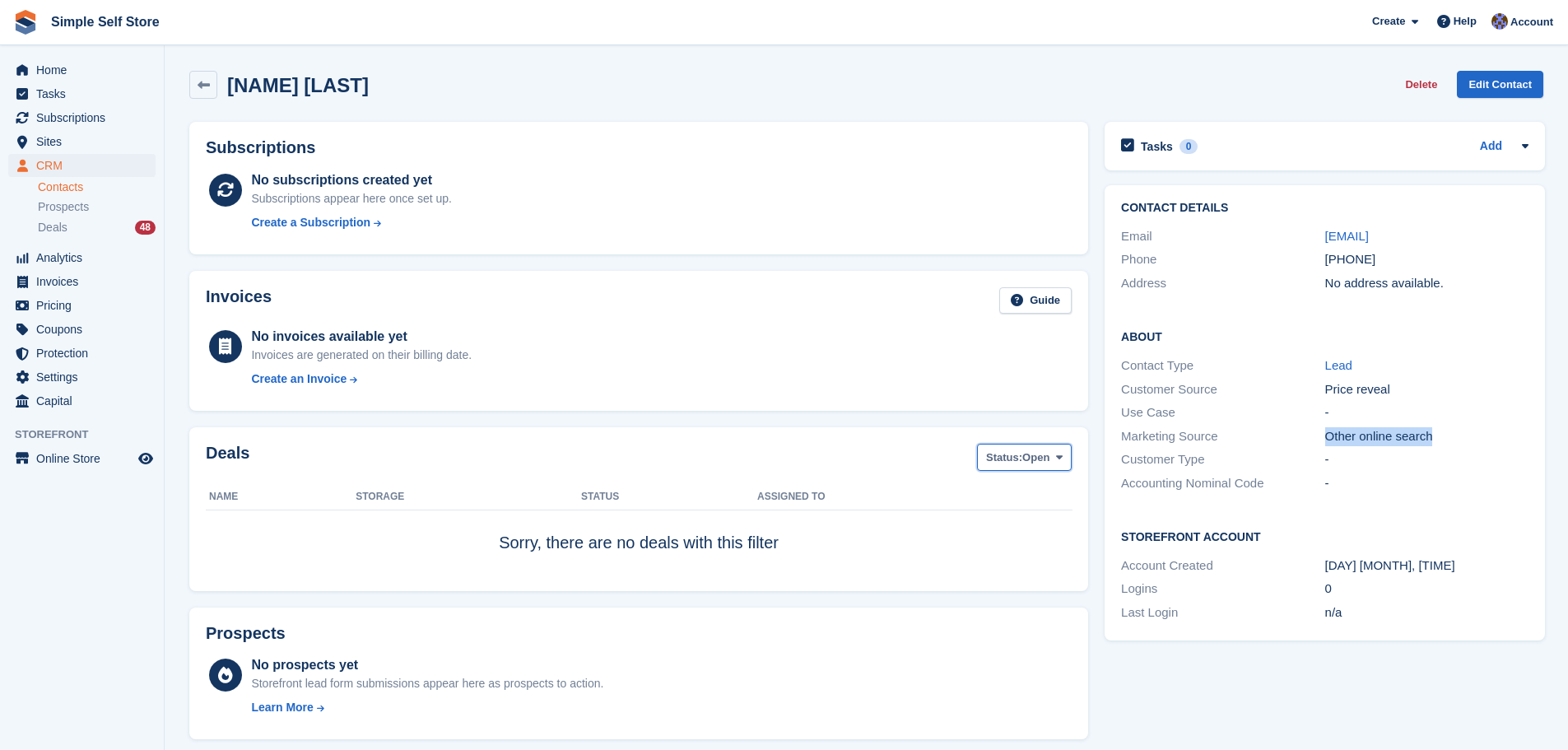 click at bounding box center [1059, 457] 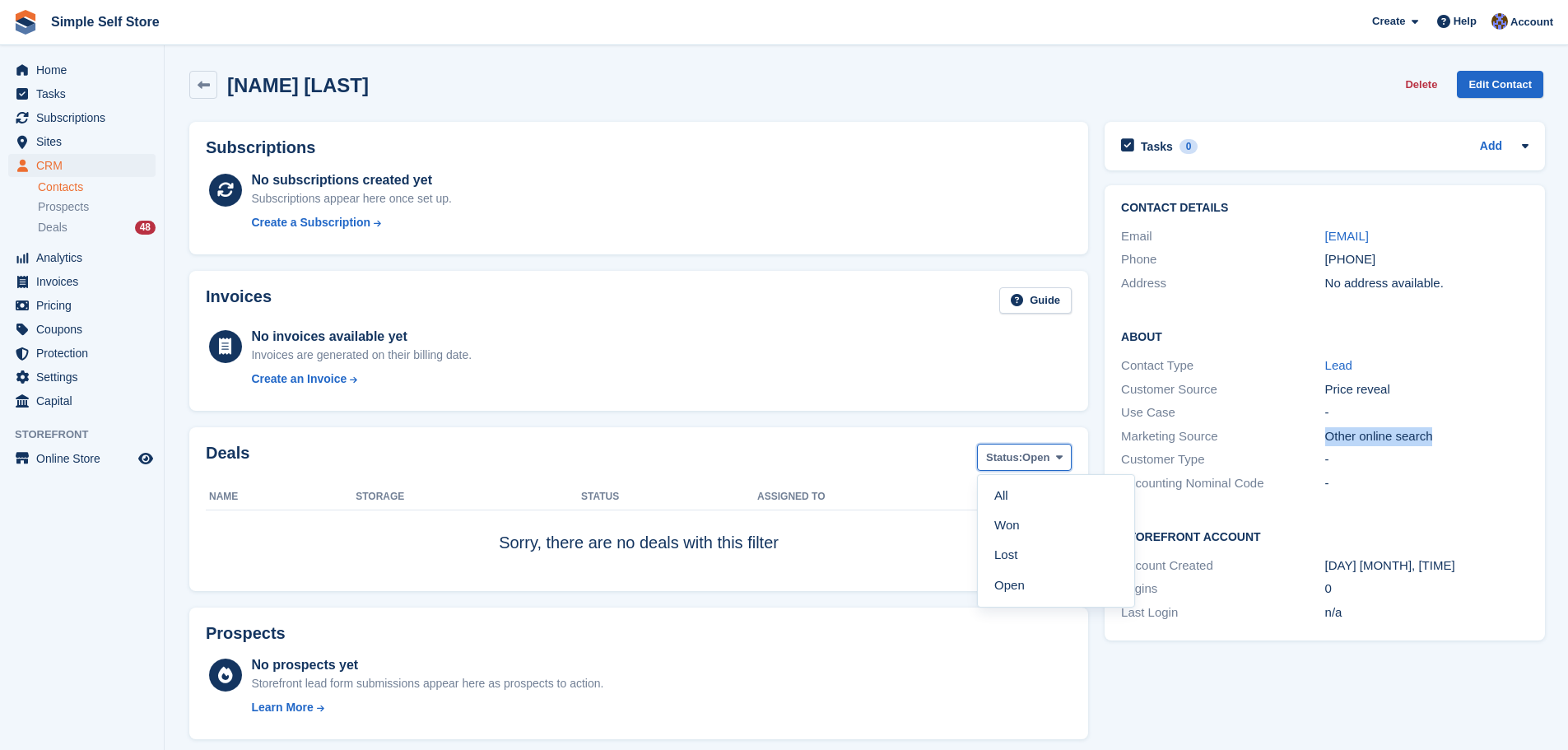 click at bounding box center [1059, 457] 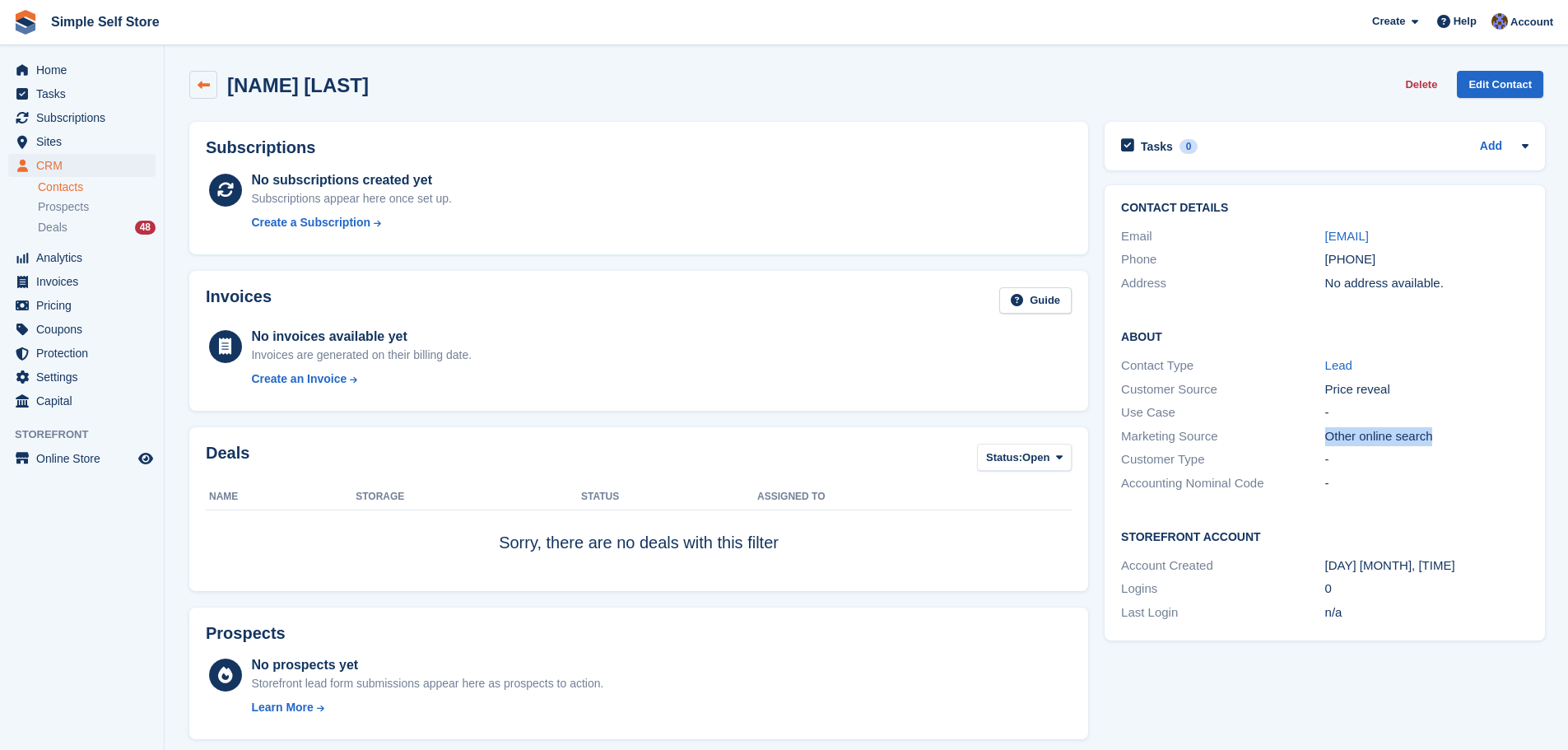 click at bounding box center [203, 85] 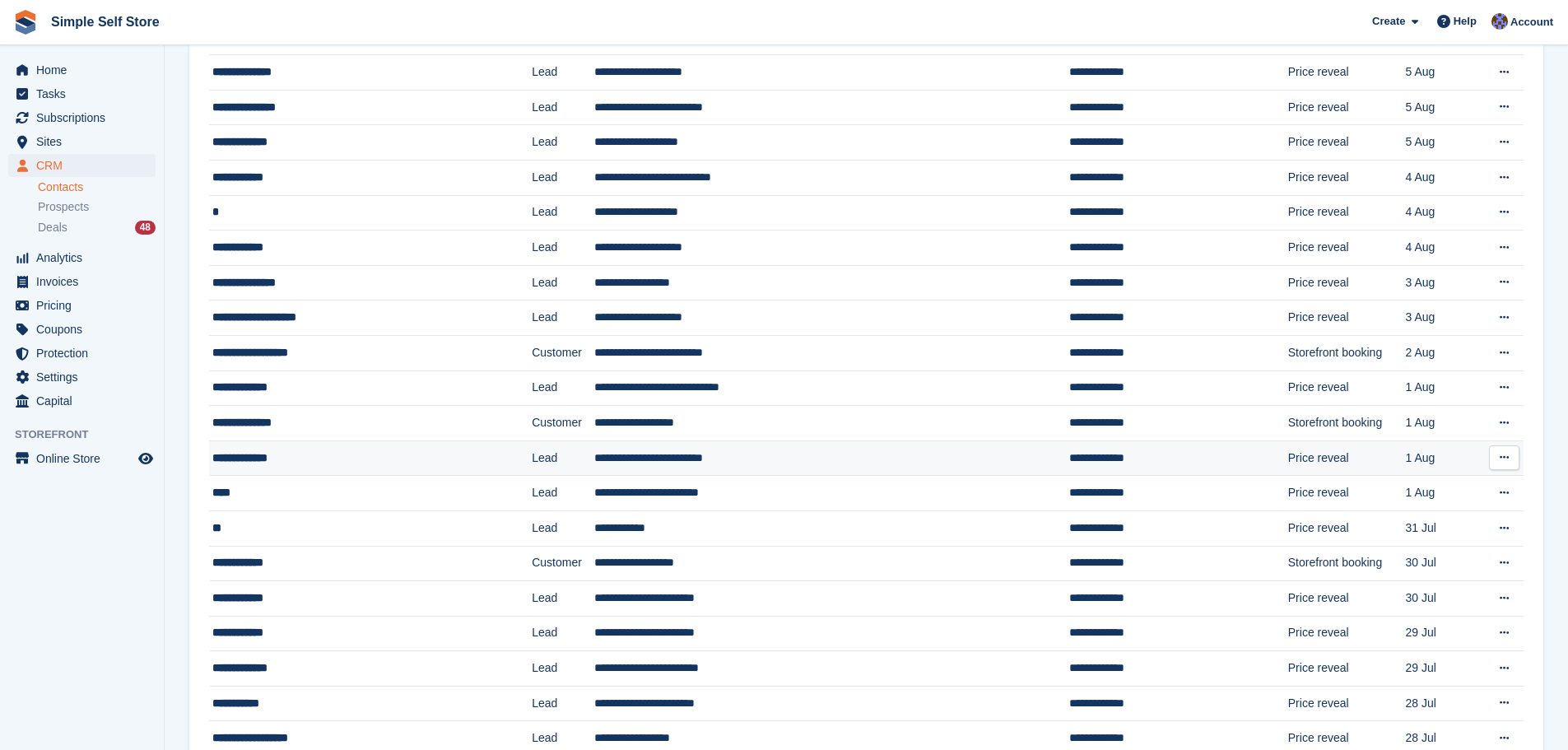 scroll, scrollTop: 165, scrollLeft: 0, axis: vertical 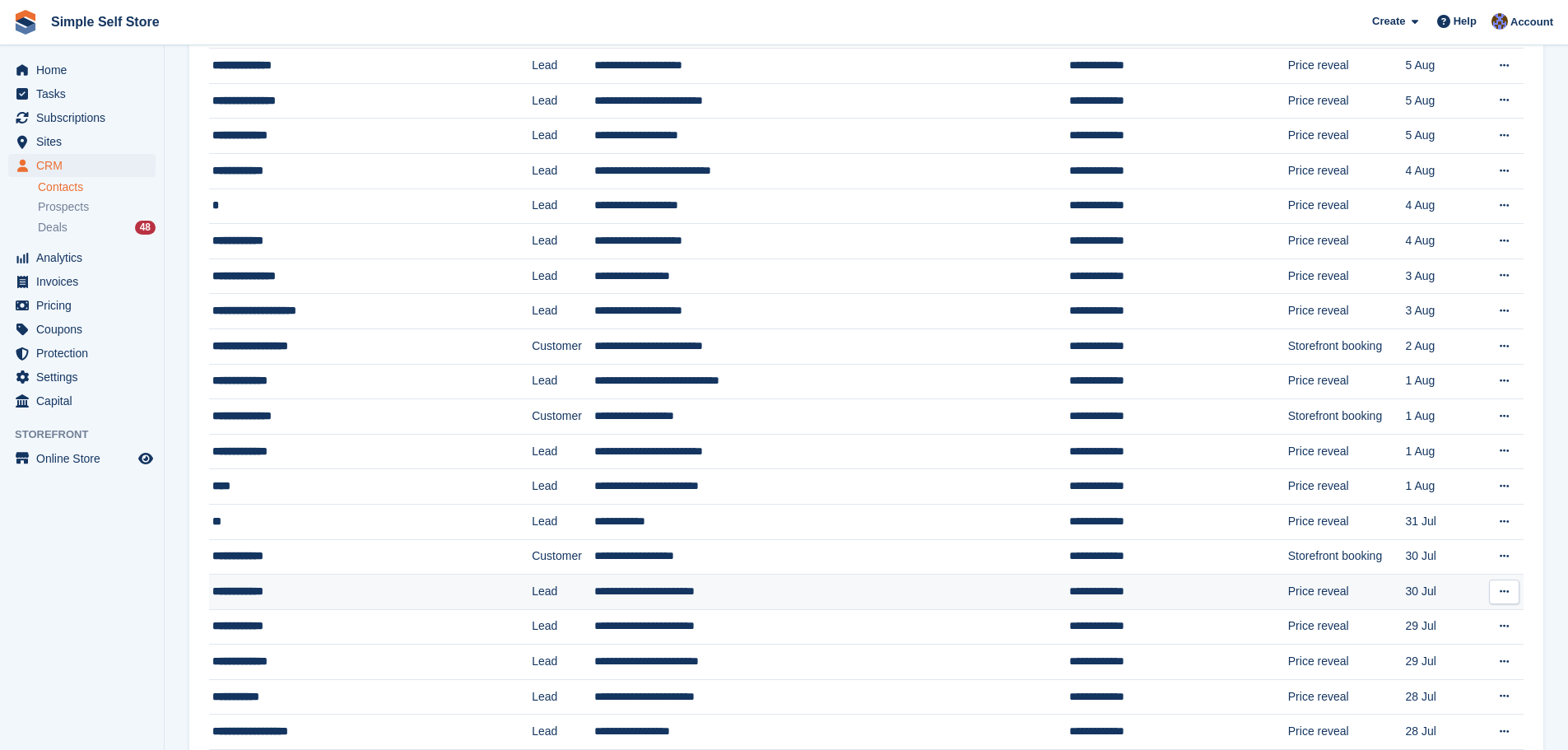 click on "**********" at bounding box center (831, 592) 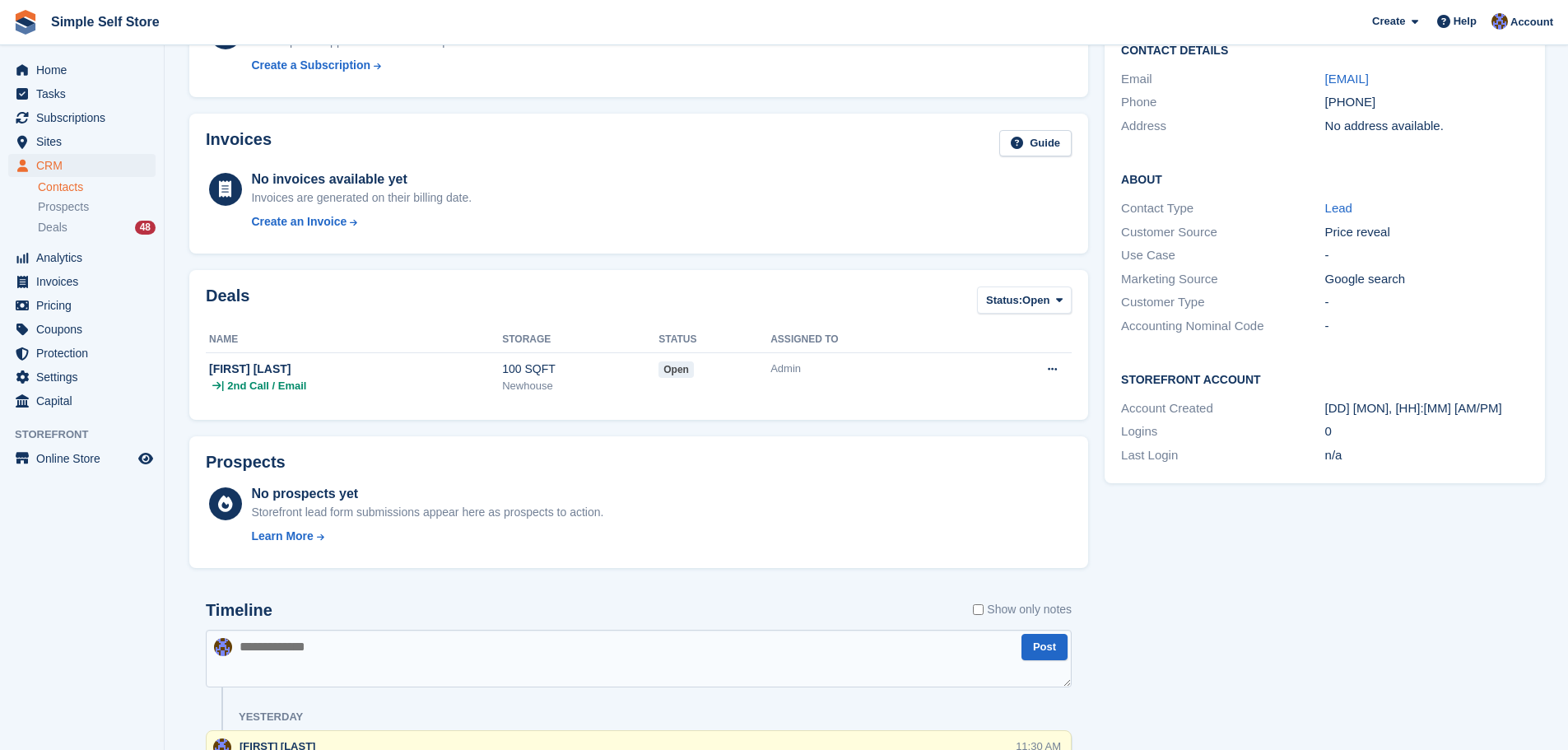 scroll, scrollTop: 0, scrollLeft: 0, axis: both 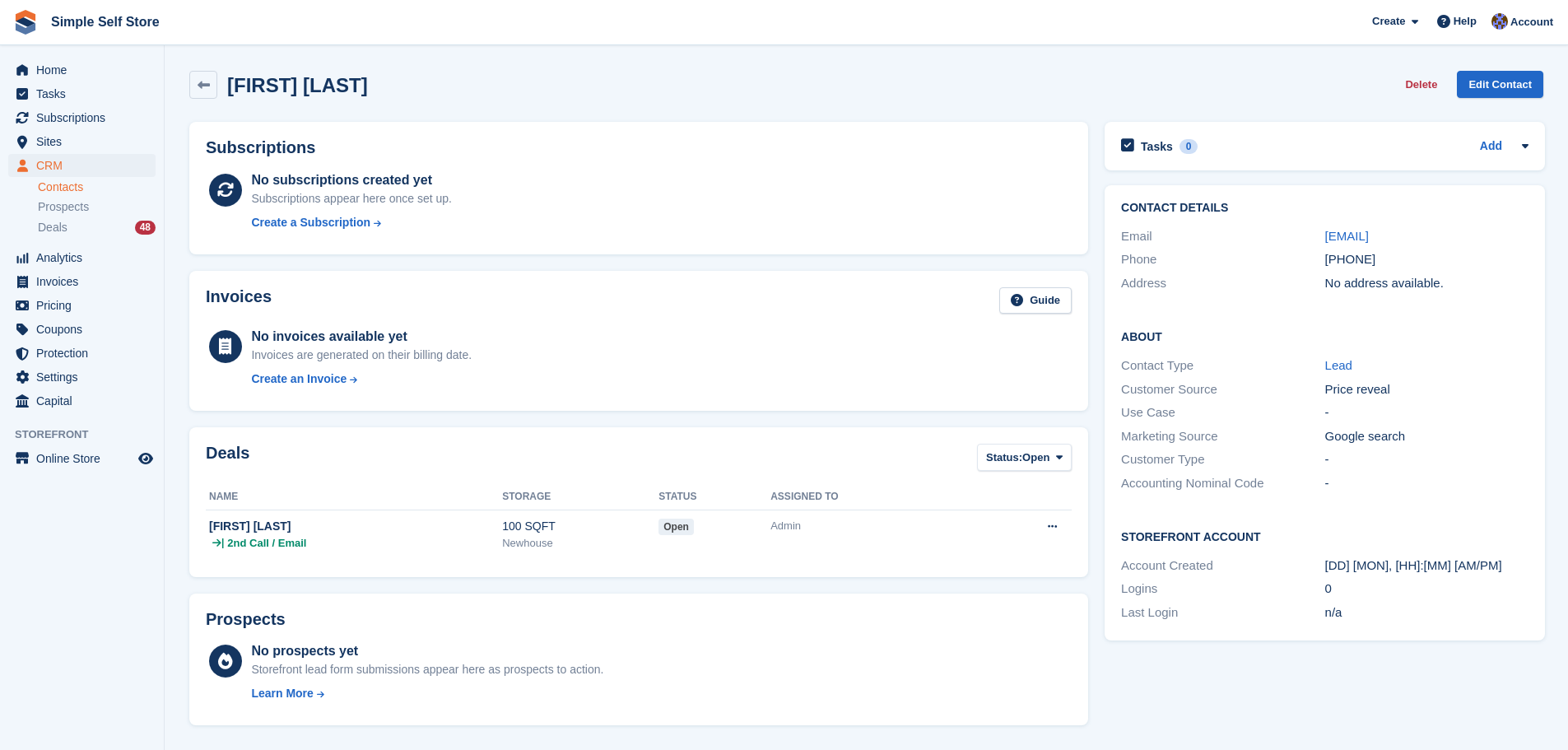 click on "Tasks
0
Add
No tasks related to [FIRST] [LAST]
Contact Details
Email
[EMAIL]
Phone
[PHONE]
Address
No address available.
About
Contact Type
Lead
Customer Source
Price reveal
Use Case - -" at bounding box center (1324, 673) 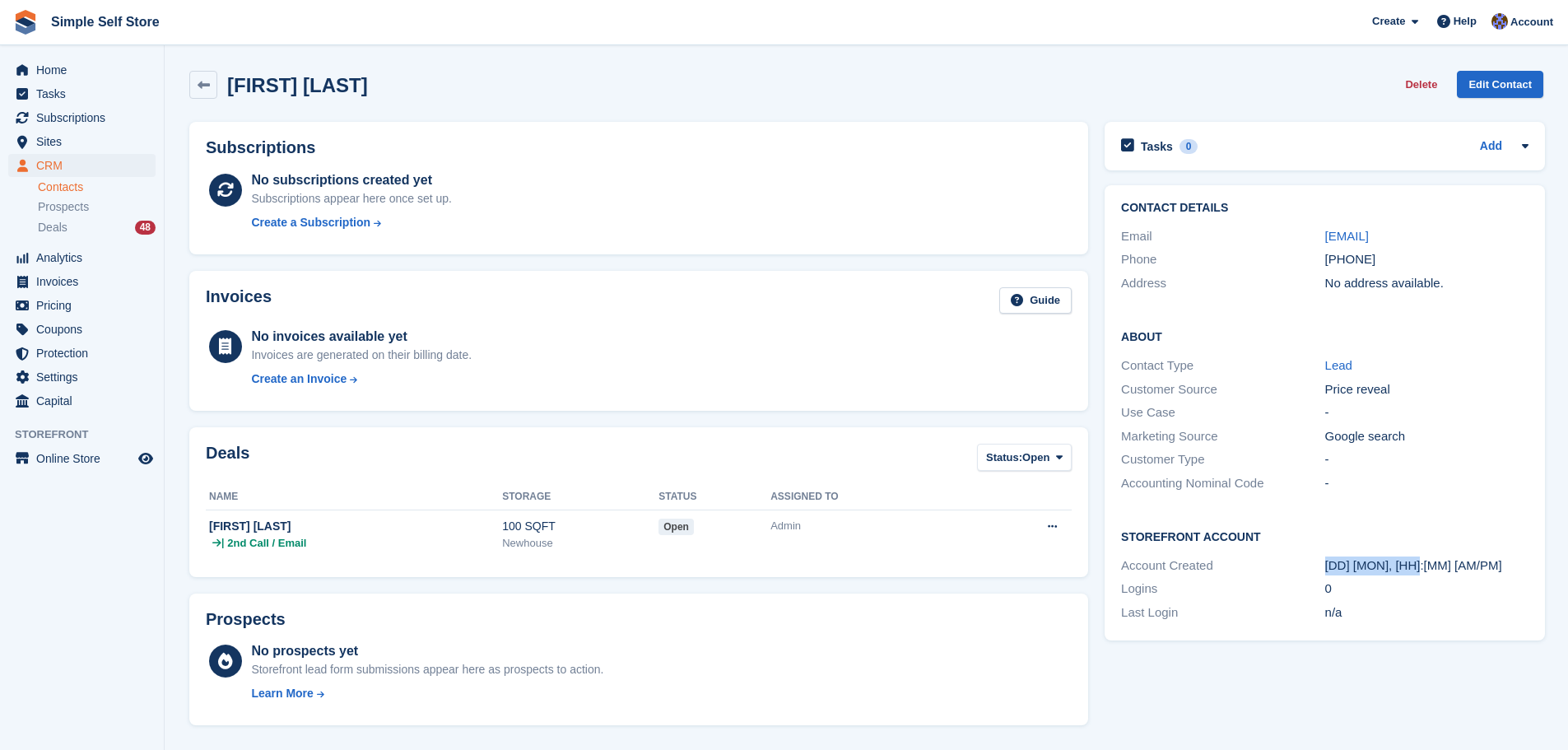 drag, startPoint x: 1324, startPoint y: 563, endPoint x: 1445, endPoint y: 560, distance: 121.03718 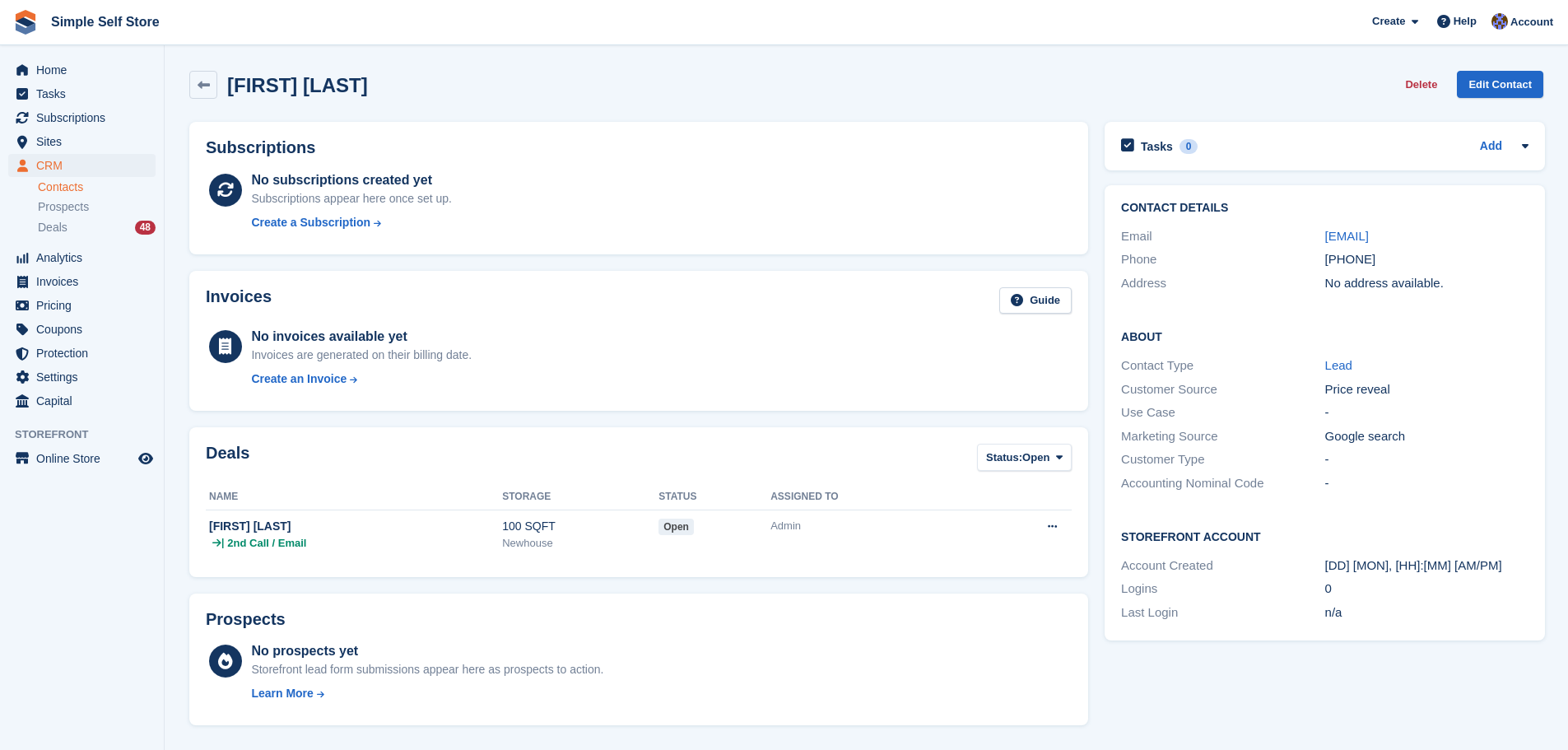 drag, startPoint x: 1375, startPoint y: 492, endPoint x: 1315, endPoint y: 434, distance: 83.450584 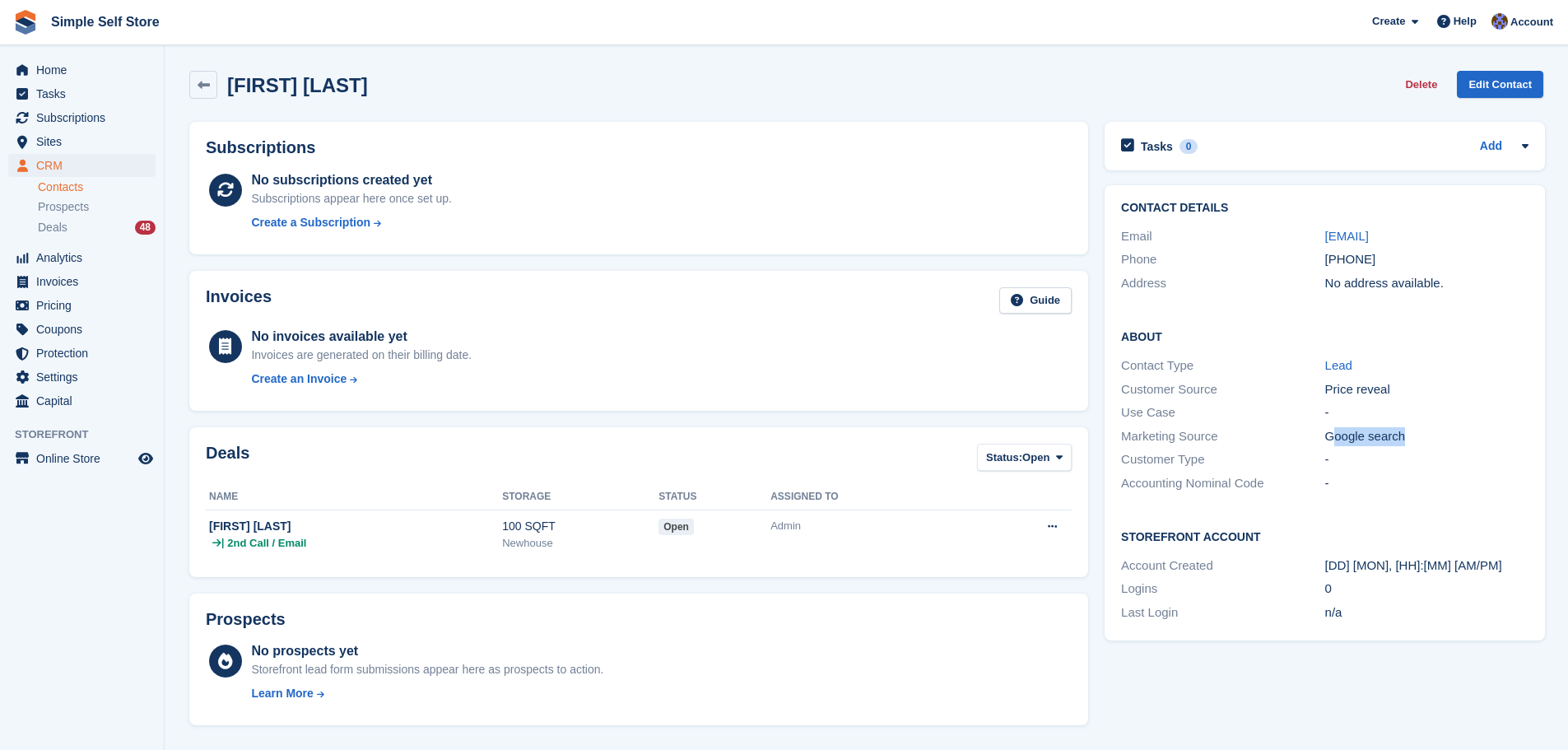 drag, startPoint x: 1328, startPoint y: 438, endPoint x: 1418, endPoint y: 427, distance: 90.66973 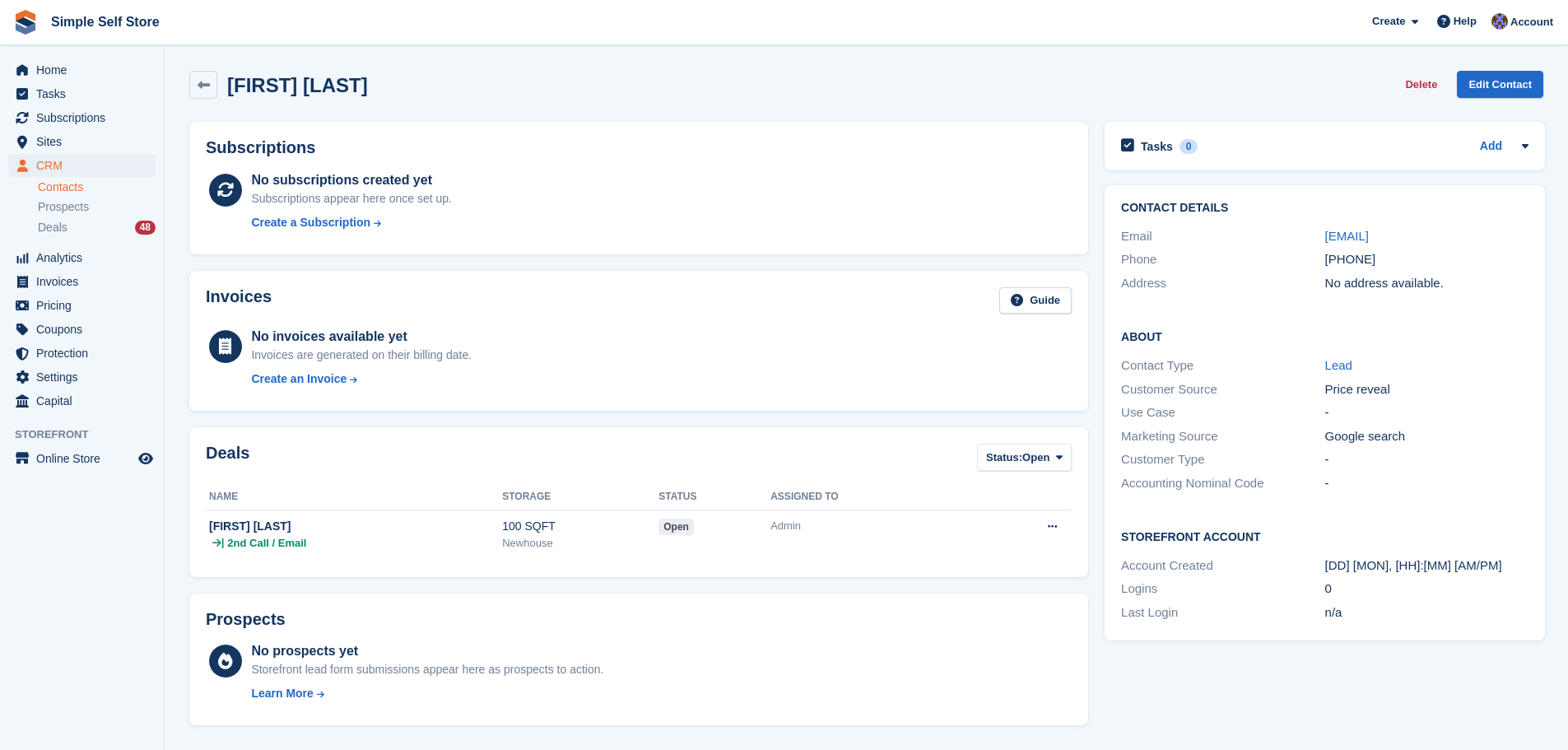 click on "-" at bounding box center [1426, 459] 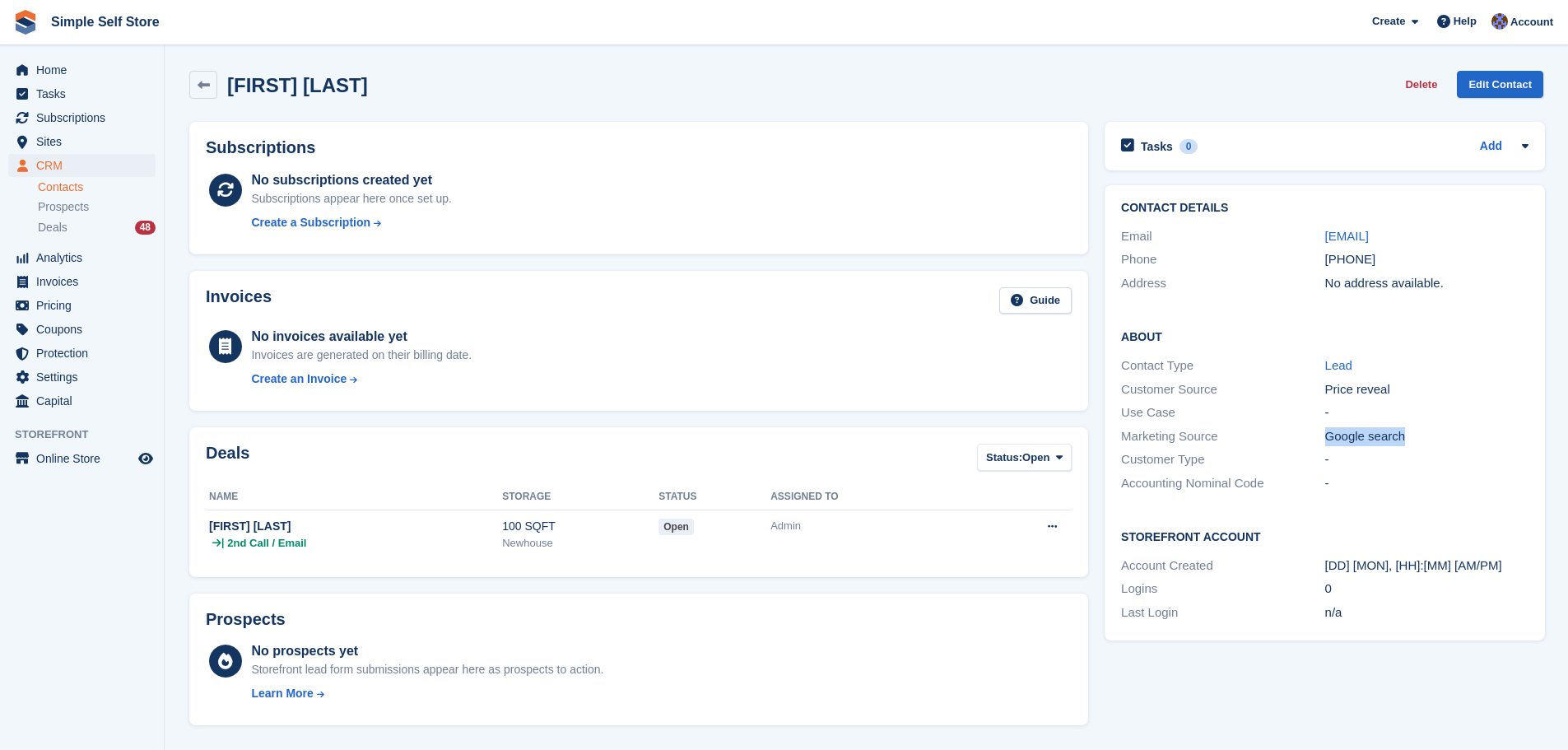 drag, startPoint x: 1323, startPoint y: 435, endPoint x: 1432, endPoint y: 435, distance: 109 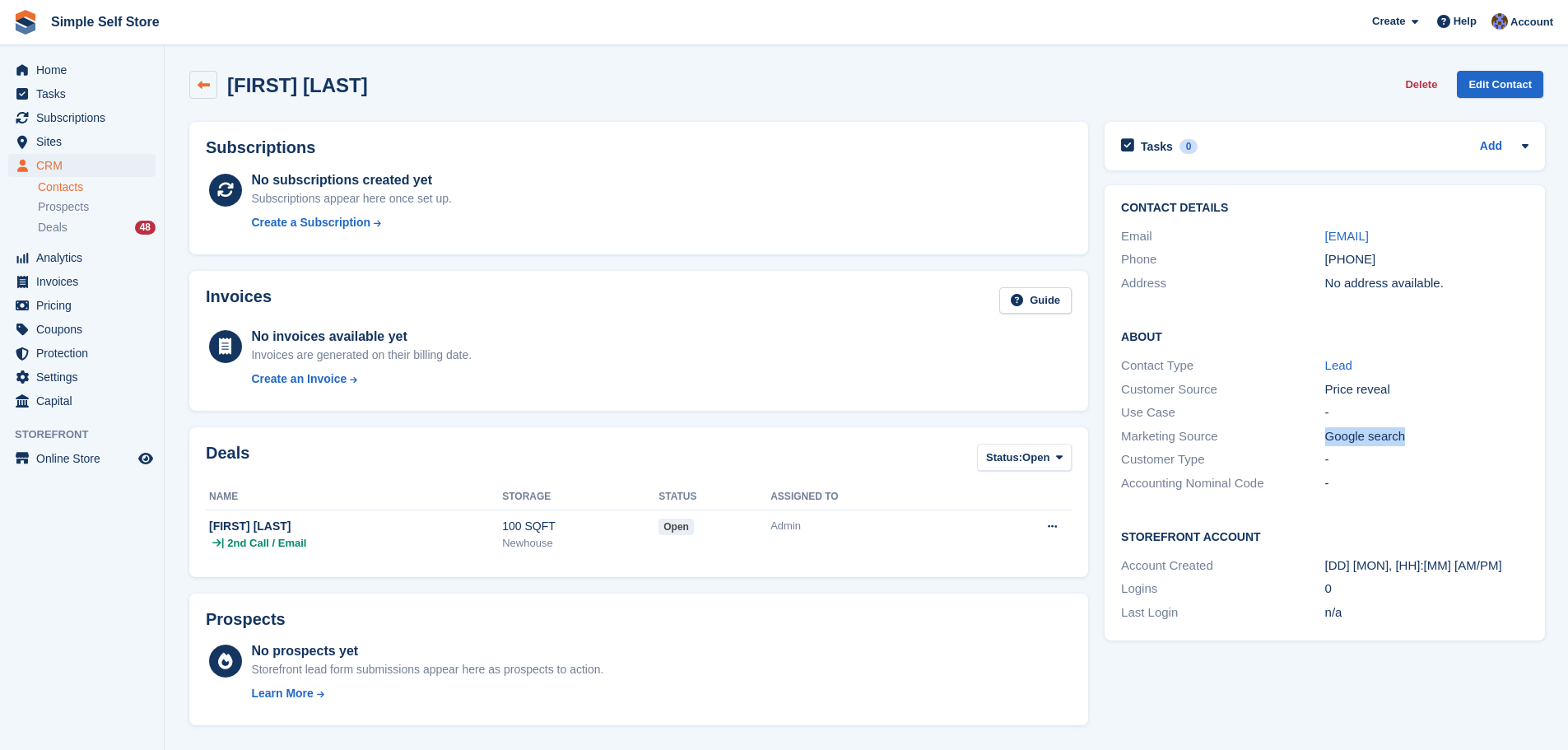 click at bounding box center [203, 85] 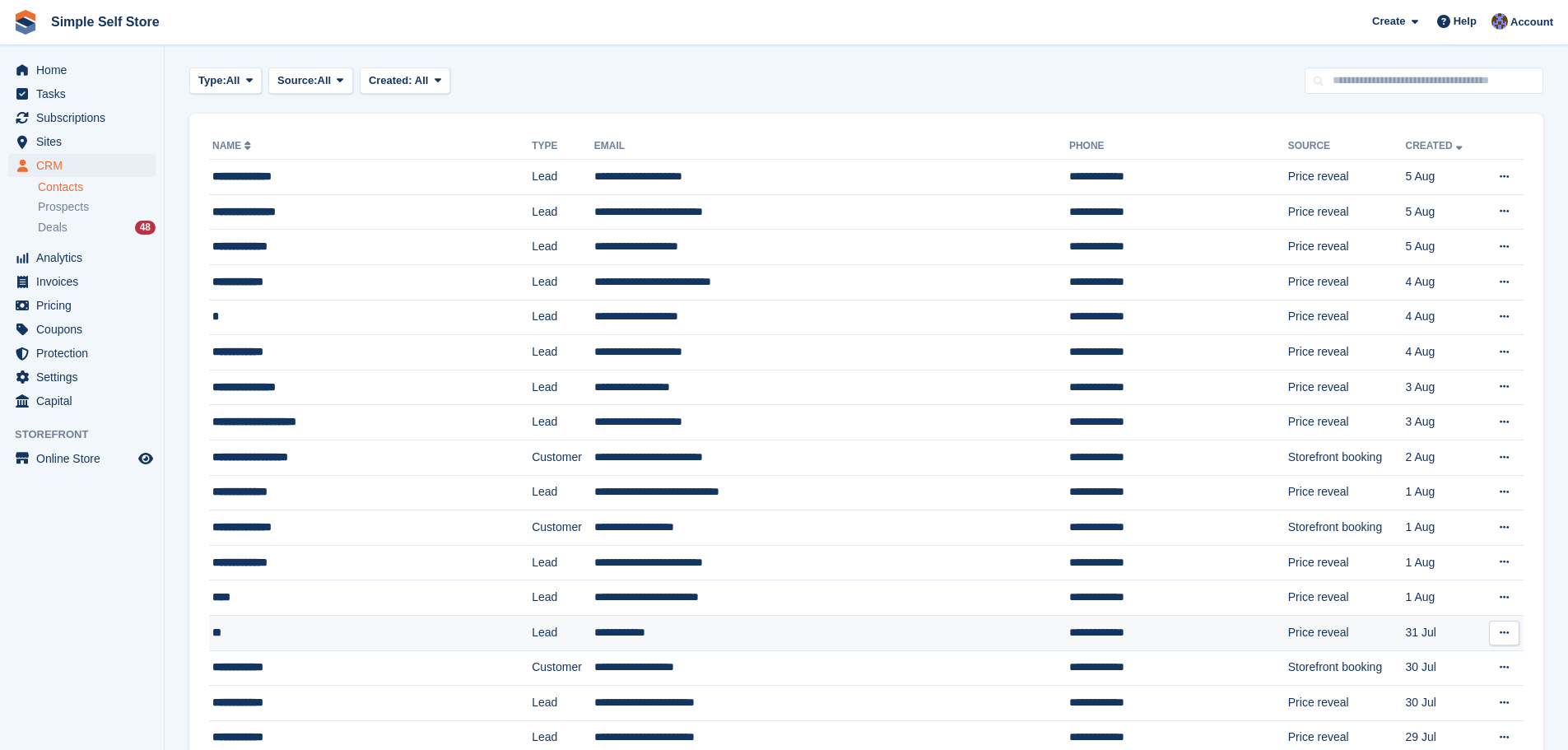 scroll, scrollTop: 82, scrollLeft: 0, axis: vertical 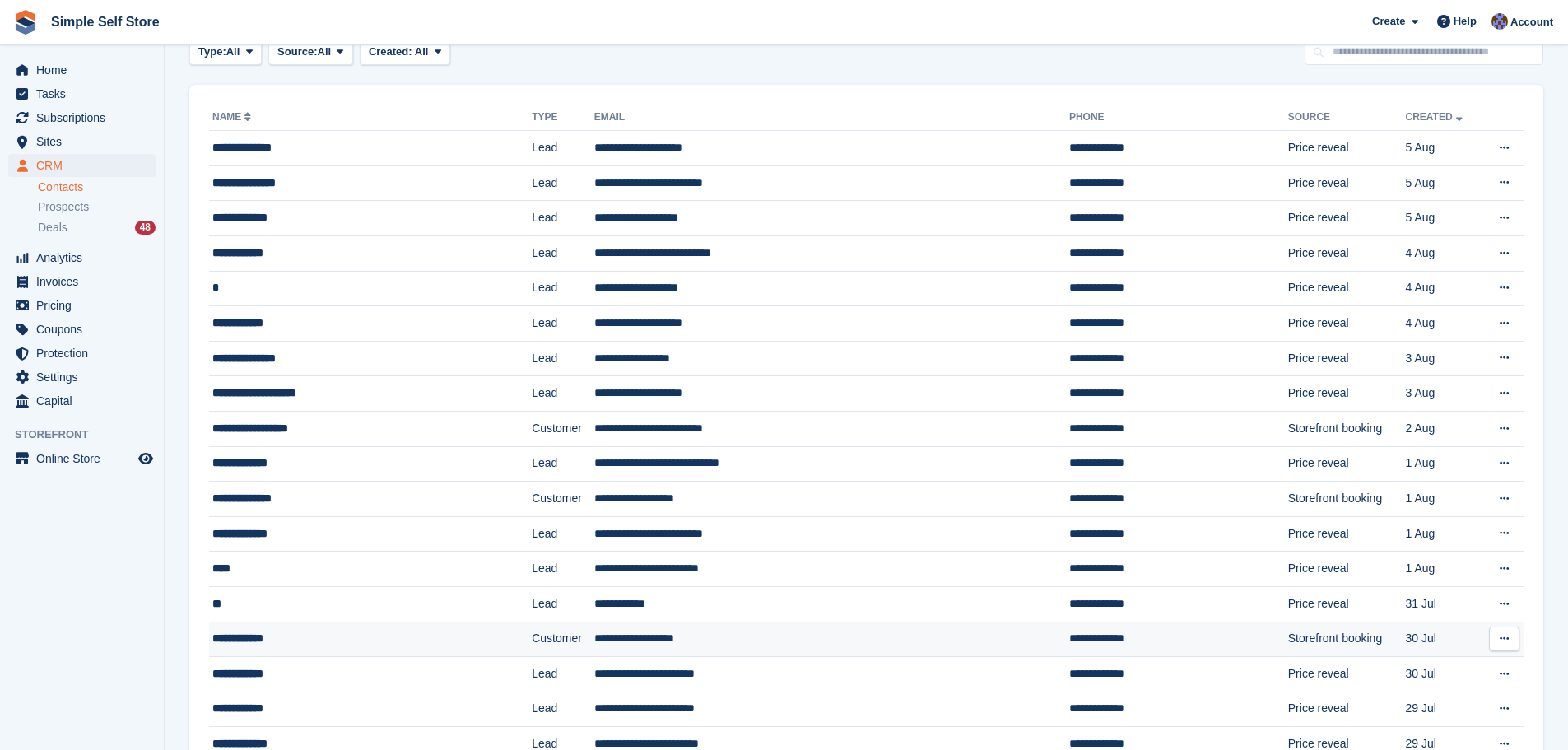 click on "**********" at bounding box center [831, 639] 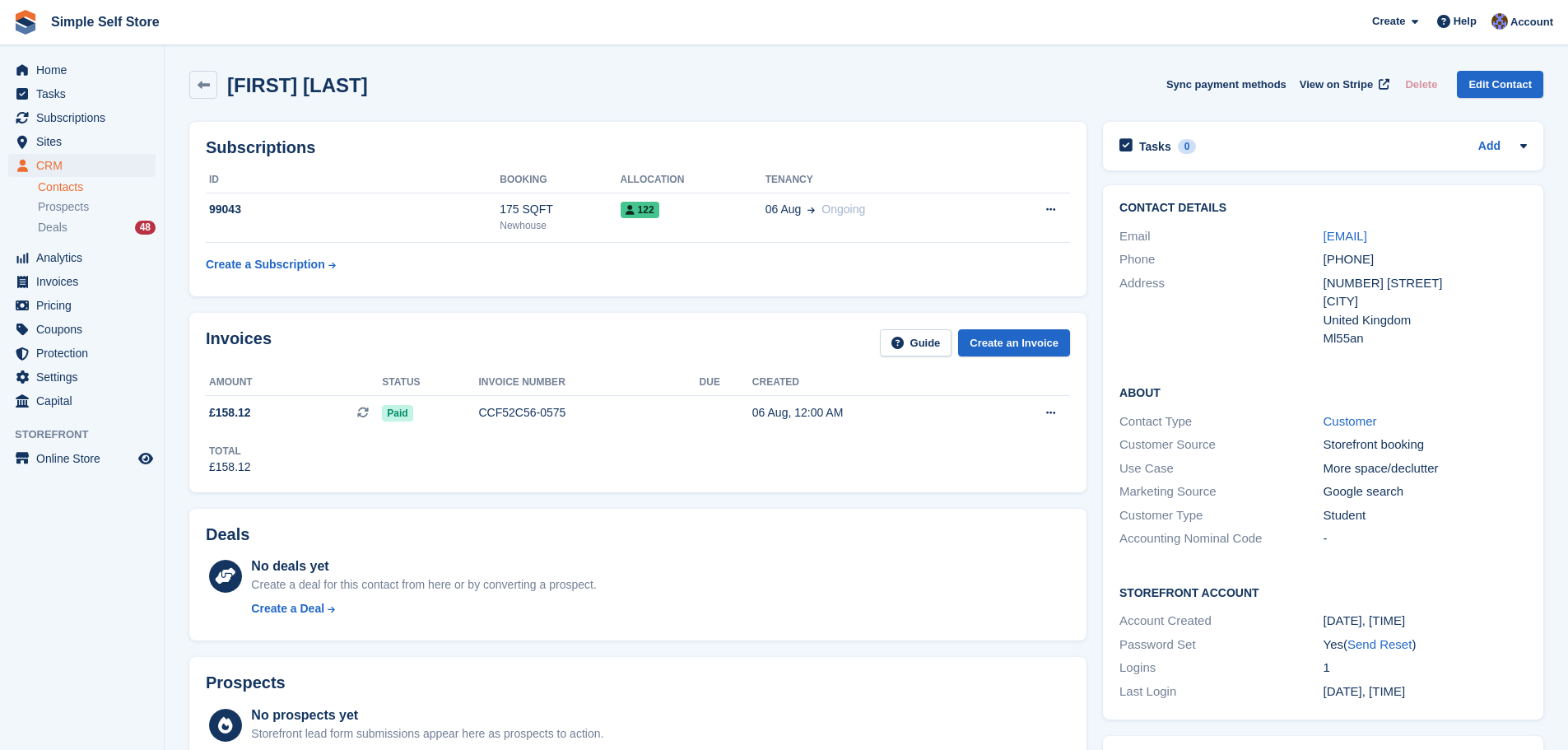 scroll, scrollTop: 0, scrollLeft: 0, axis: both 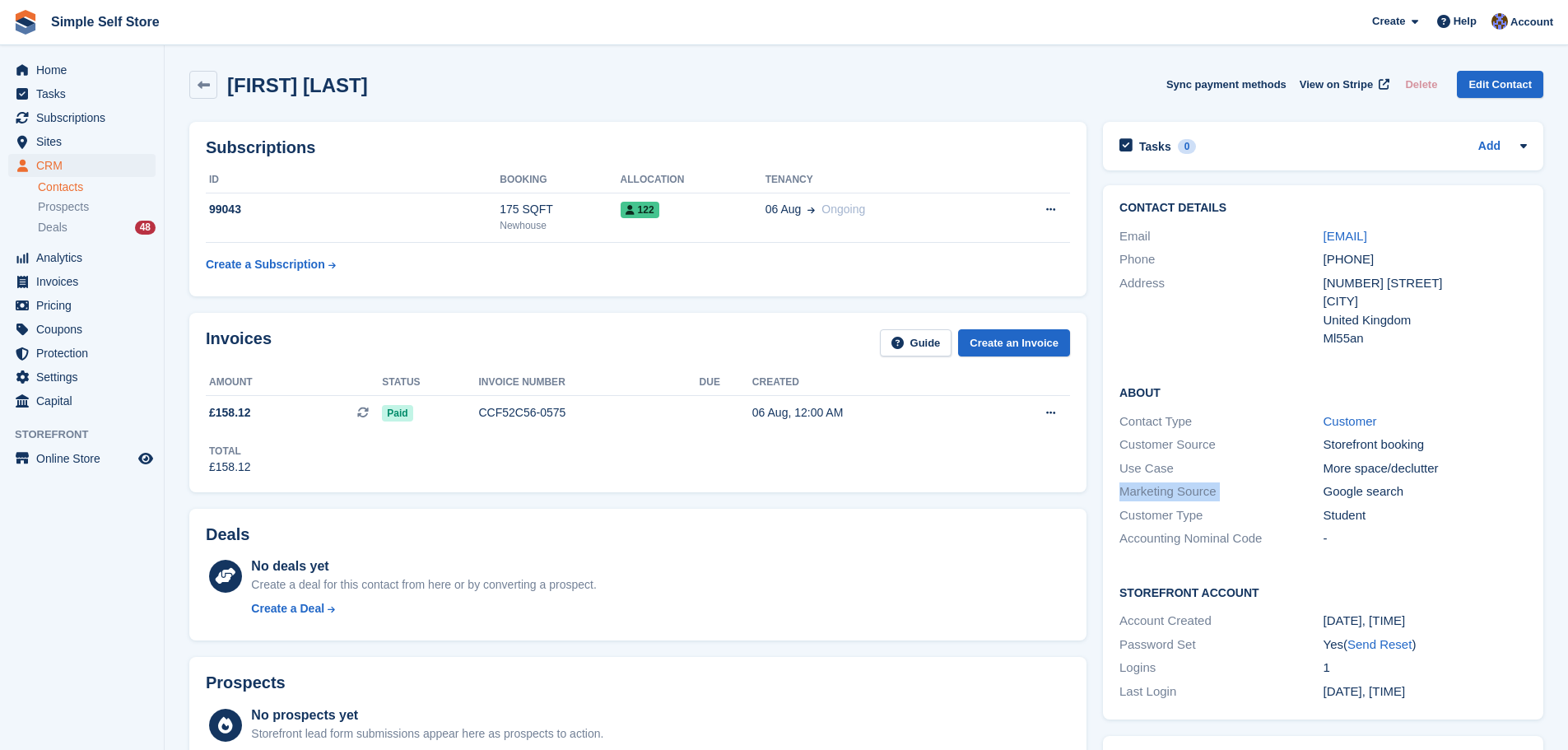 drag, startPoint x: 1325, startPoint y: 492, endPoint x: 1453, endPoint y: 479, distance: 128.65846 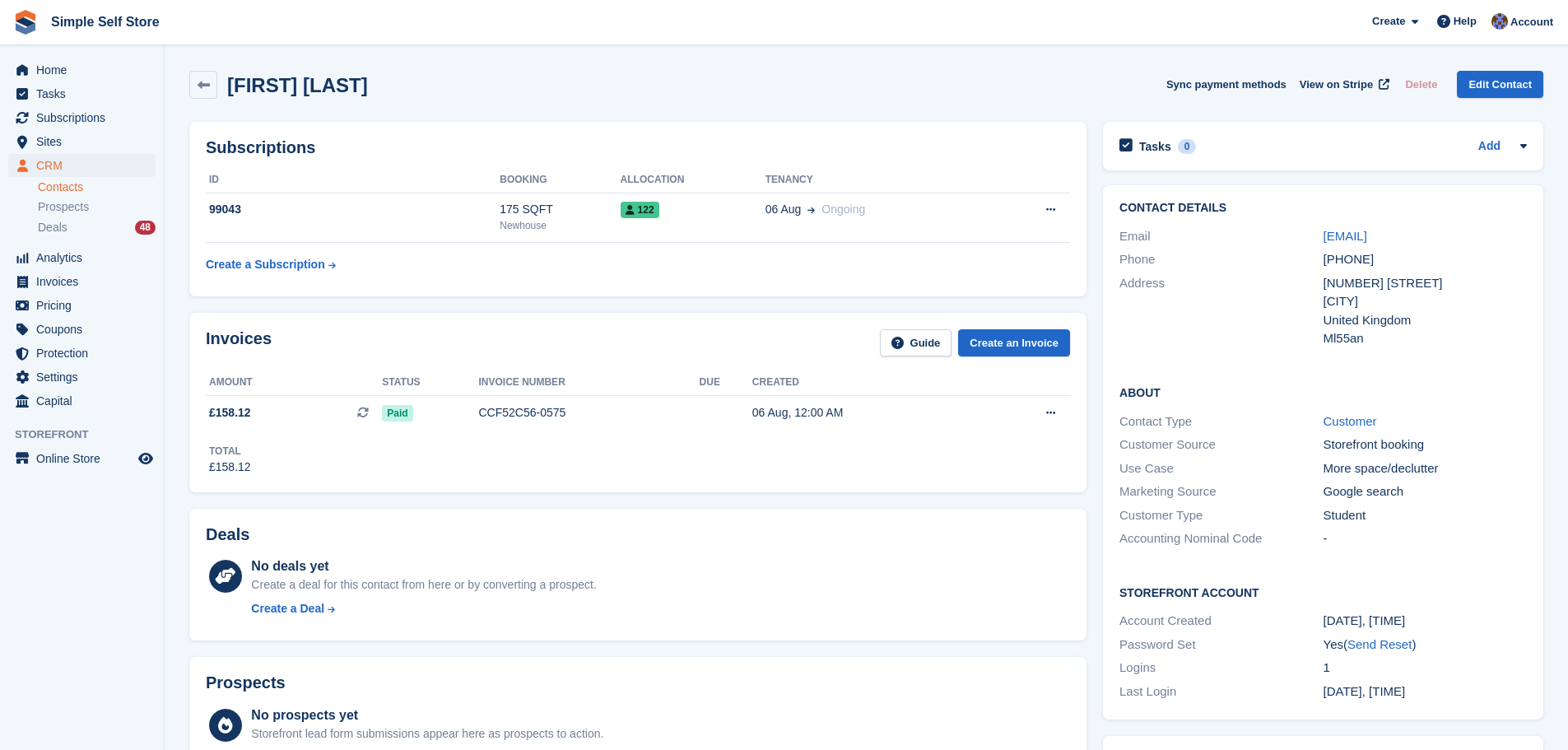 click on "30 Jul, 03:50 PM" at bounding box center [1425, 621] 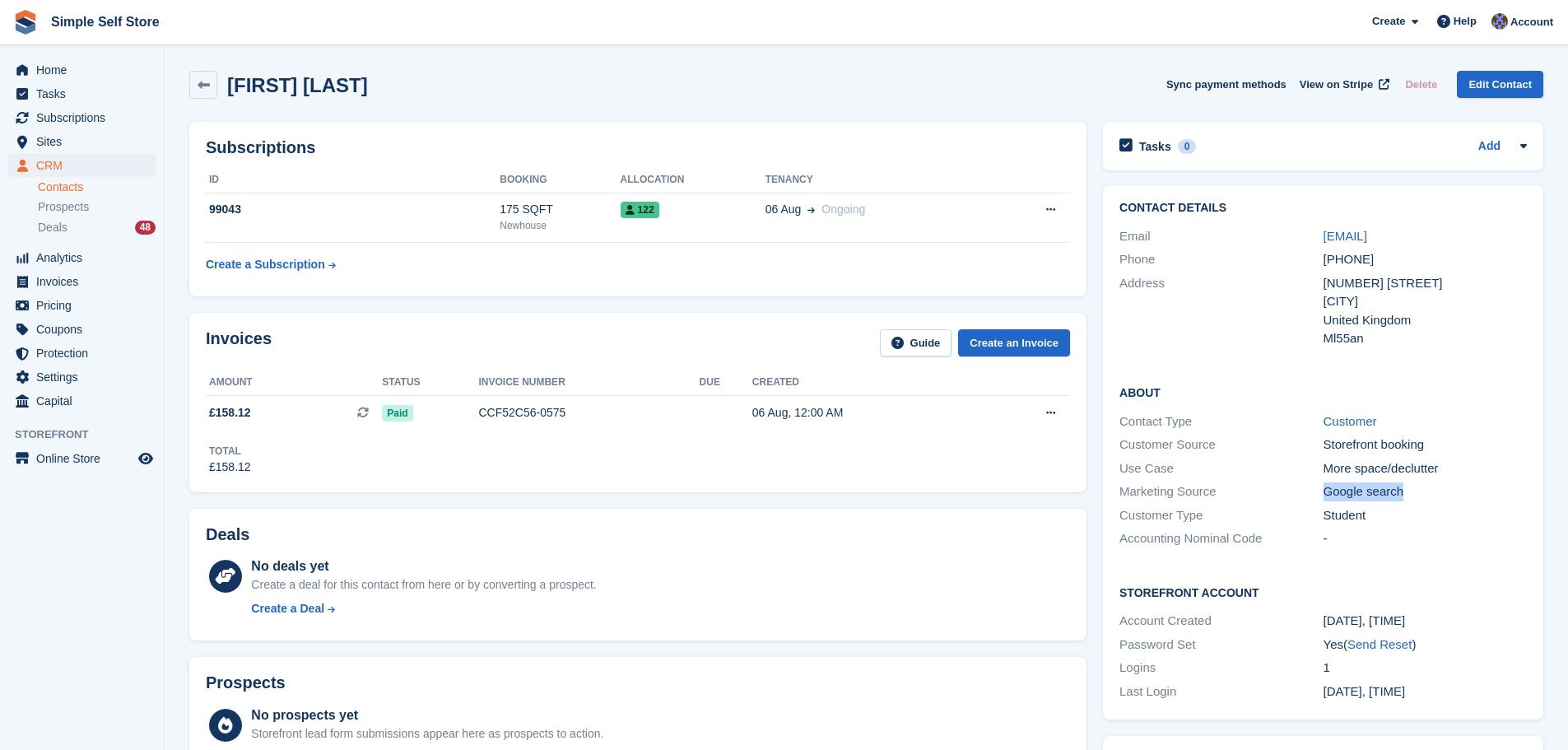 drag, startPoint x: 1324, startPoint y: 487, endPoint x: 1452, endPoint y: 488, distance: 128.00391 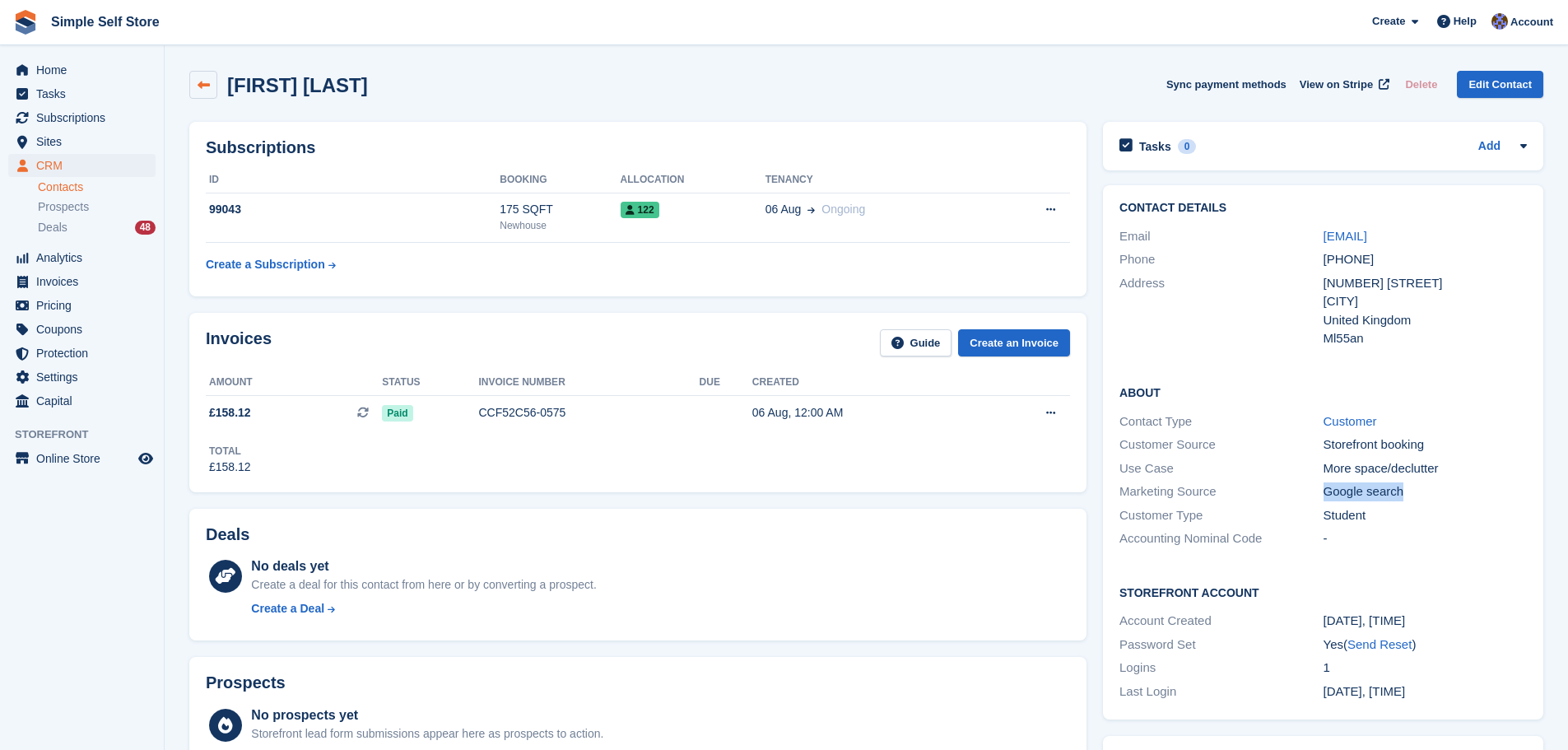 click at bounding box center [203, 85] 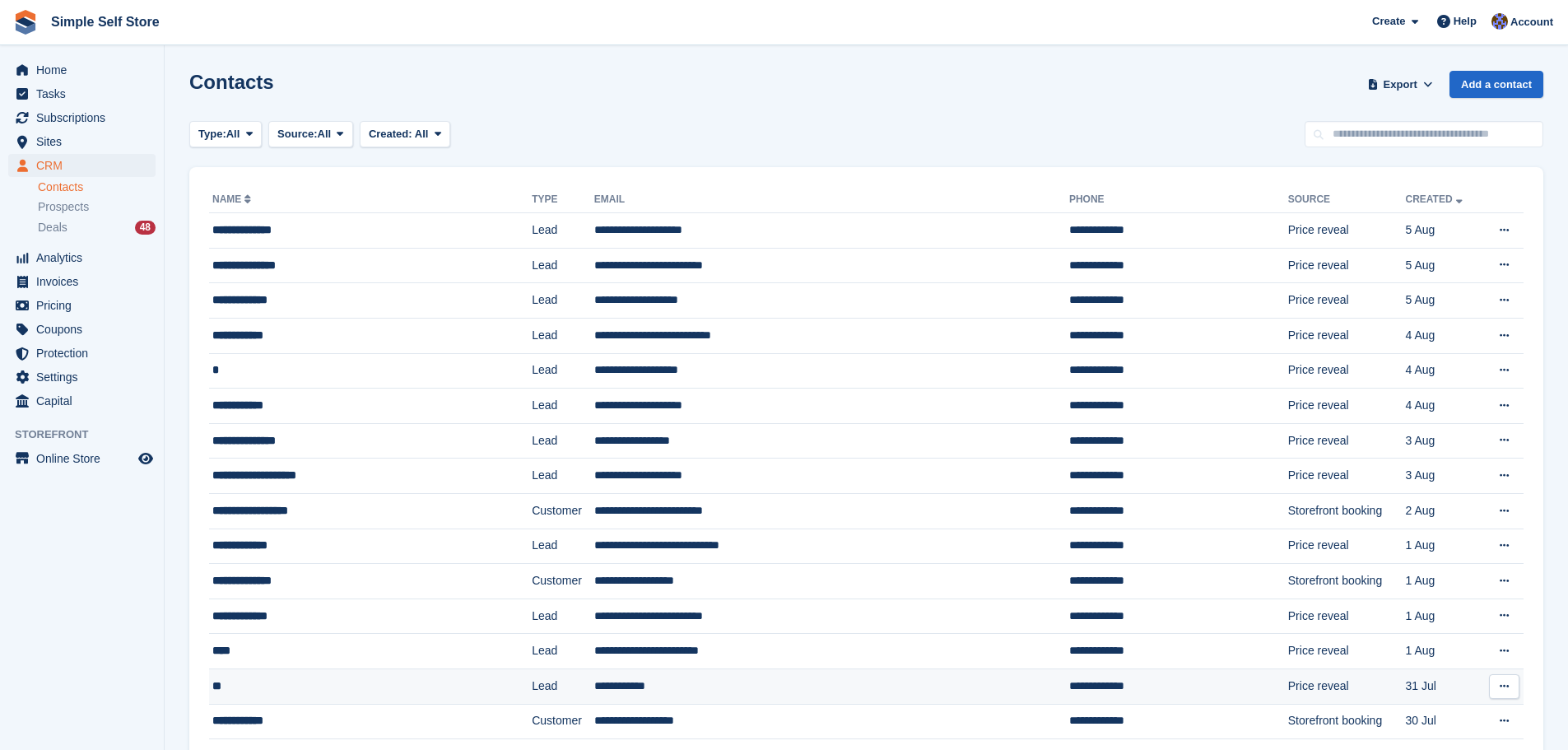click on "**********" at bounding box center [831, 686] 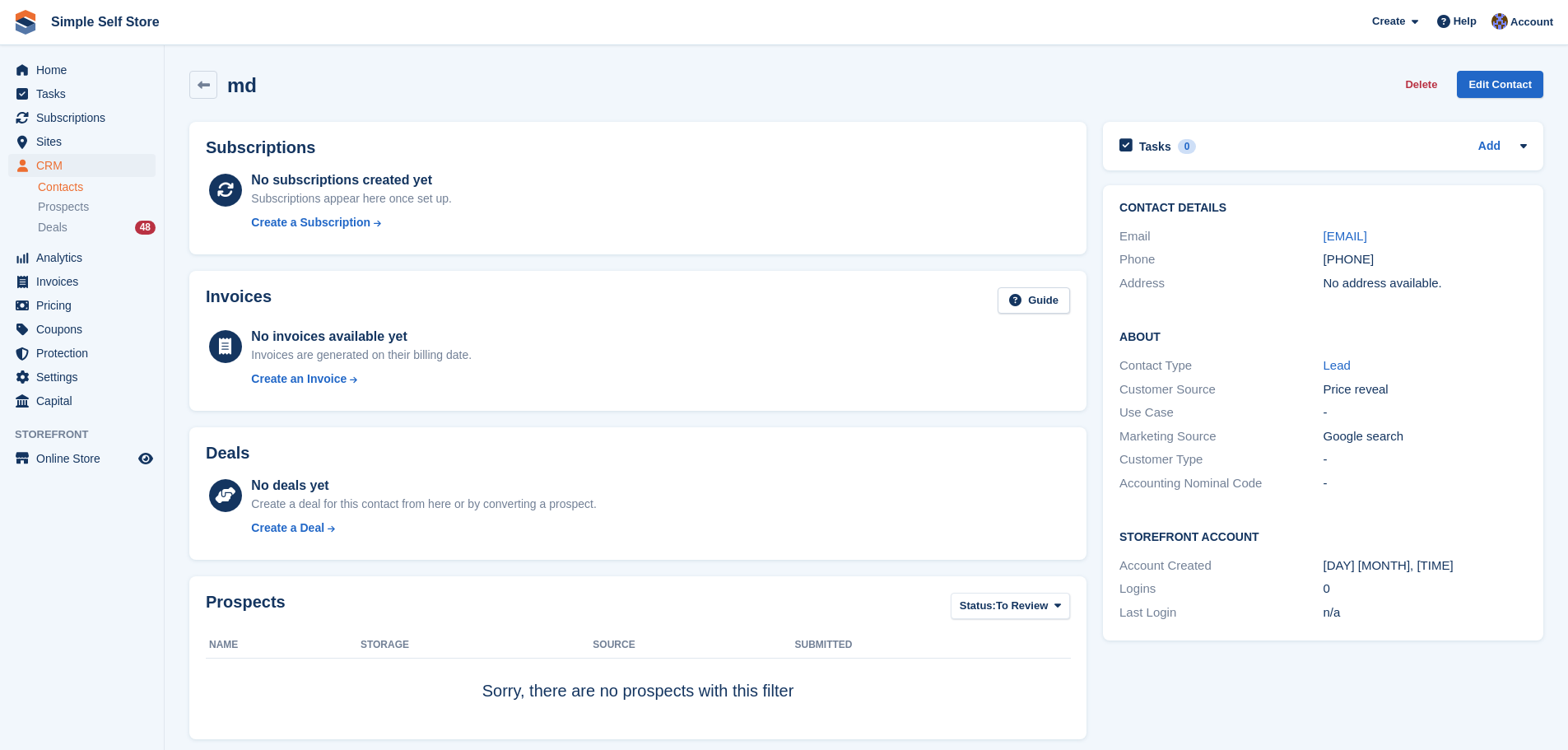 scroll, scrollTop: 0, scrollLeft: 0, axis: both 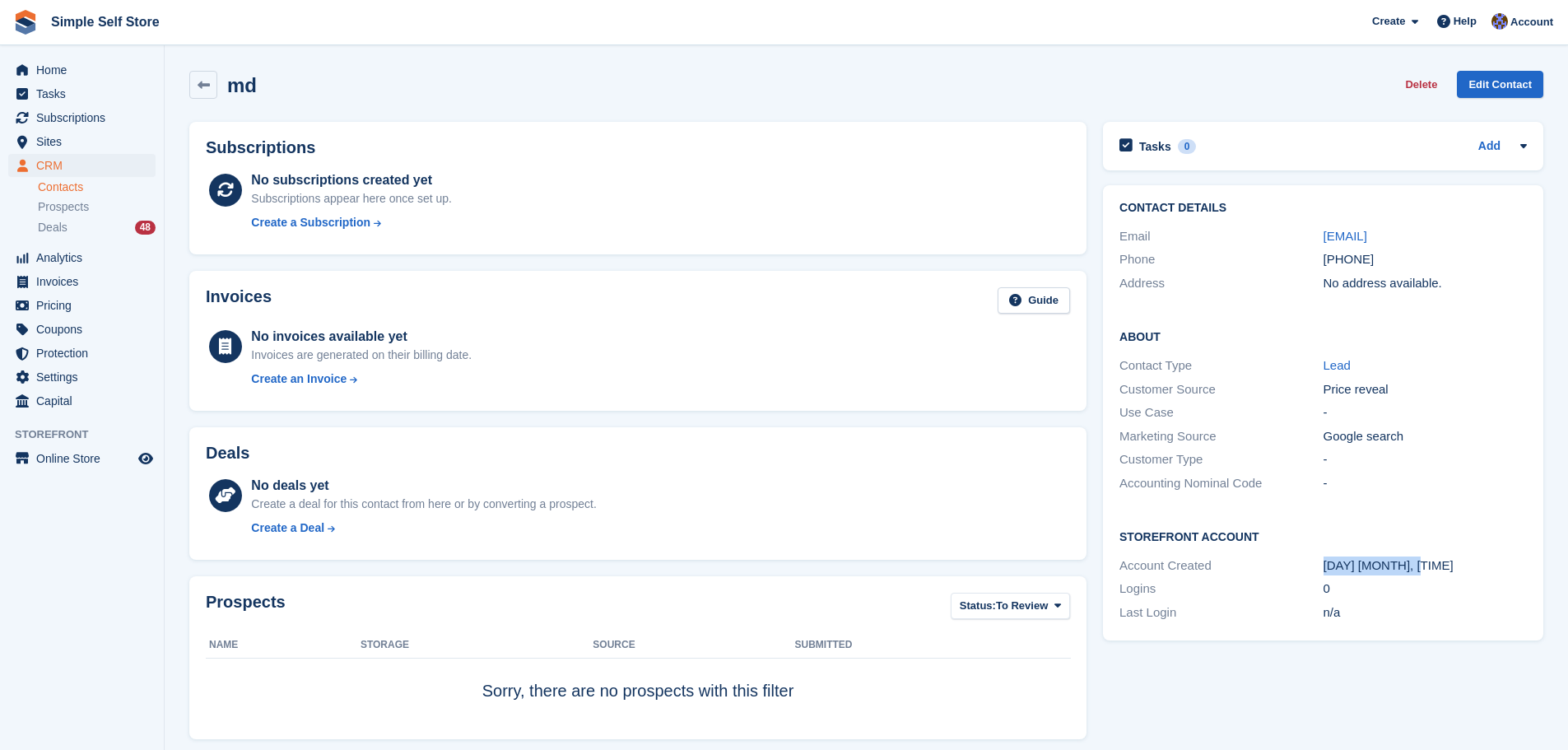 drag, startPoint x: 1324, startPoint y: 566, endPoint x: 1498, endPoint y: 569, distance: 174.02586 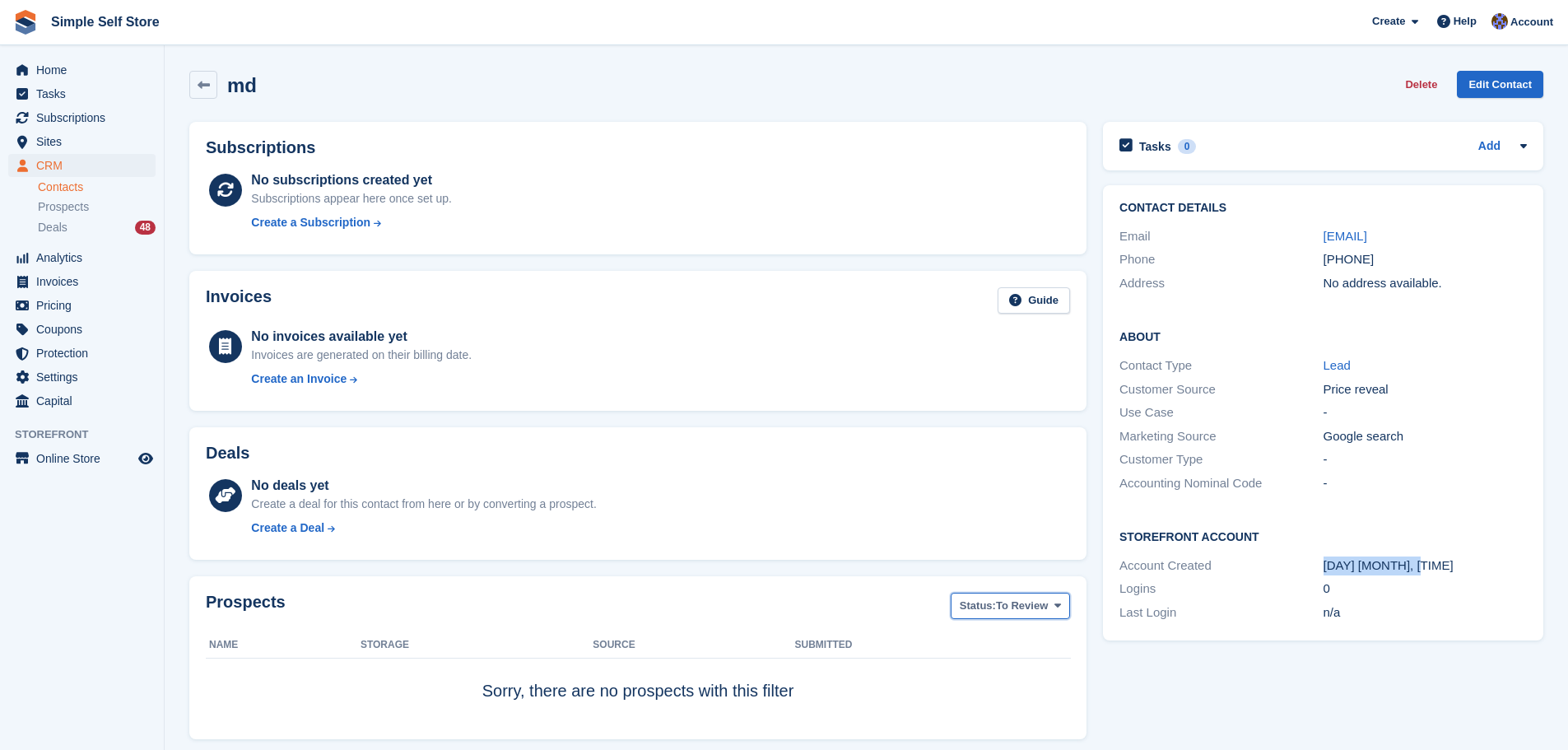 click at bounding box center (1058, 605) 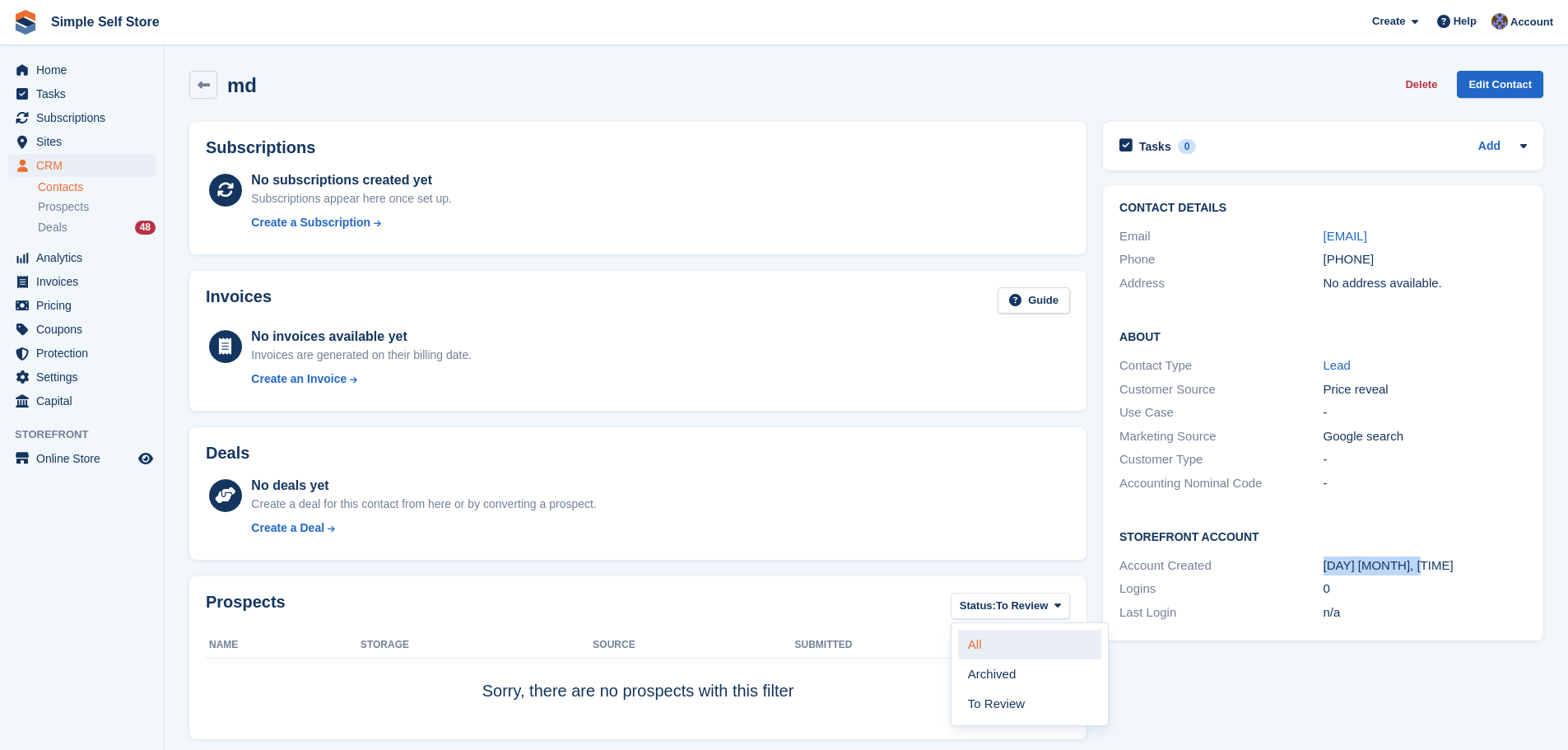 click on "All" at bounding box center [1030, 645] 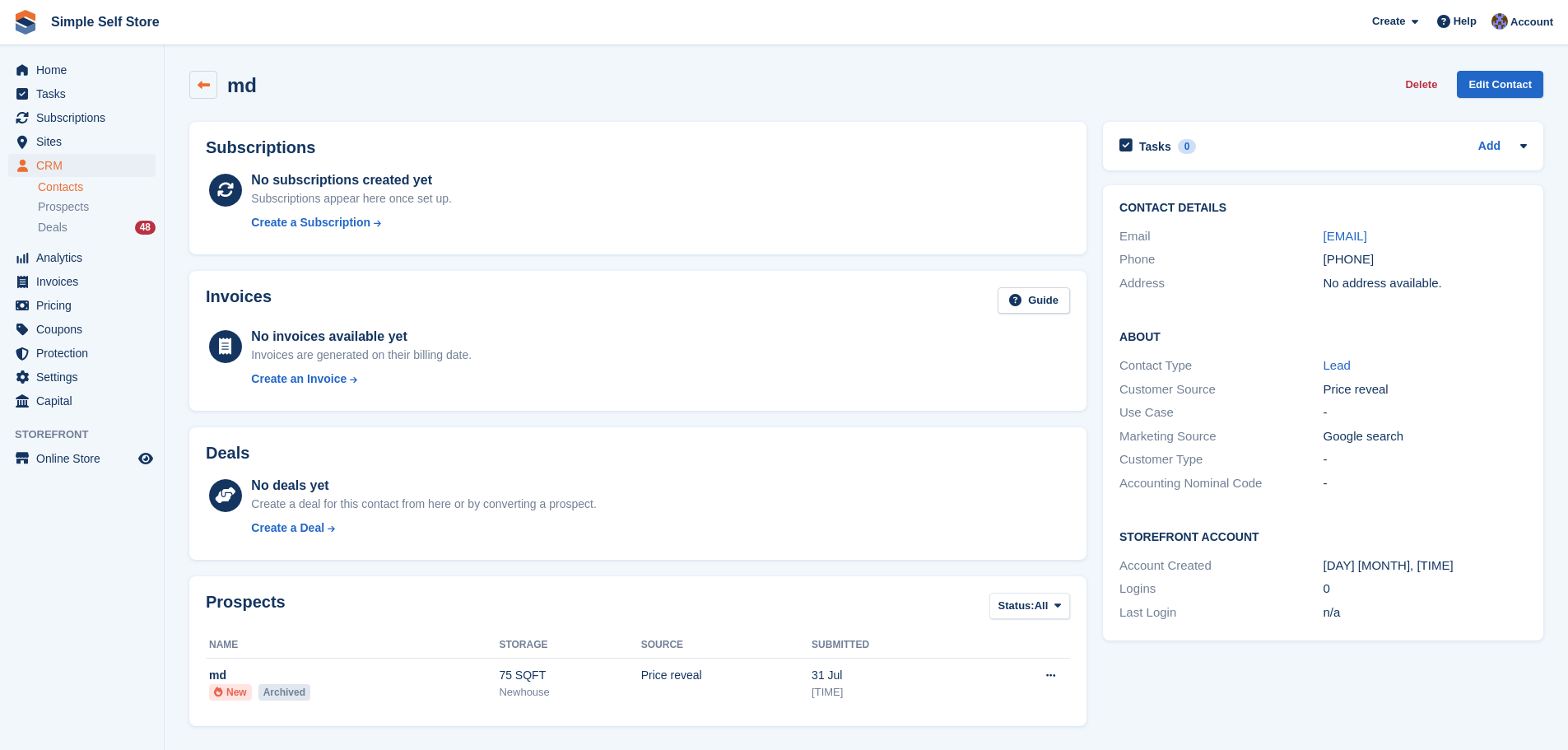 click at bounding box center [203, 85] 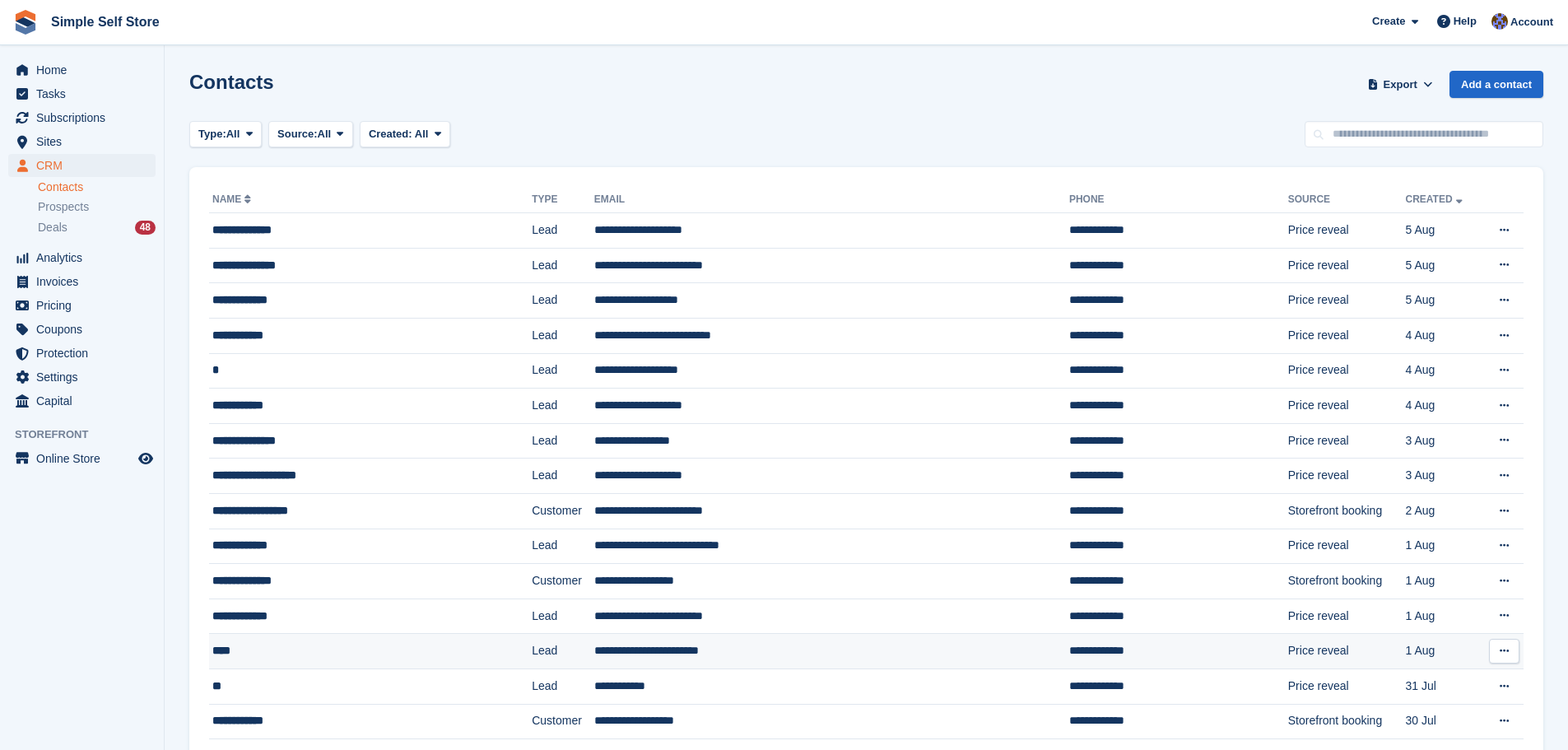 click on "**********" at bounding box center (831, 651) 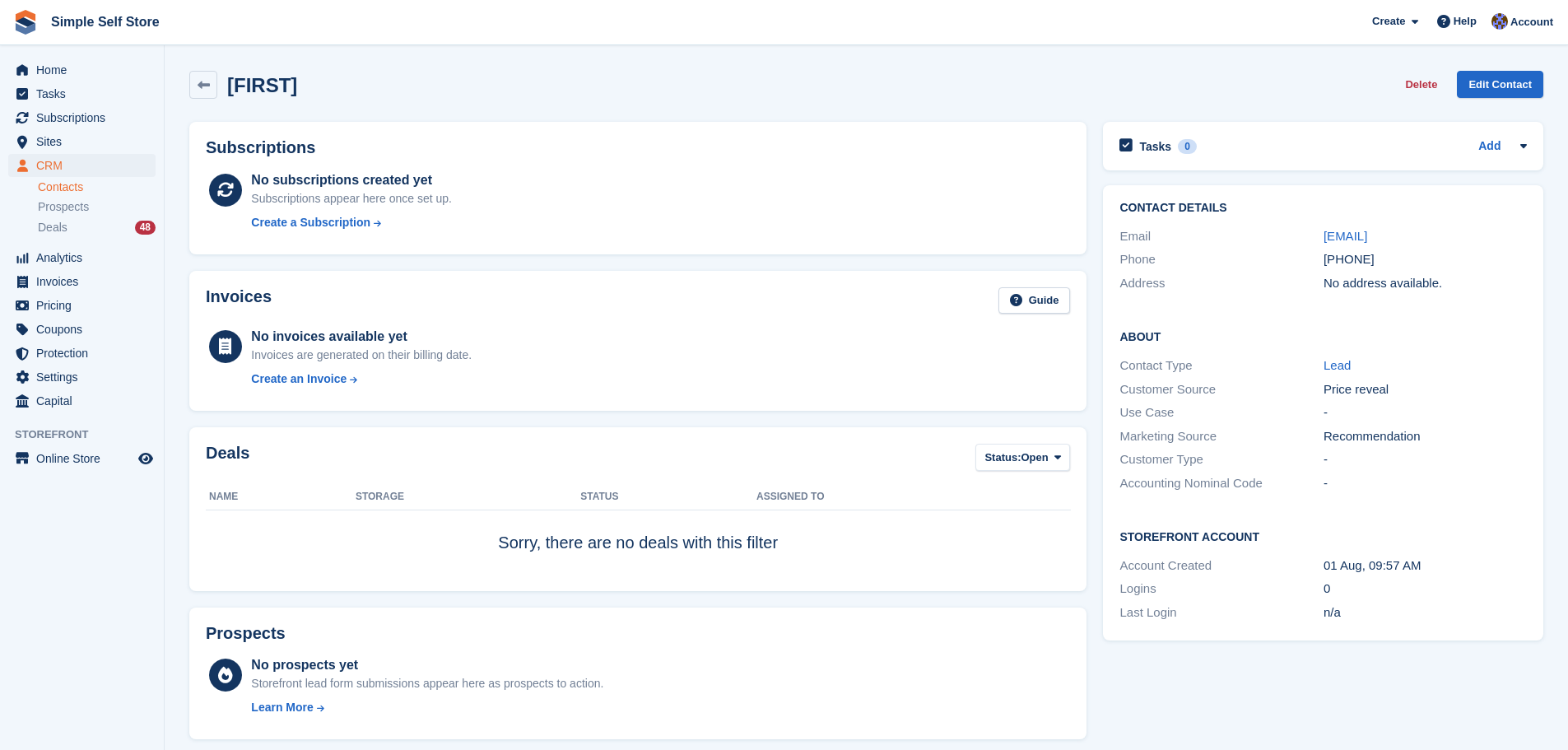 scroll, scrollTop: 0, scrollLeft: 0, axis: both 